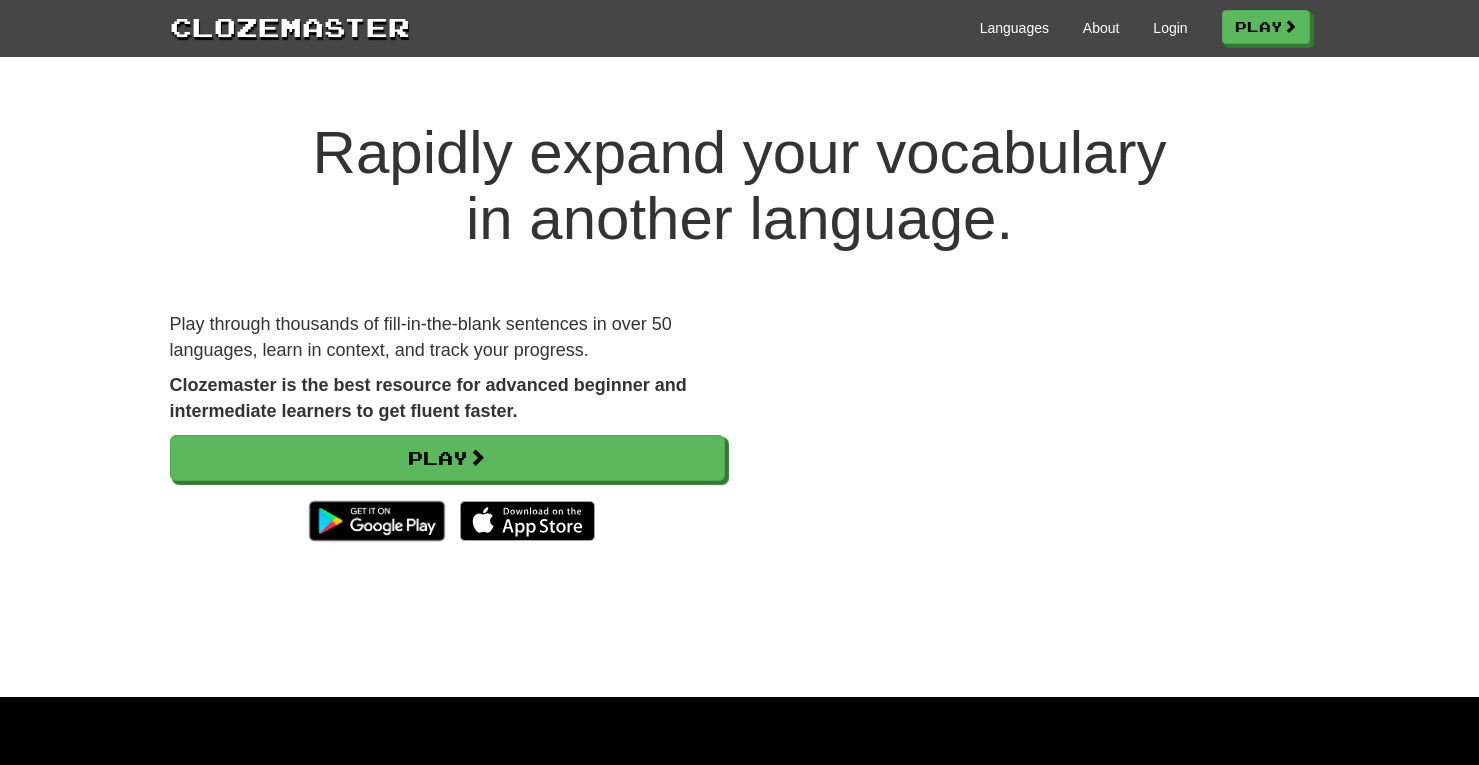 scroll, scrollTop: 0, scrollLeft: 0, axis: both 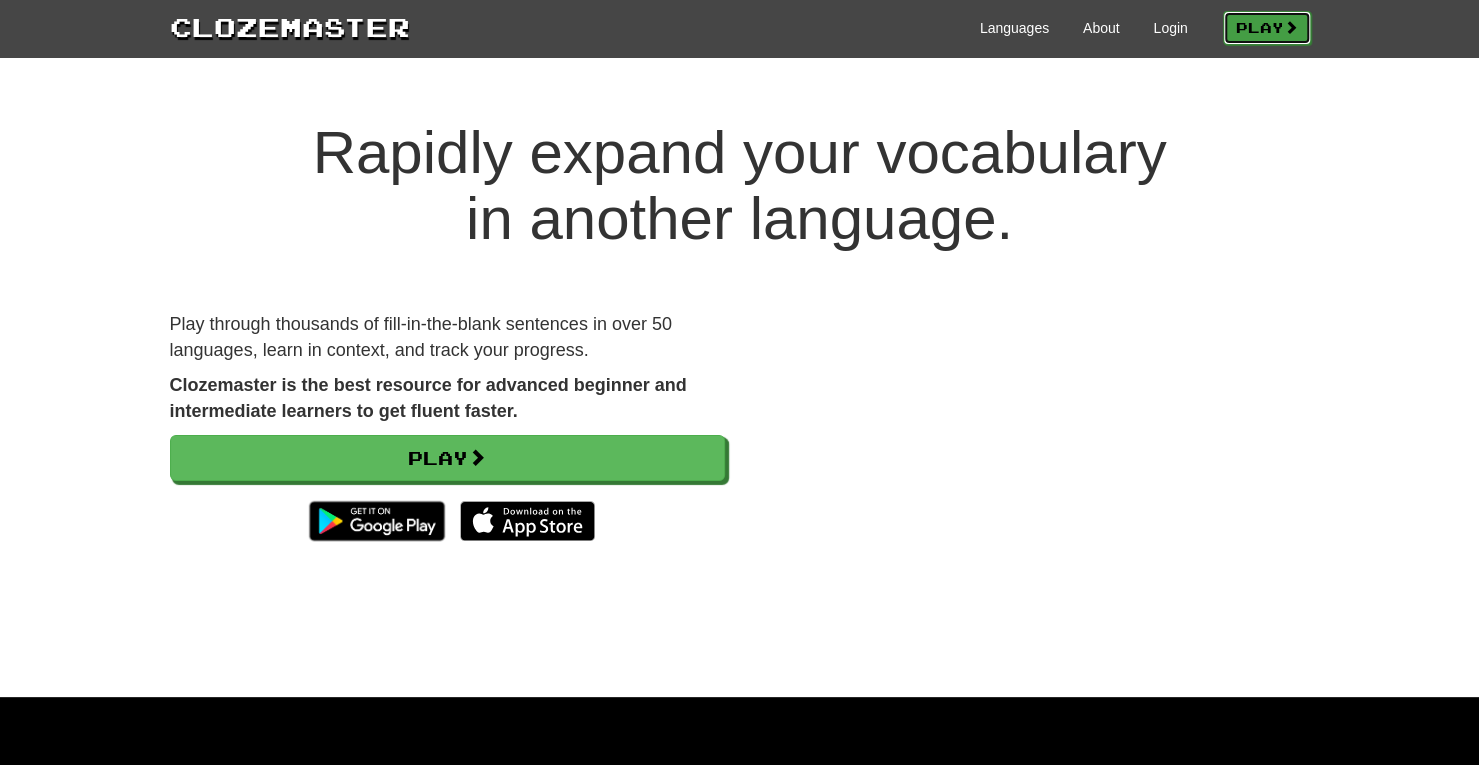 click on "Play" at bounding box center [1267, 28] 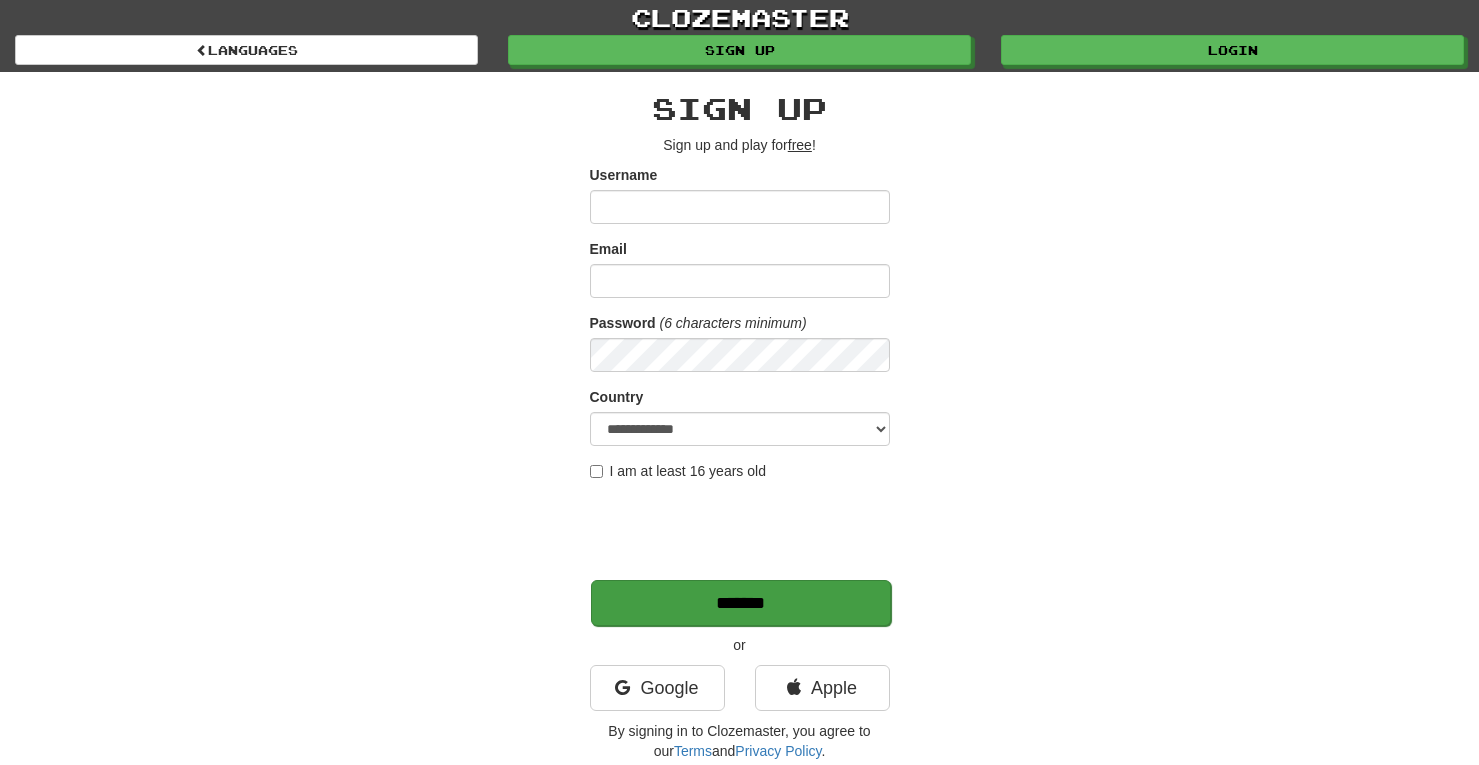 scroll, scrollTop: 0, scrollLeft: 0, axis: both 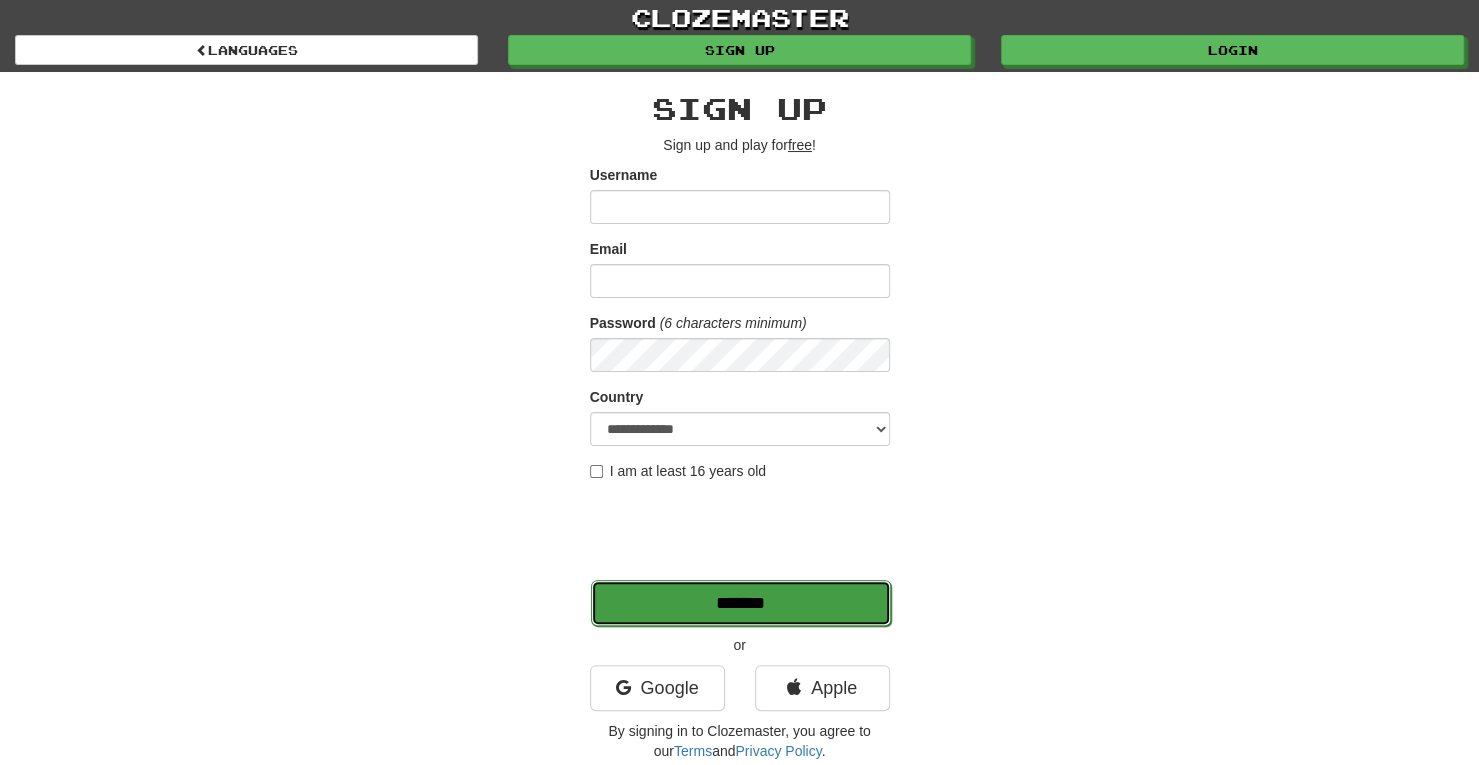 click on "*******" at bounding box center (741, 603) 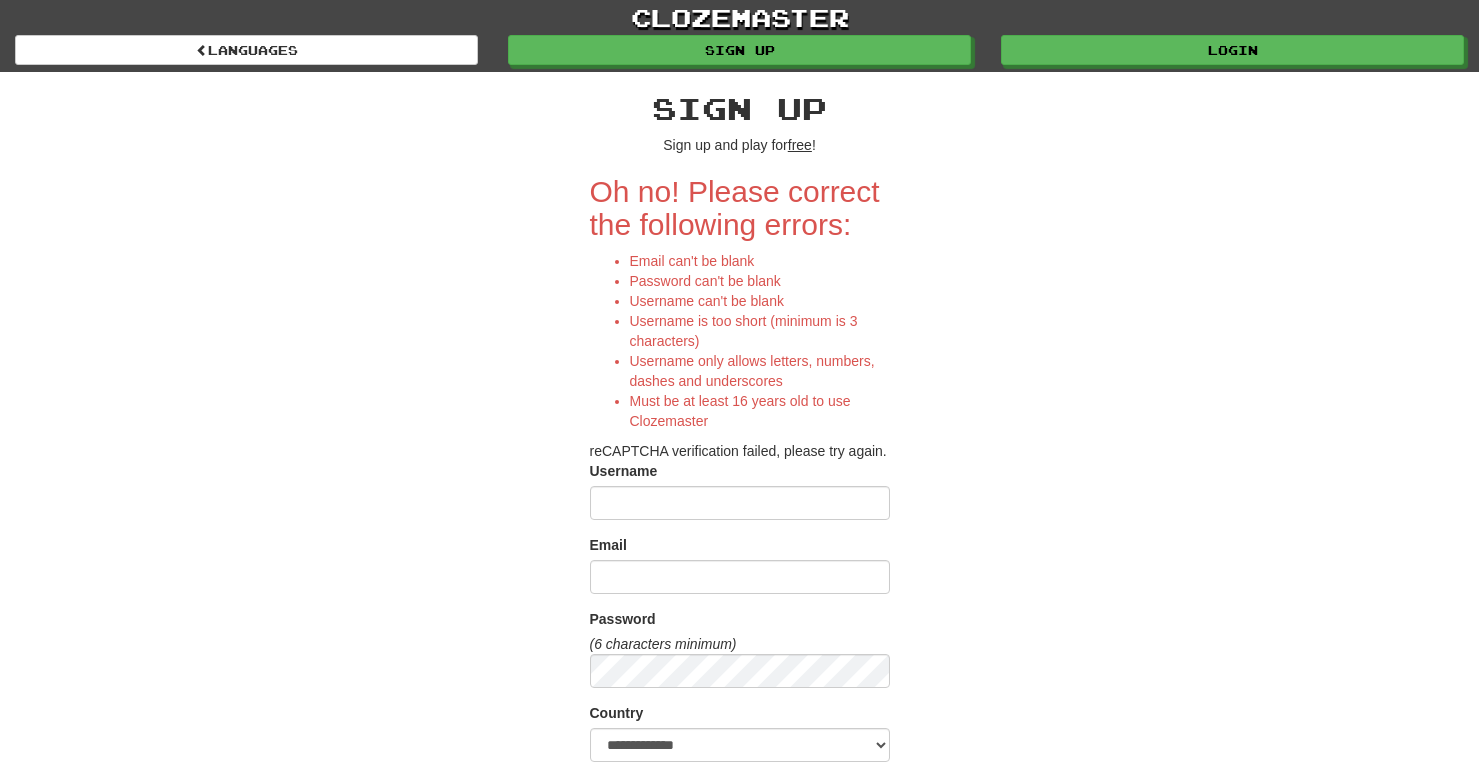 scroll, scrollTop: 0, scrollLeft: 0, axis: both 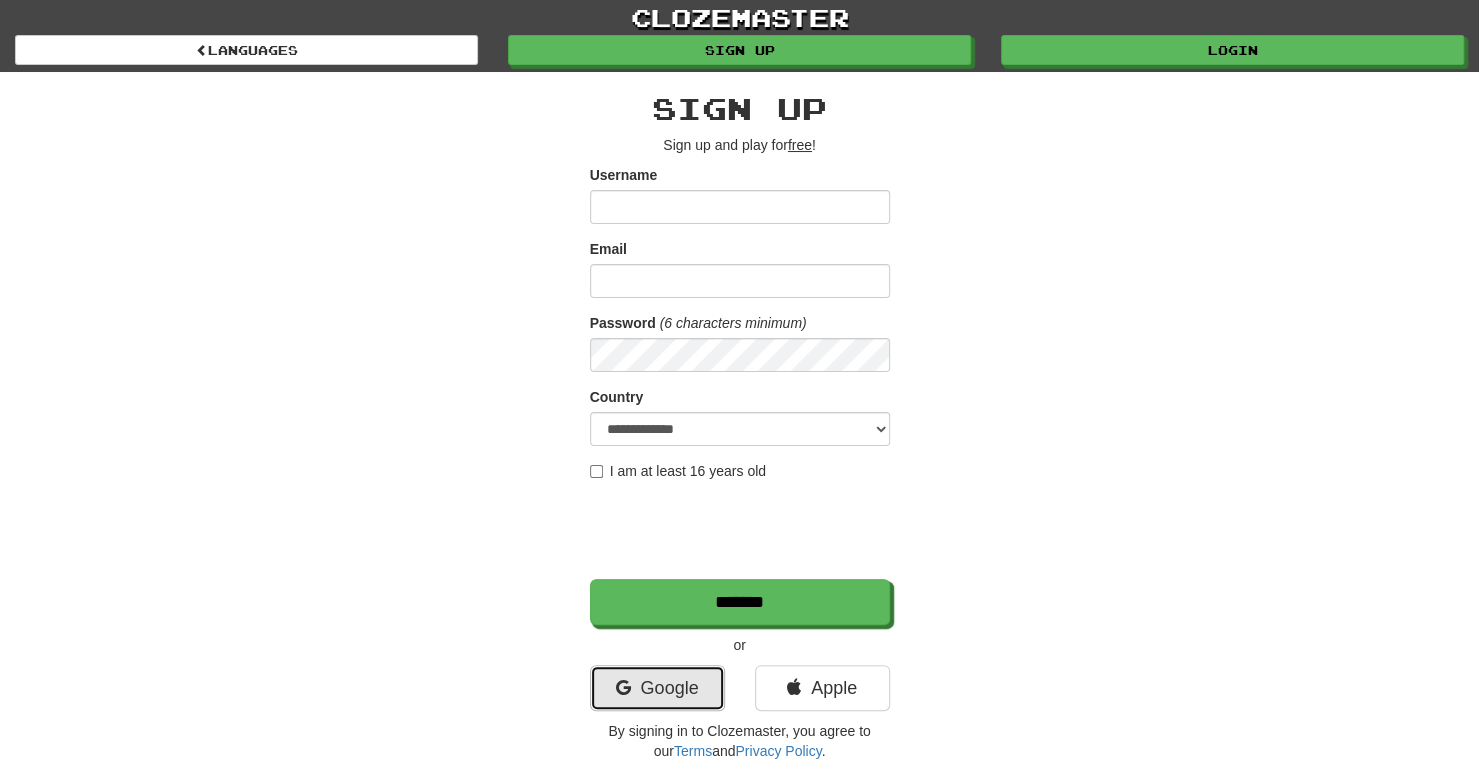 click on "Google" at bounding box center (657, 688) 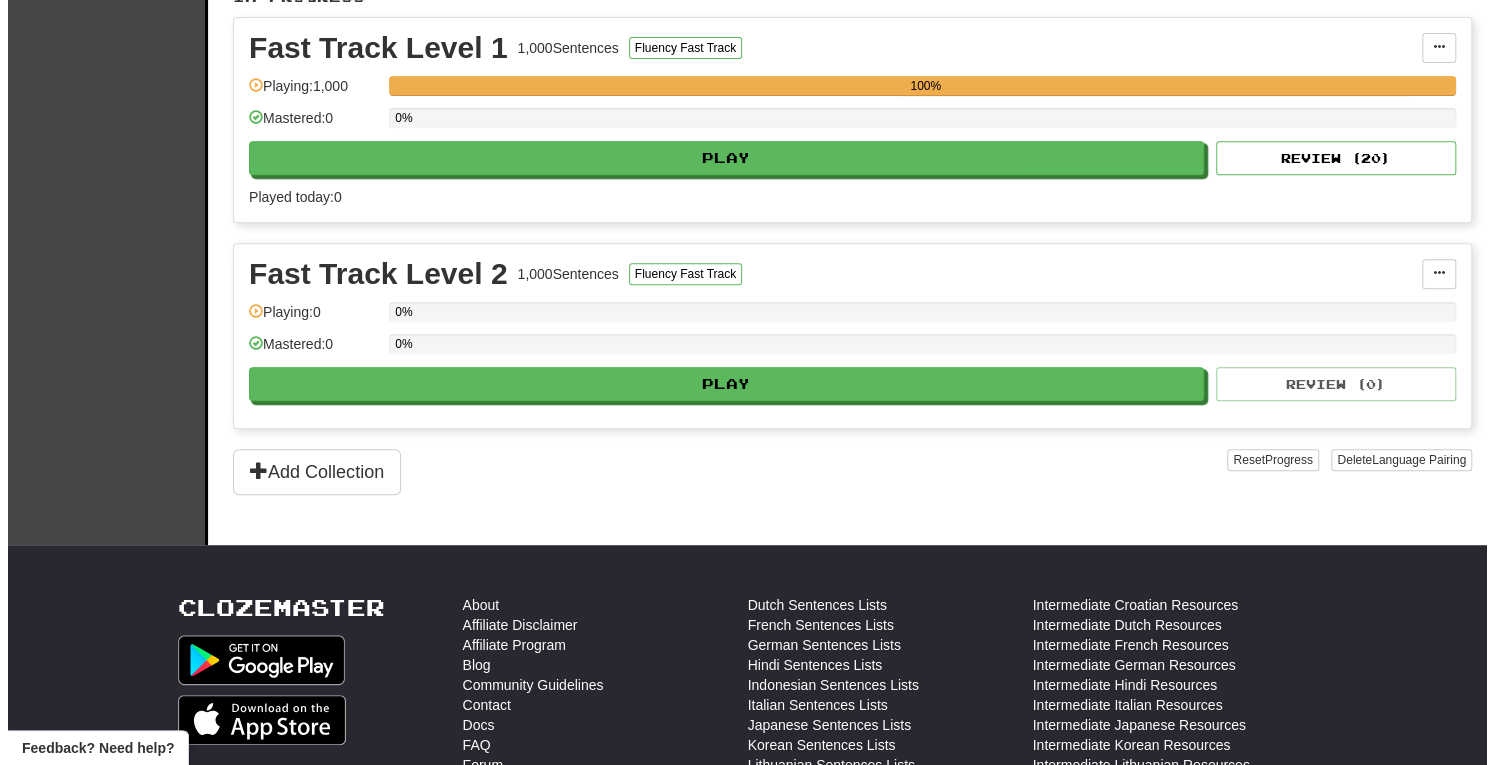 scroll, scrollTop: 446, scrollLeft: 0, axis: vertical 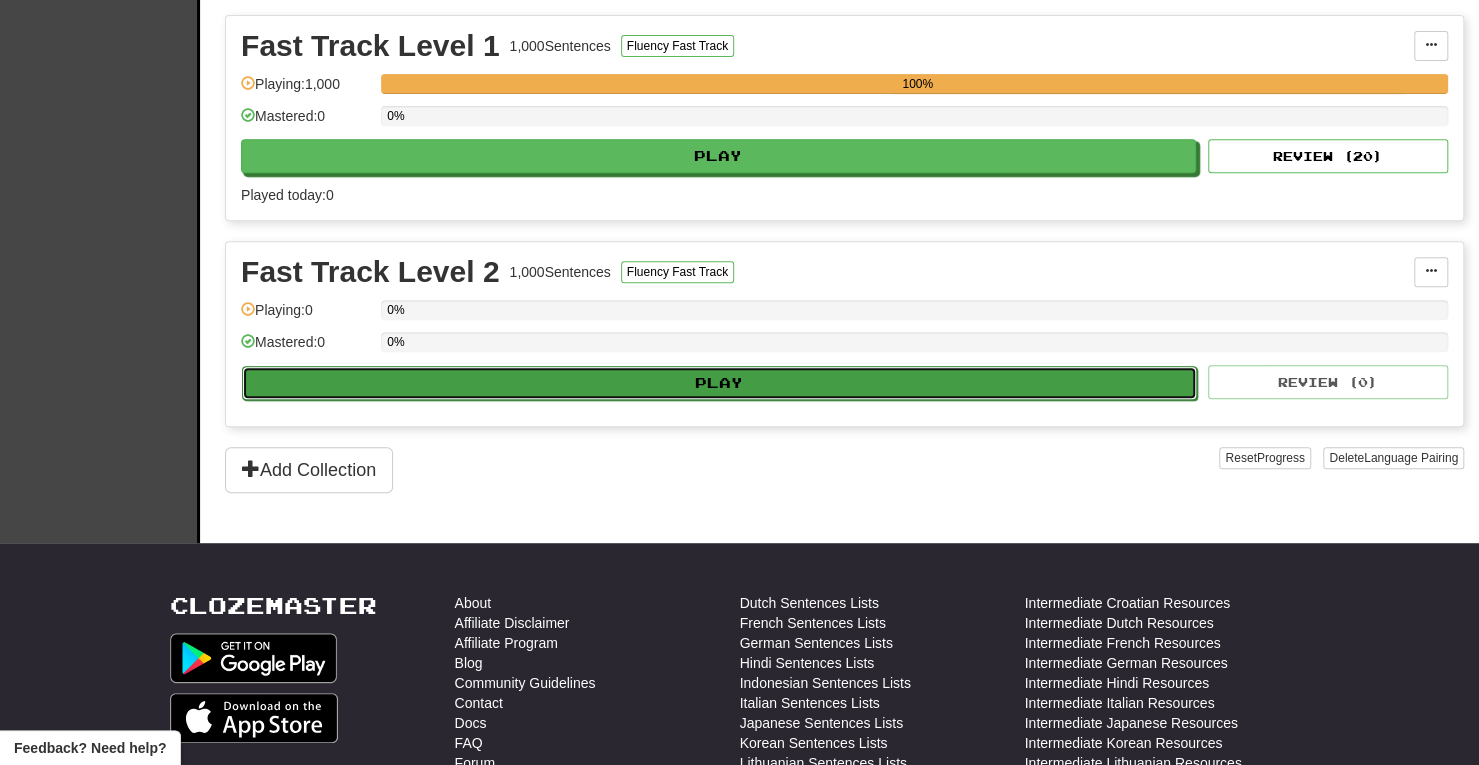 click on "Play" at bounding box center (719, 383) 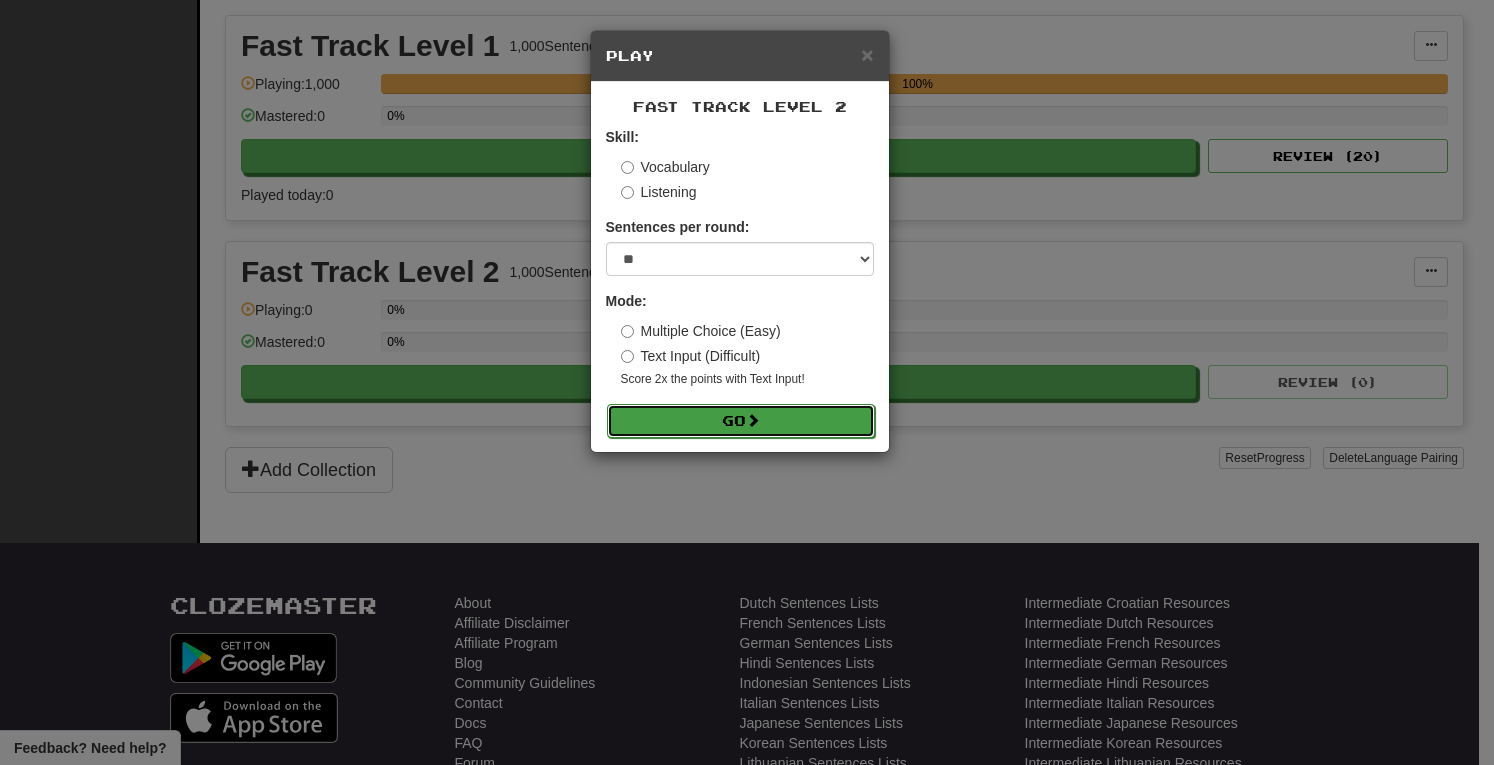 click on "Go" at bounding box center (741, 421) 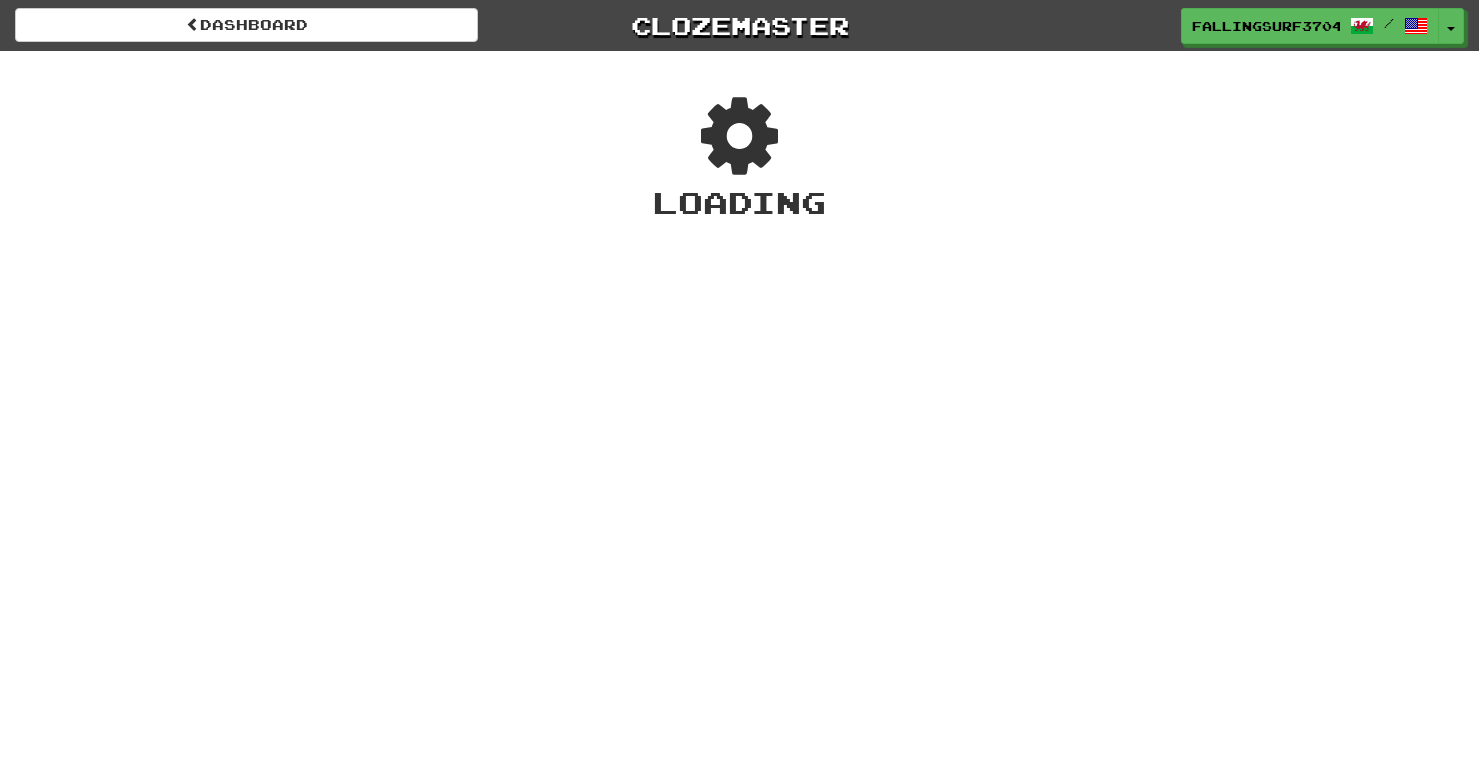 scroll, scrollTop: 0, scrollLeft: 0, axis: both 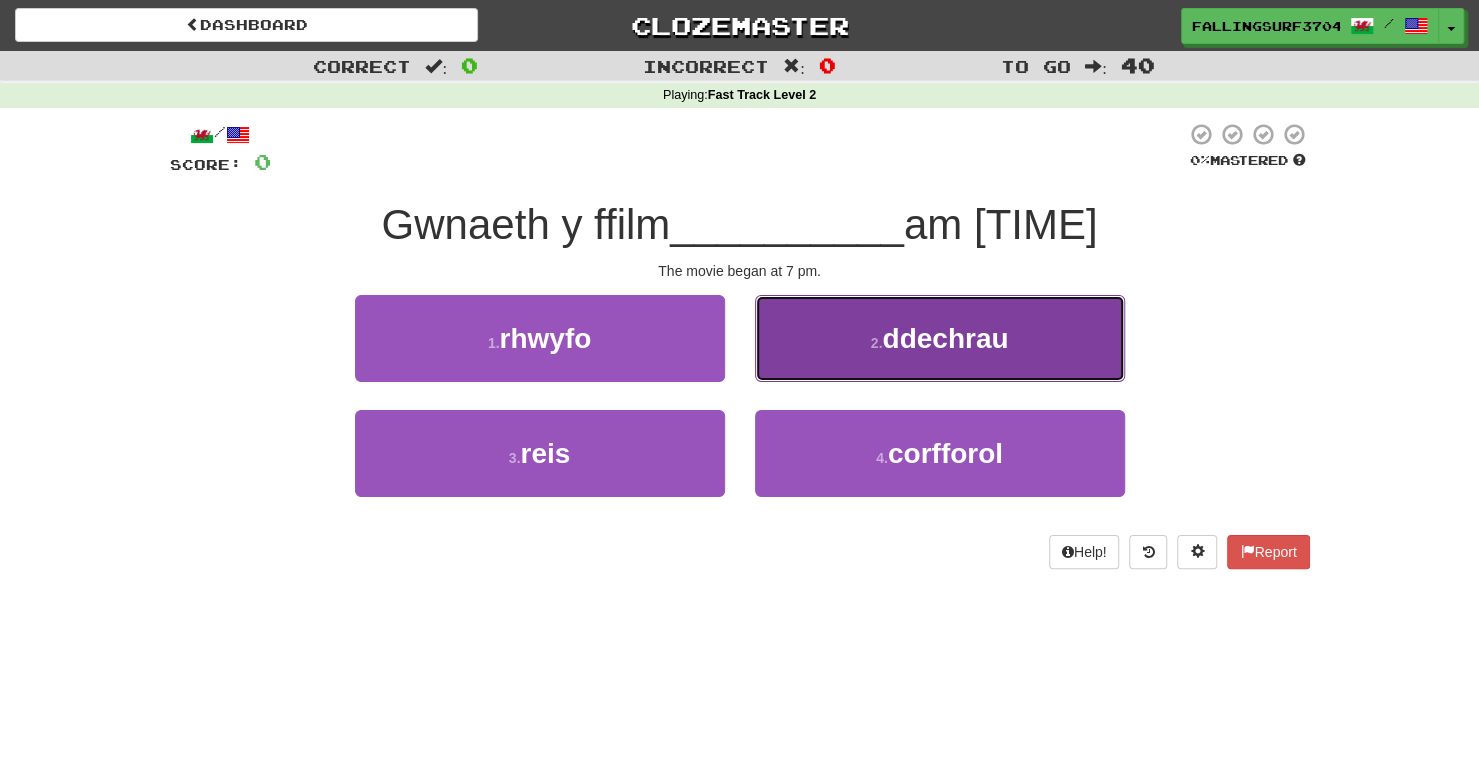 click on "ddechrau" at bounding box center (940, 338) 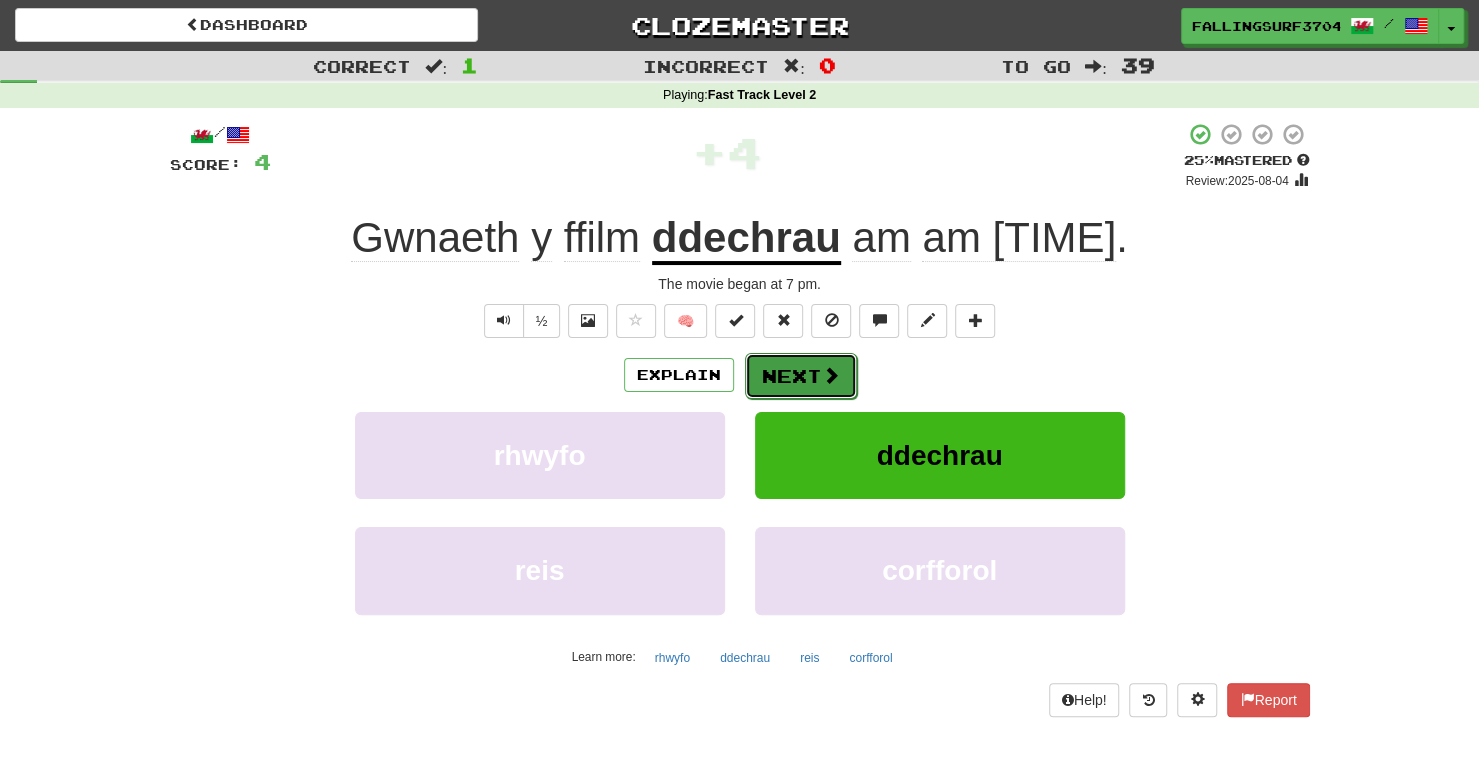 click on "Next" at bounding box center [801, 376] 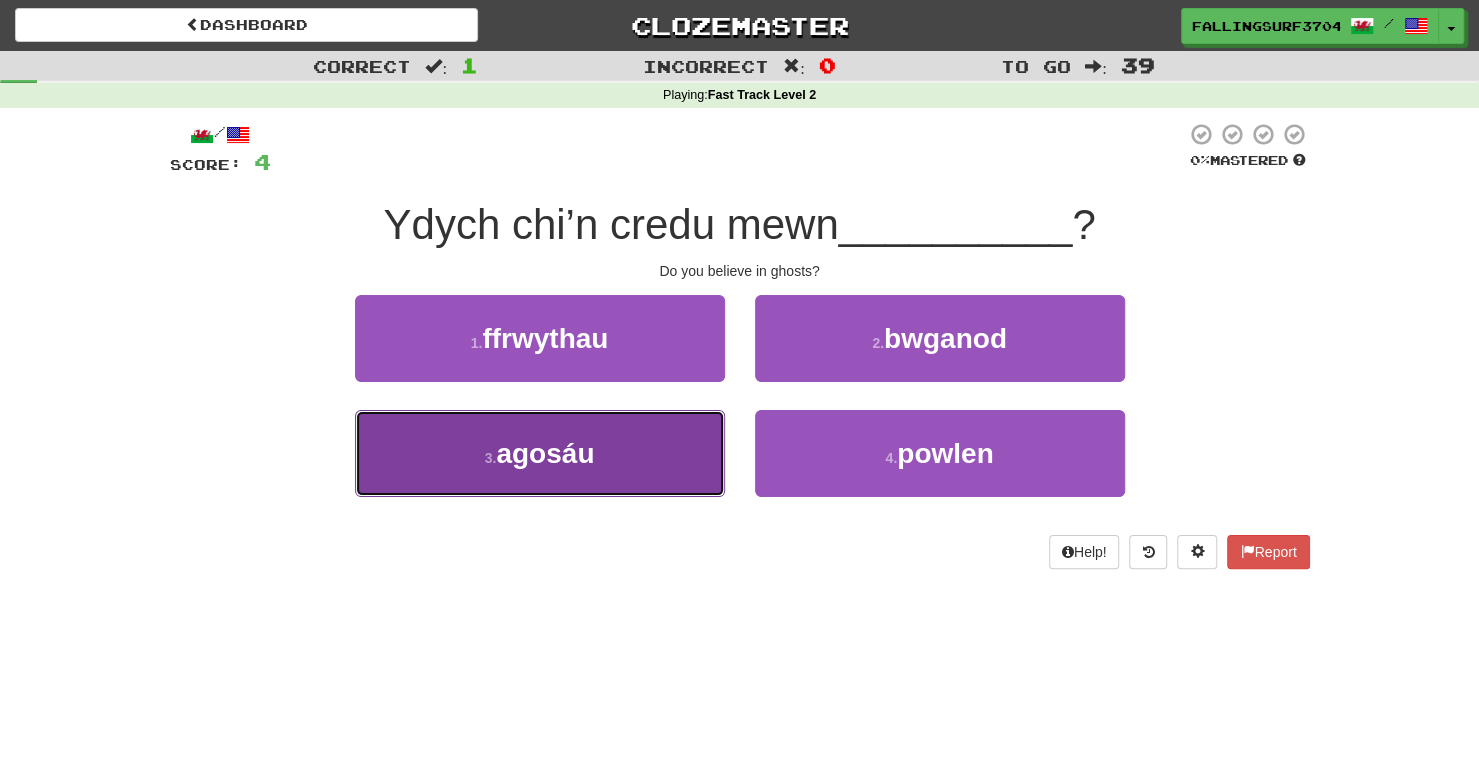 click on "3 .  agosáu" at bounding box center [540, 453] 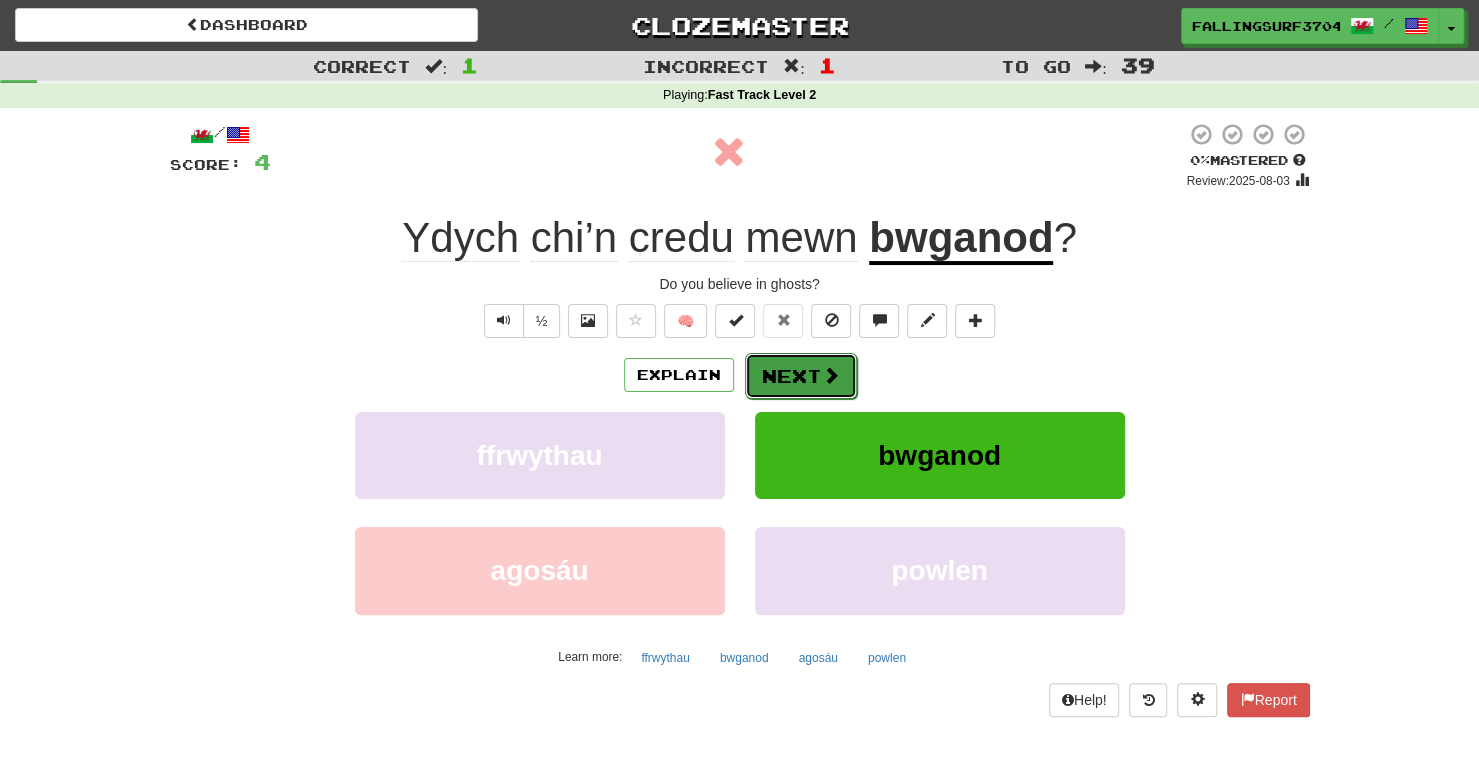 click on "Next" at bounding box center (801, 376) 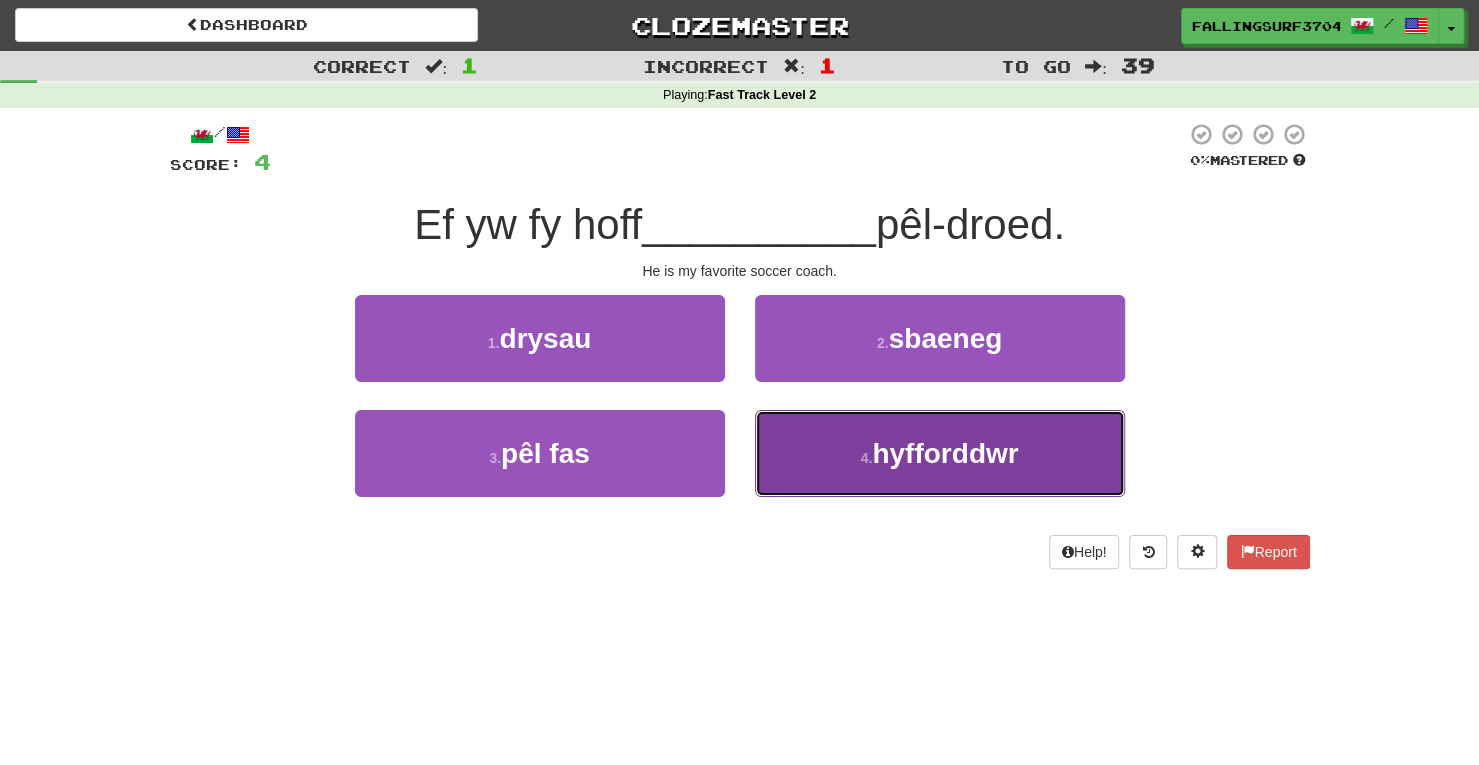 click on "4 ." at bounding box center (867, 458) 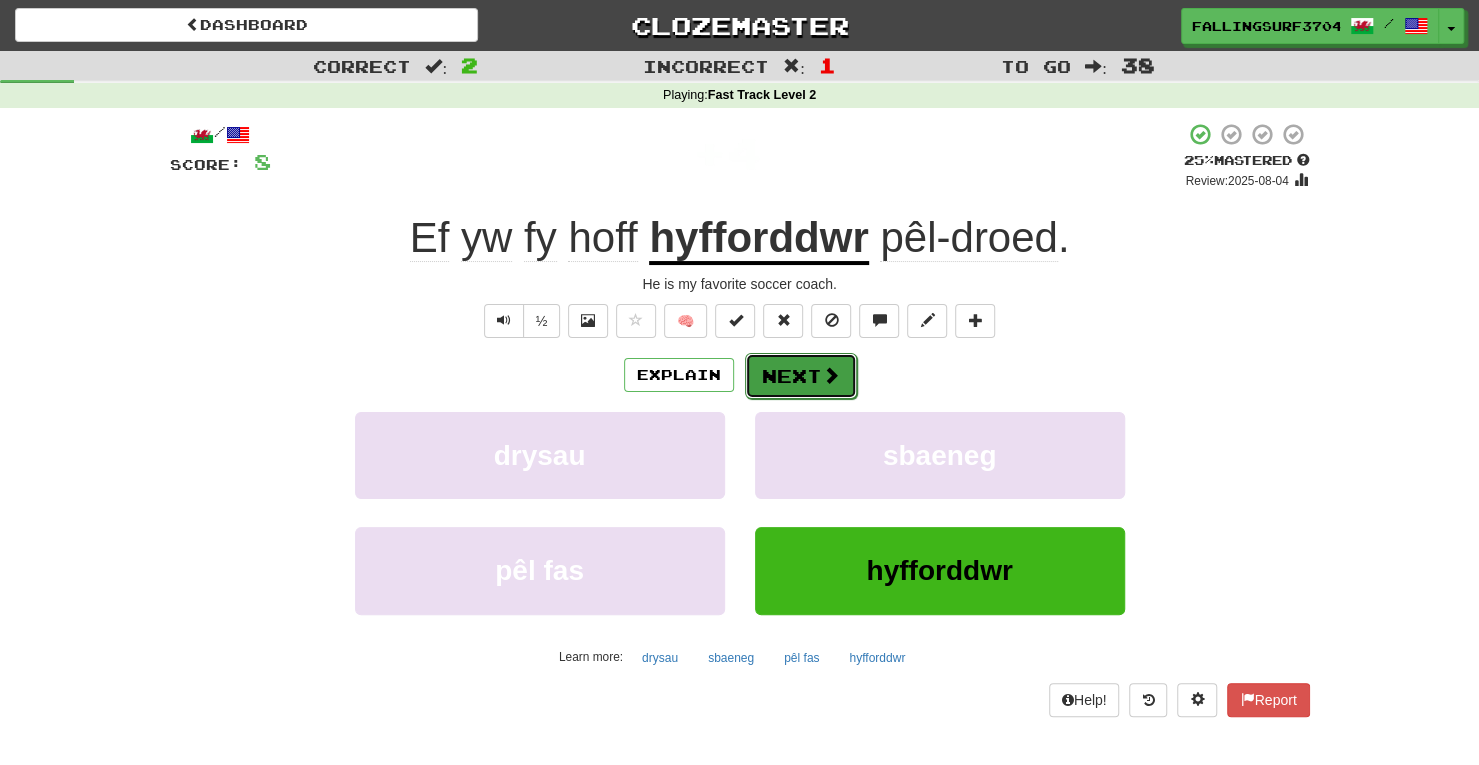 click on "Next" at bounding box center (801, 376) 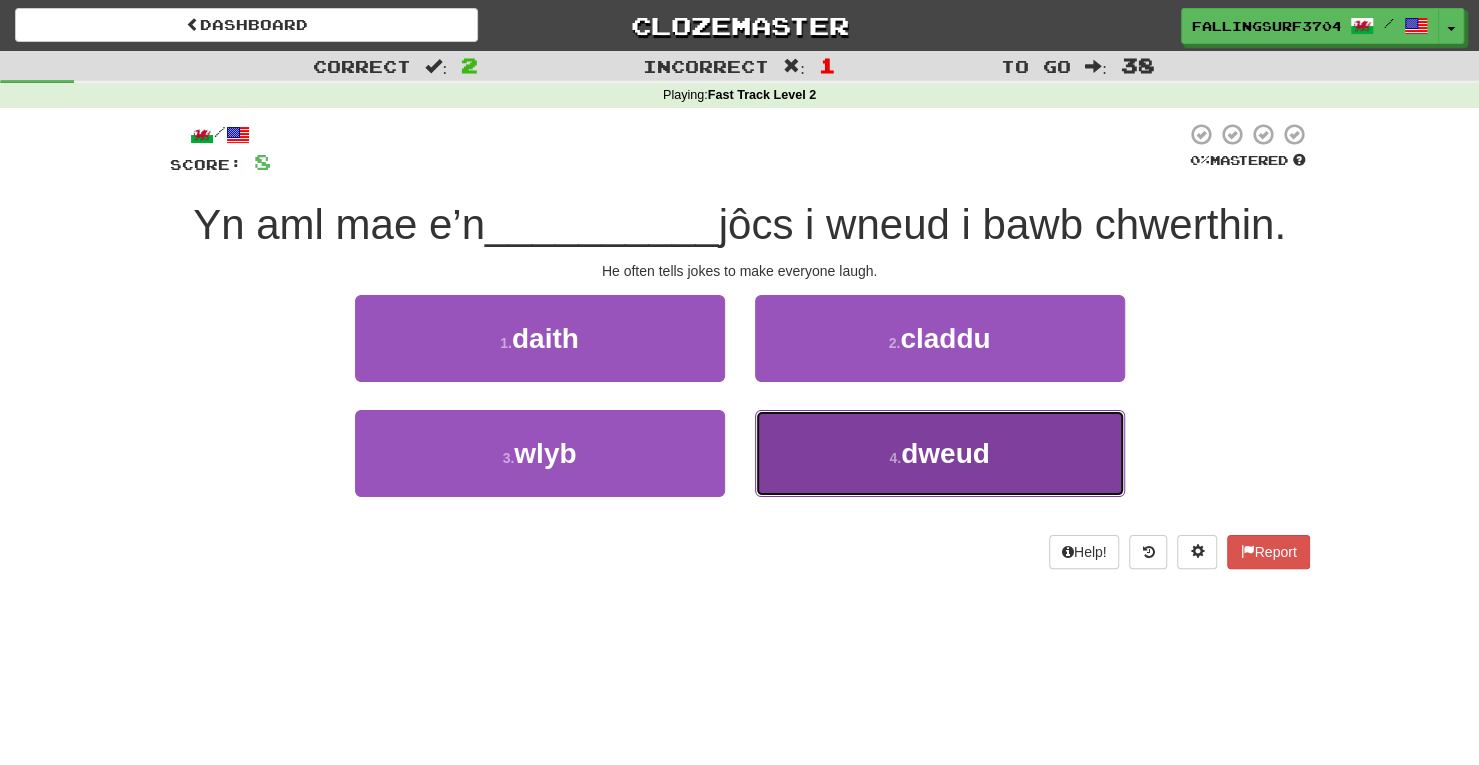 click on "dweud" at bounding box center [945, 453] 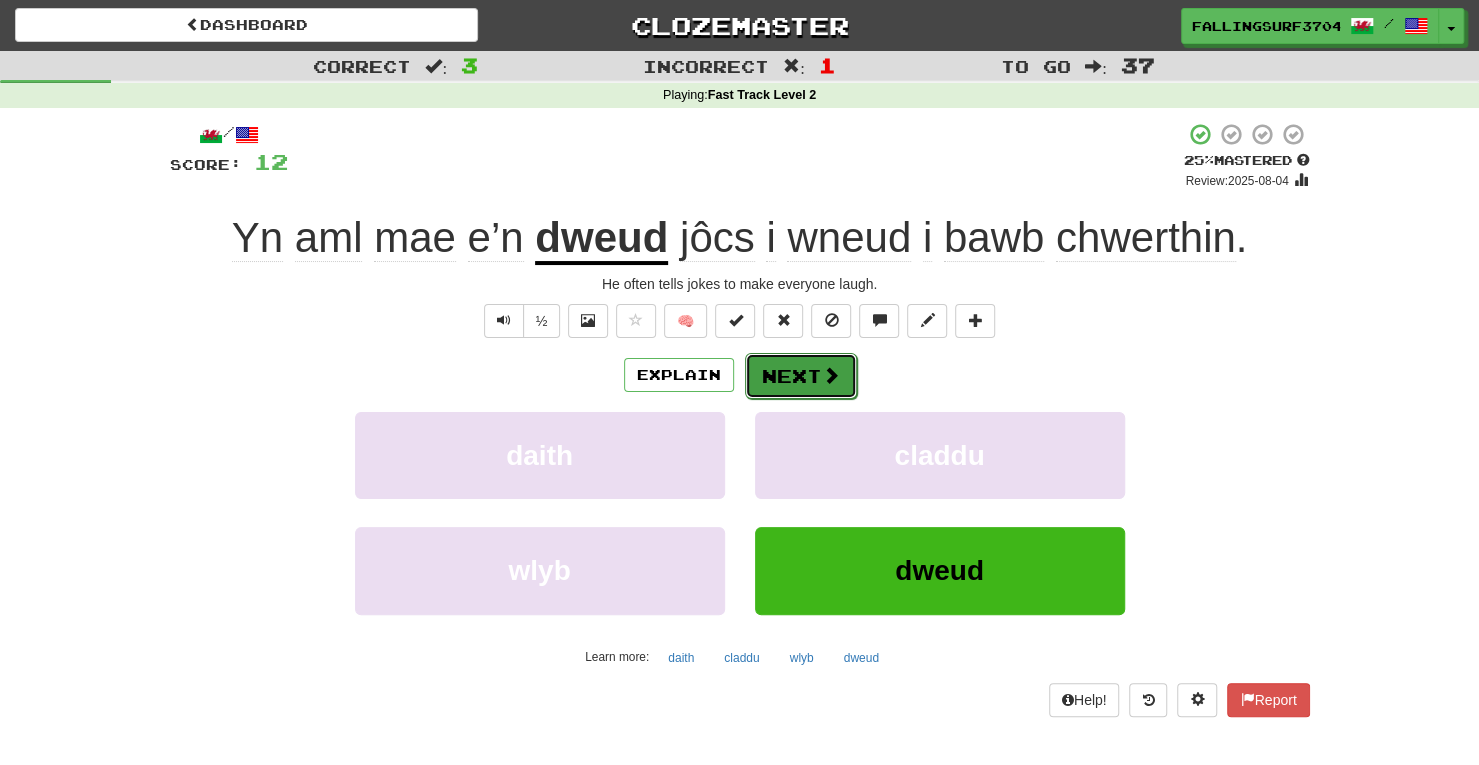 click on "Next" at bounding box center [801, 376] 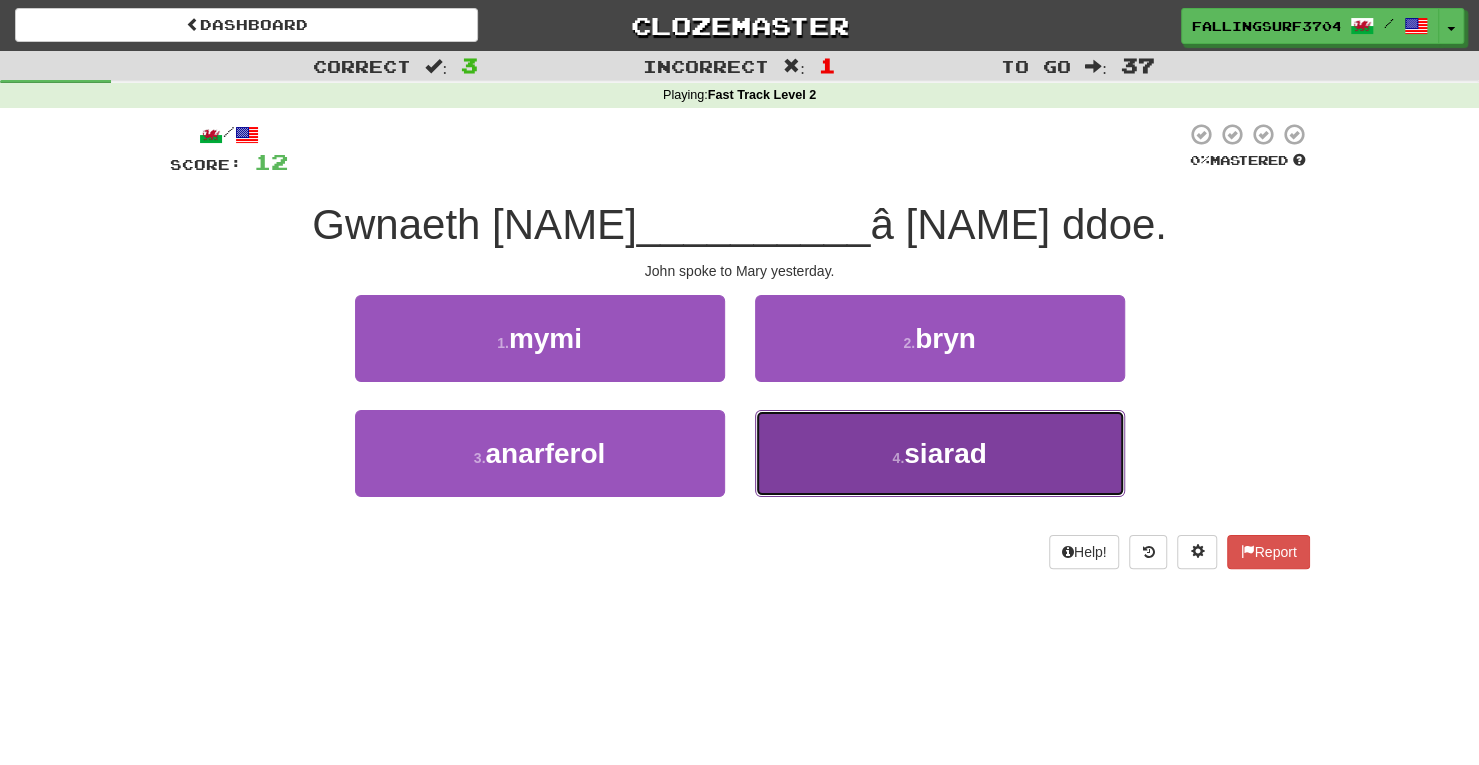 click on "4 .  siarad" at bounding box center [940, 453] 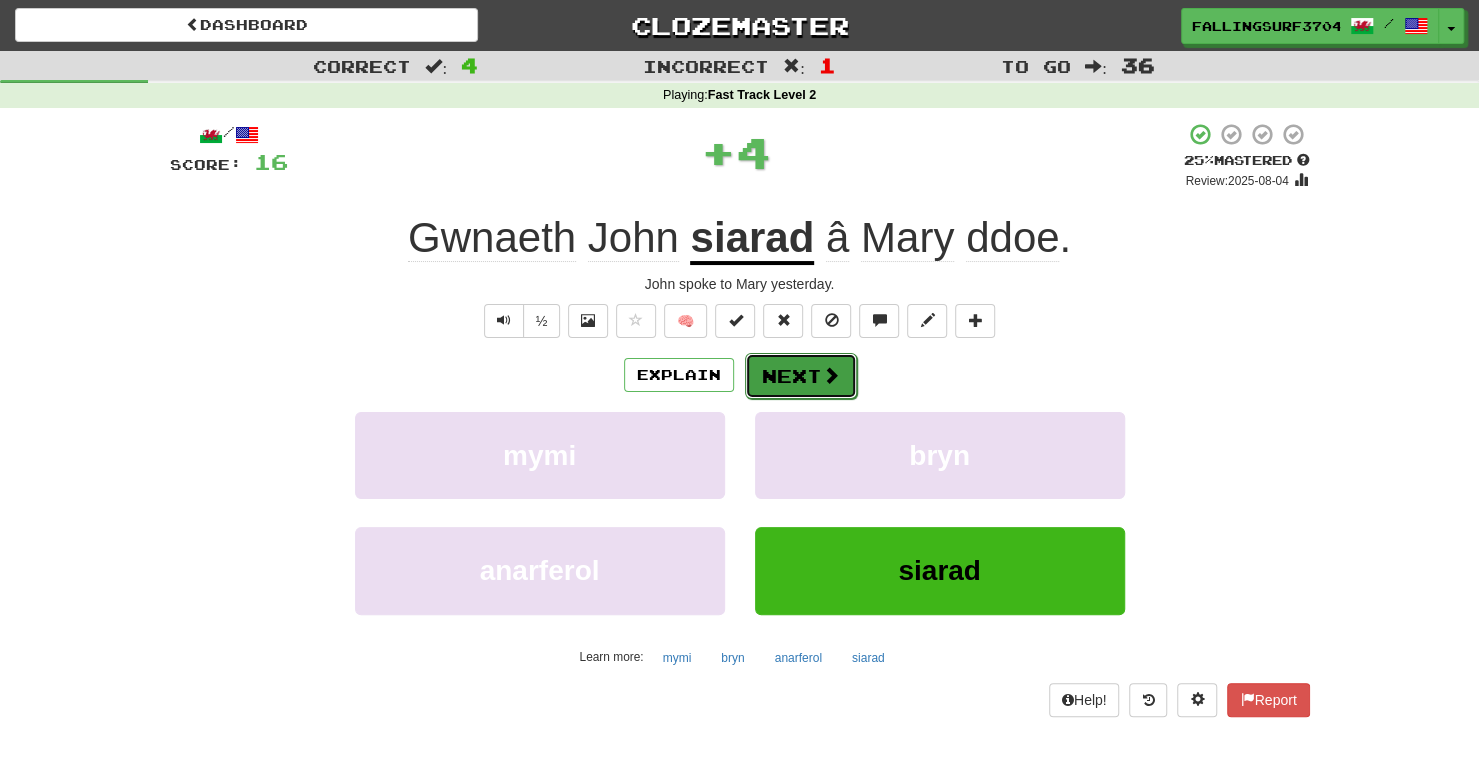 click on "Next" at bounding box center (801, 376) 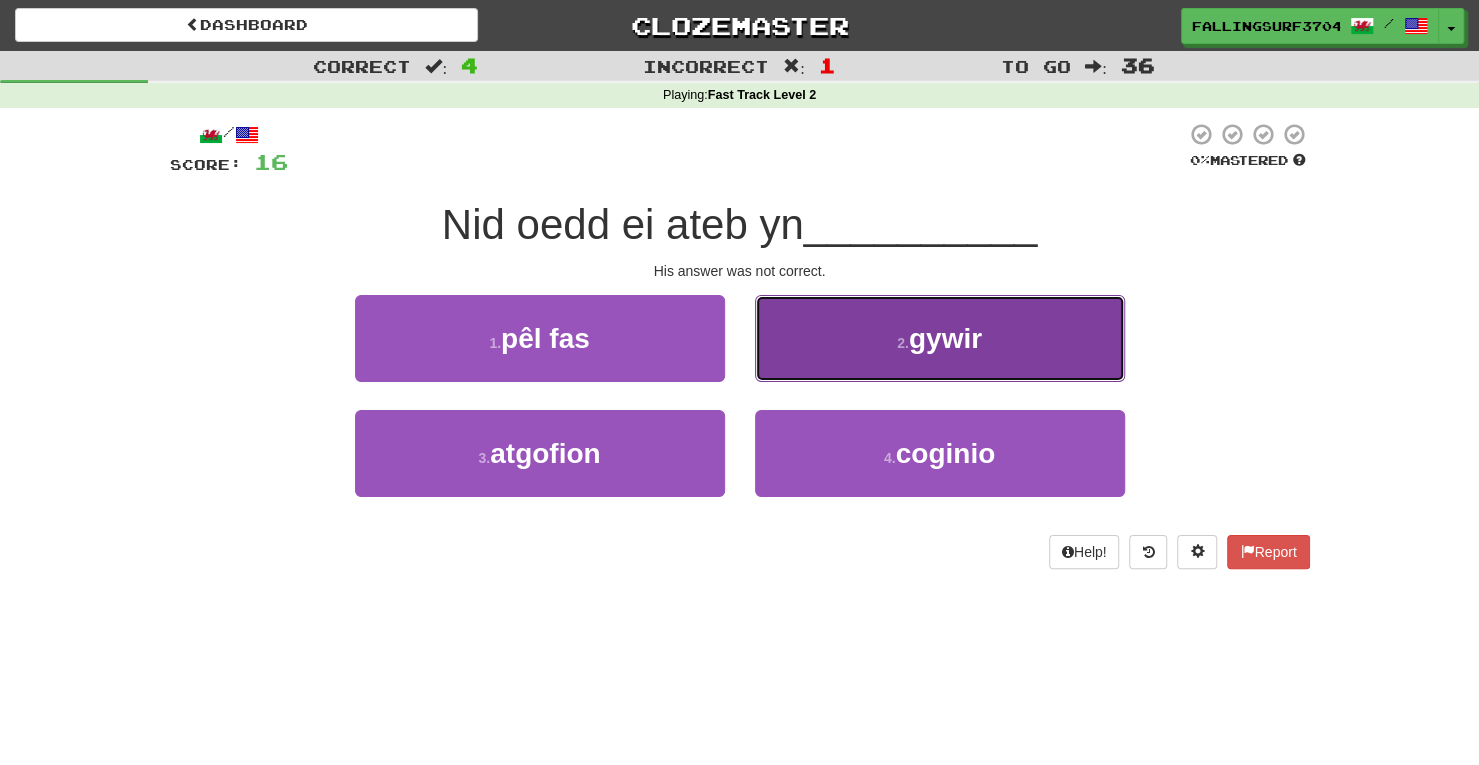click on "gywir" at bounding box center (945, 338) 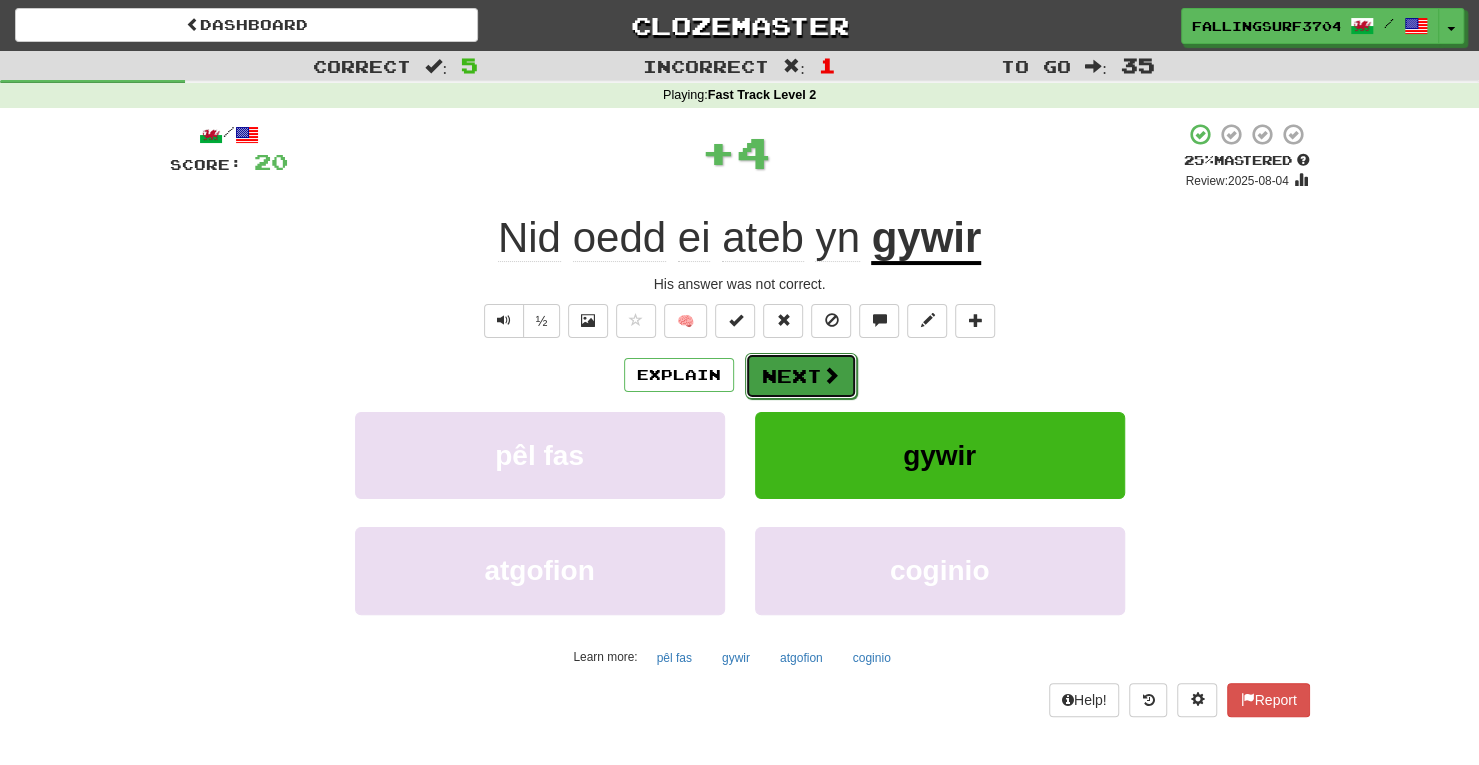 click on "Next" at bounding box center [801, 376] 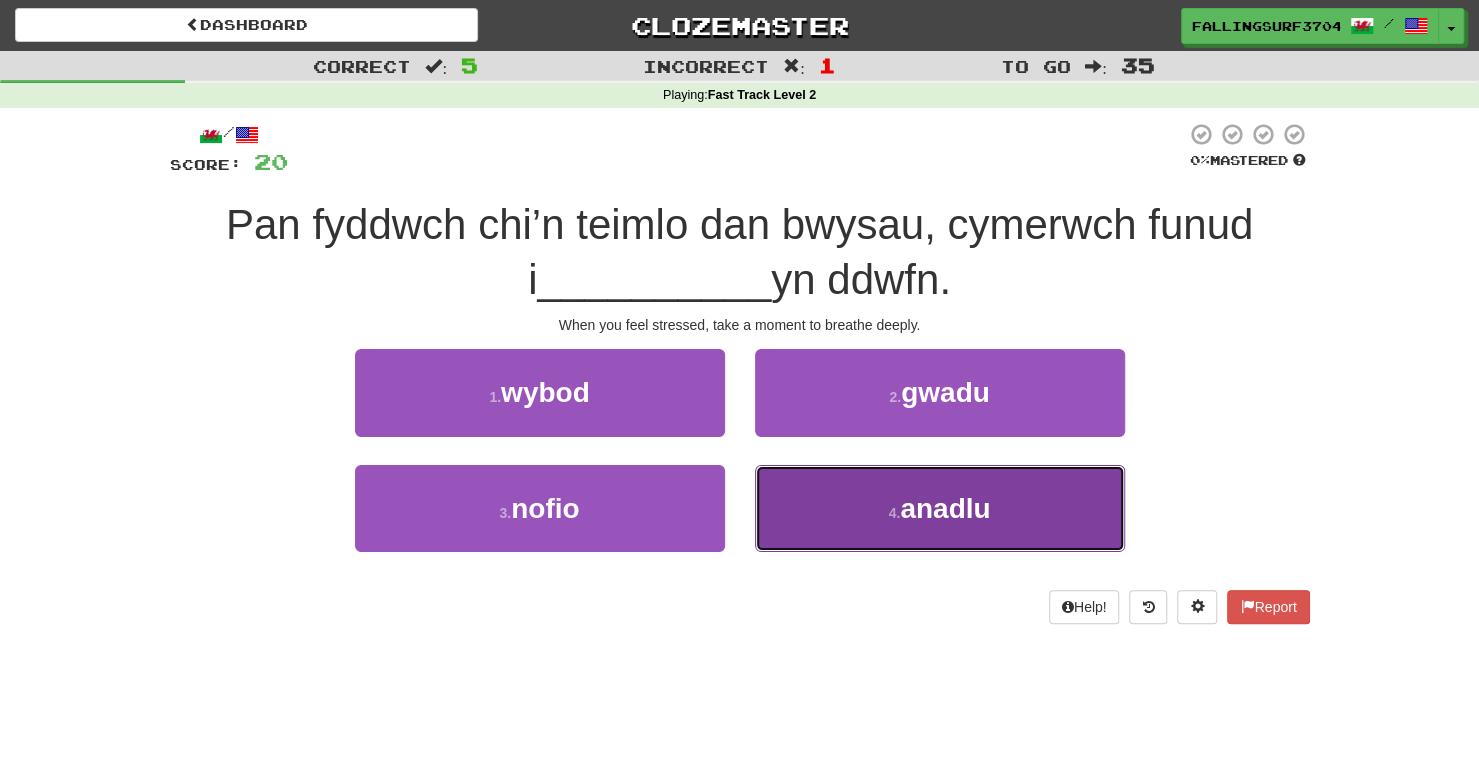 click on "4 .  anadlu" at bounding box center [940, 508] 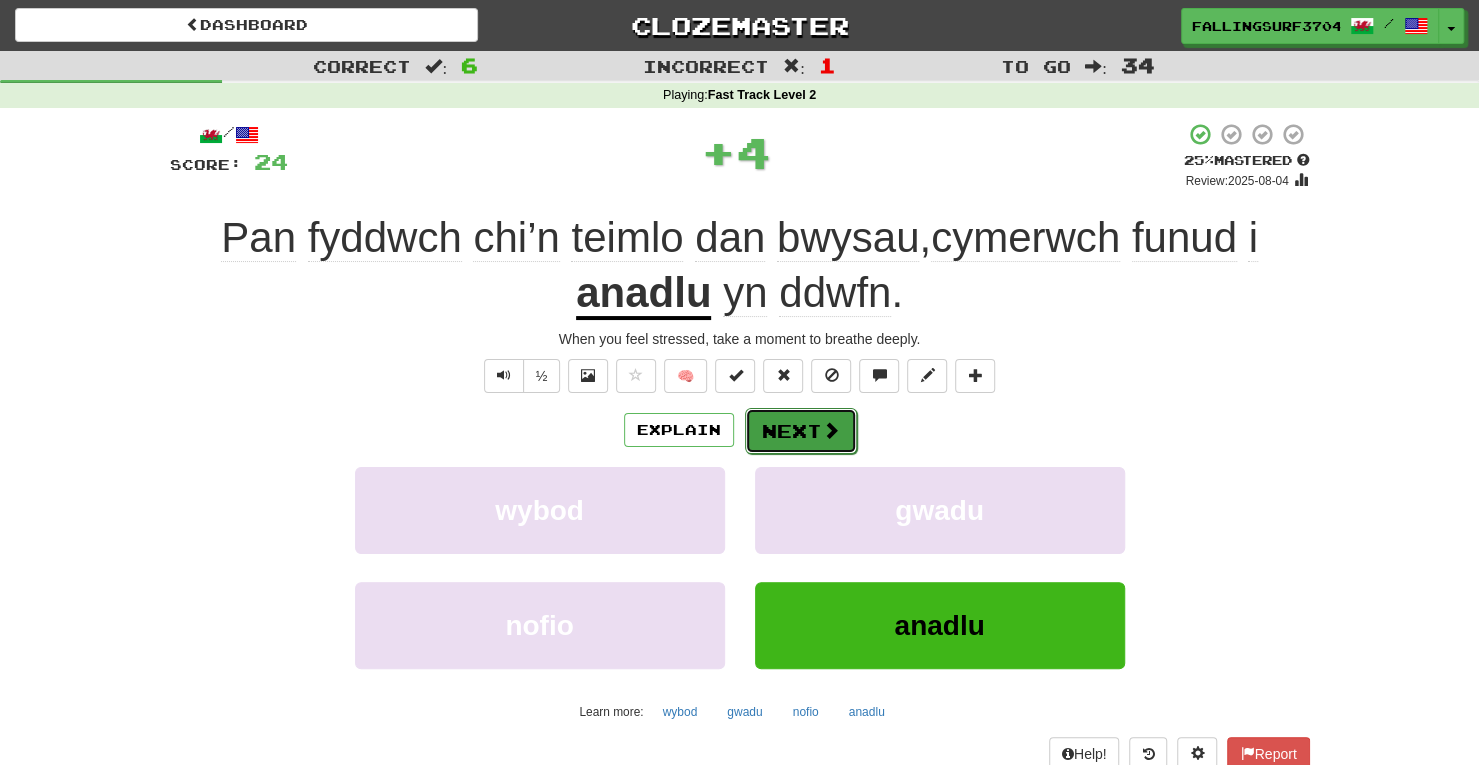 click on "Next" at bounding box center [801, 431] 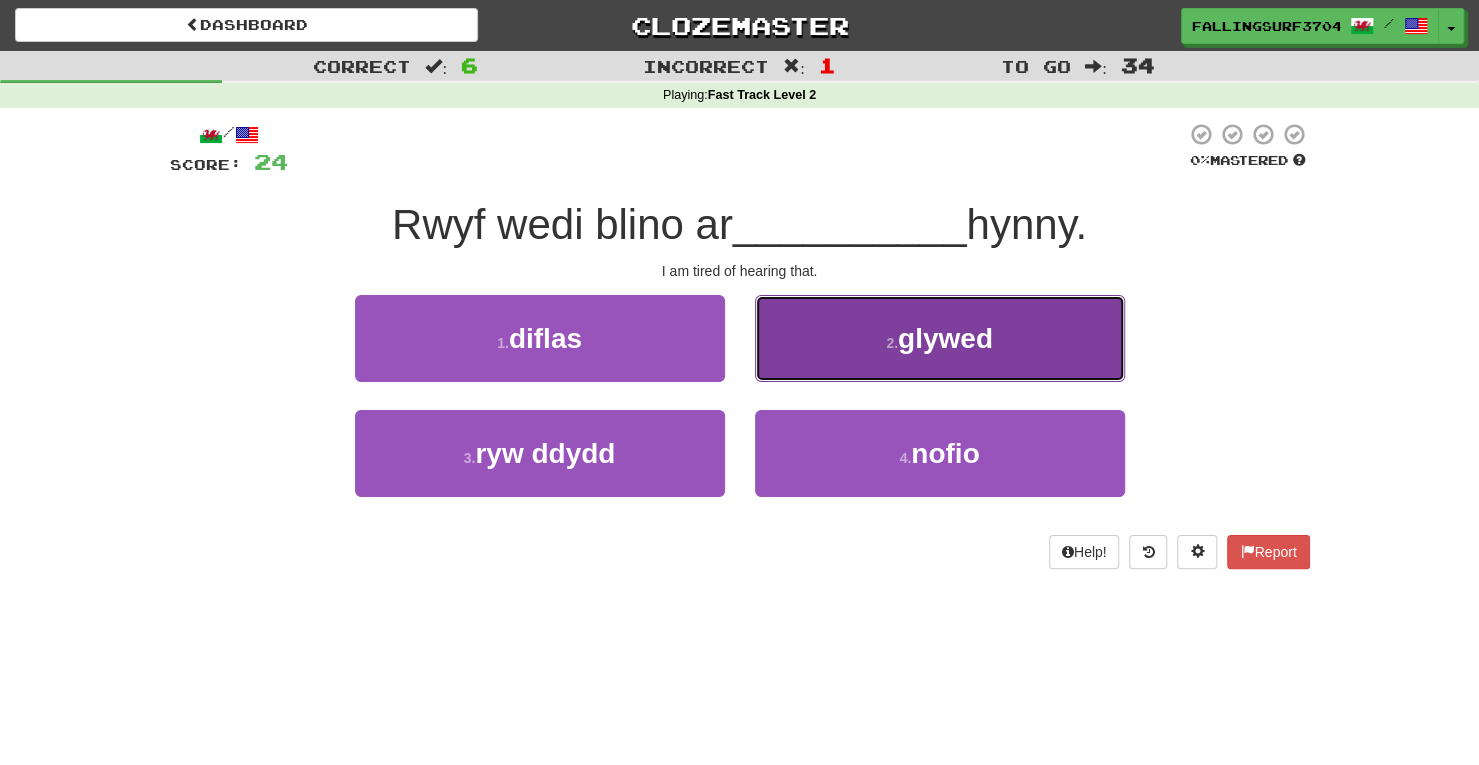 click on "glywed" at bounding box center (945, 338) 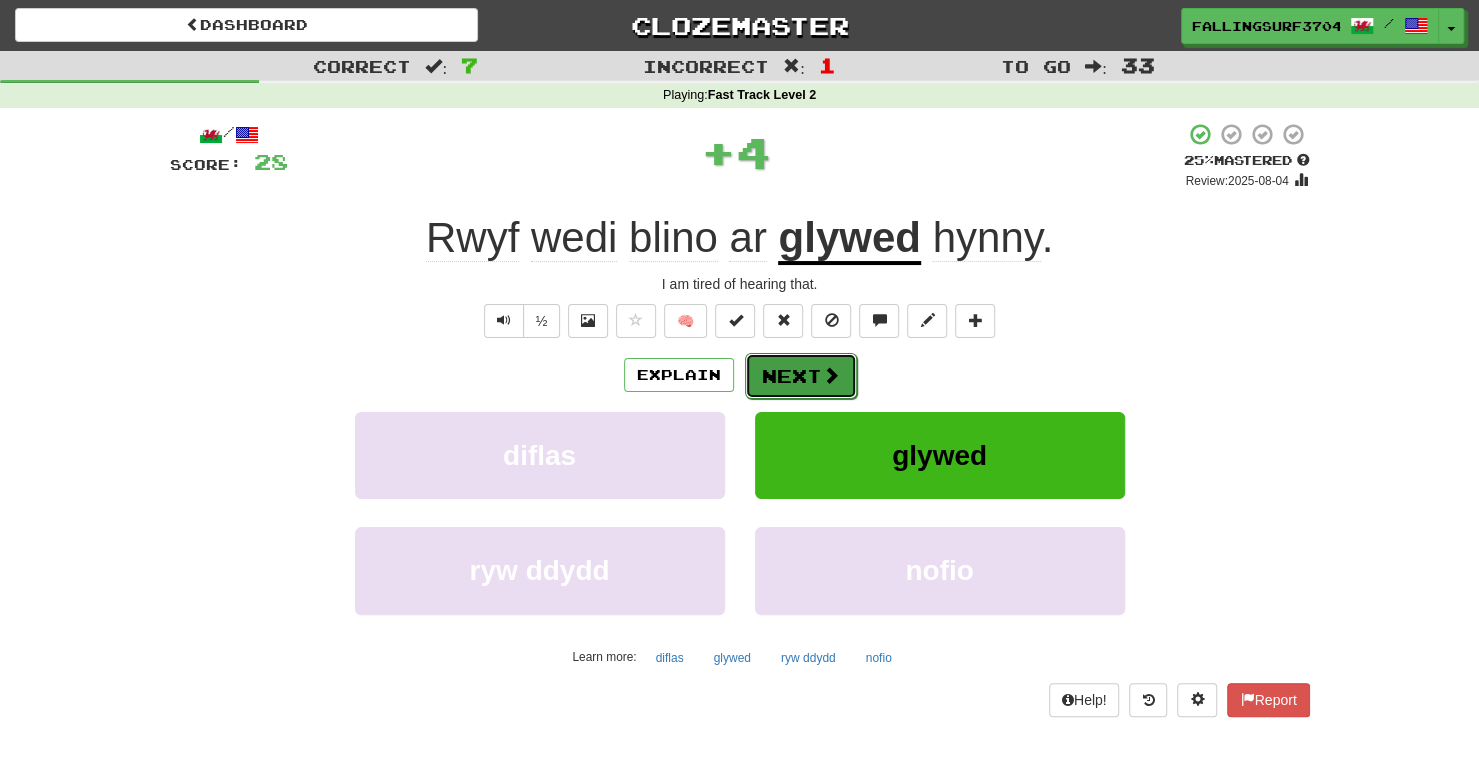 click on "Next" at bounding box center [801, 376] 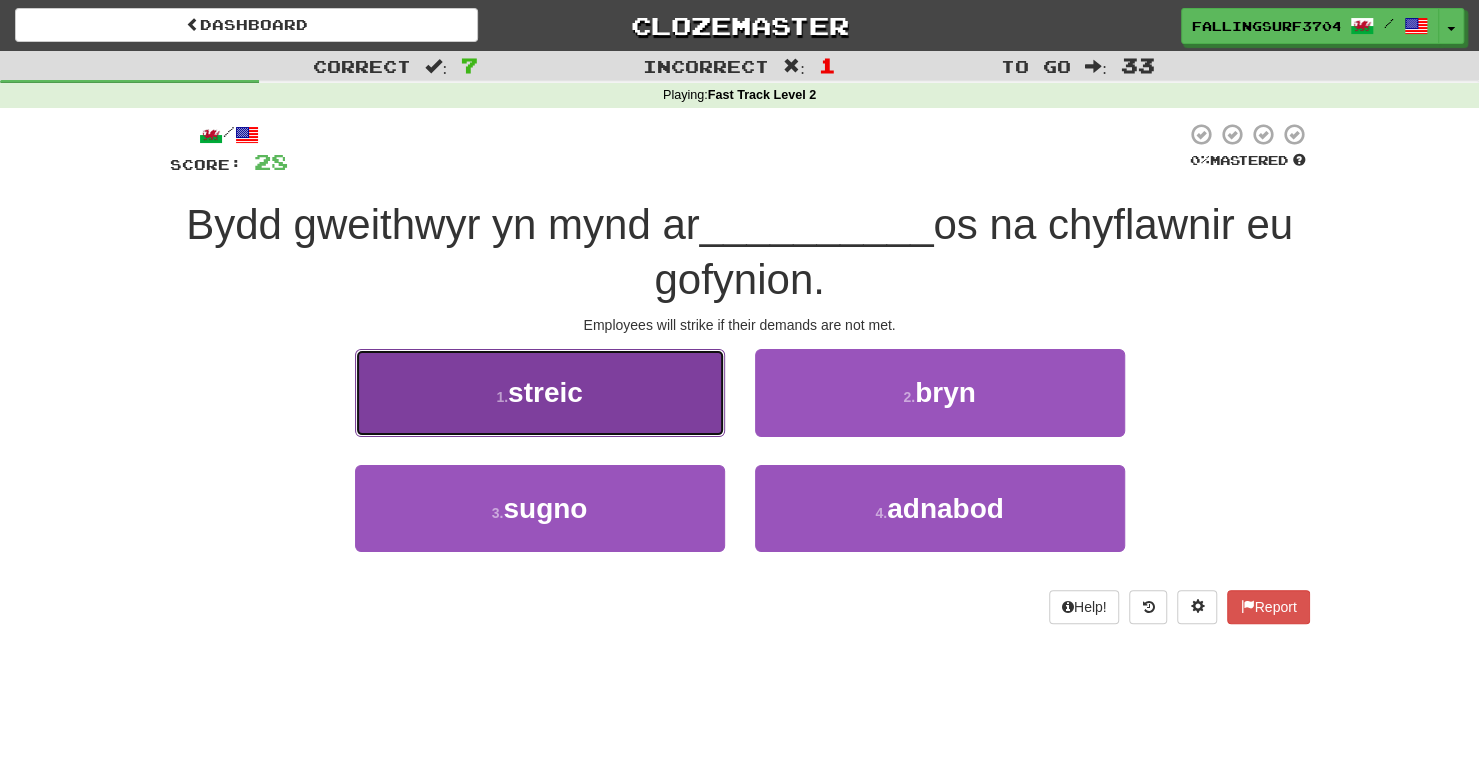click on "1 .  streic" at bounding box center (540, 392) 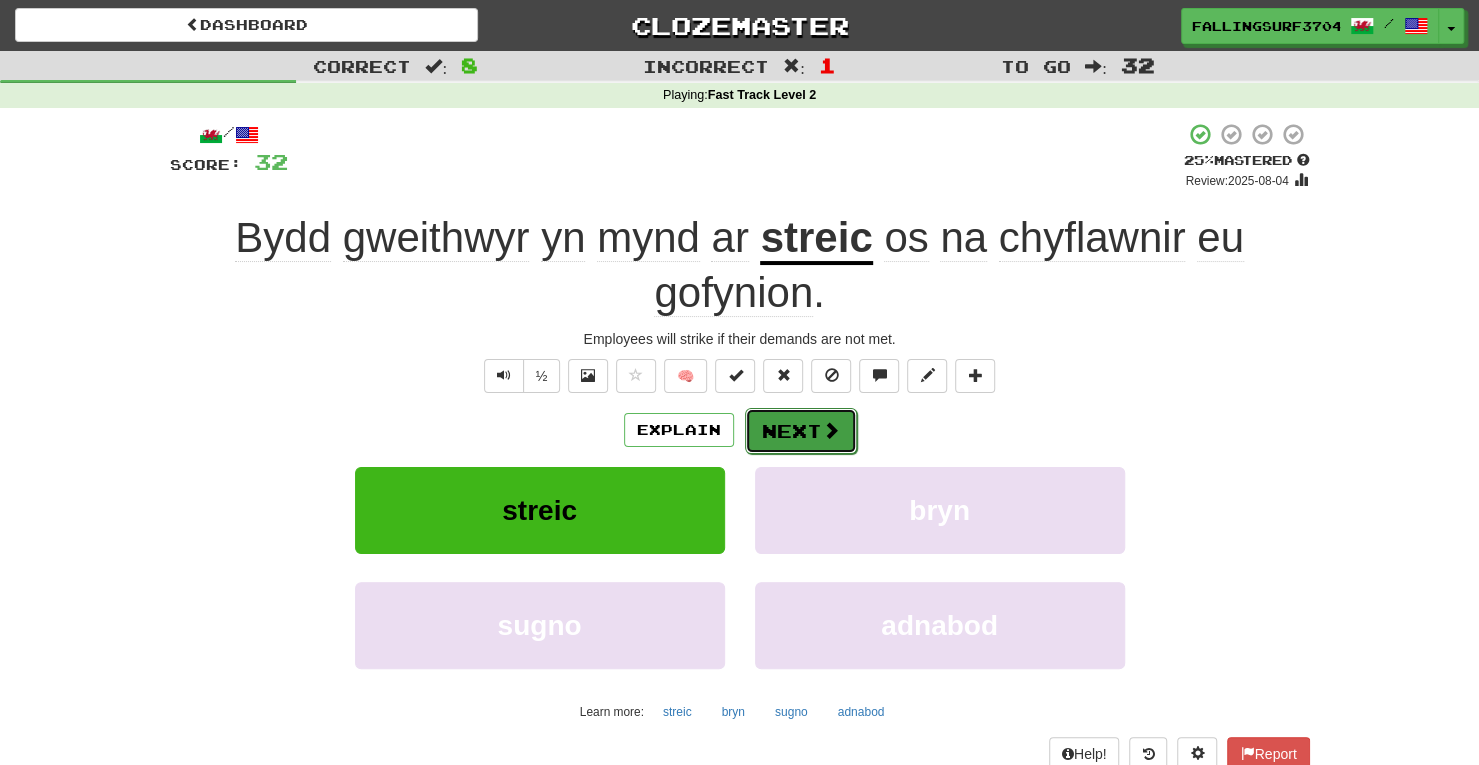 click on "Next" at bounding box center (801, 431) 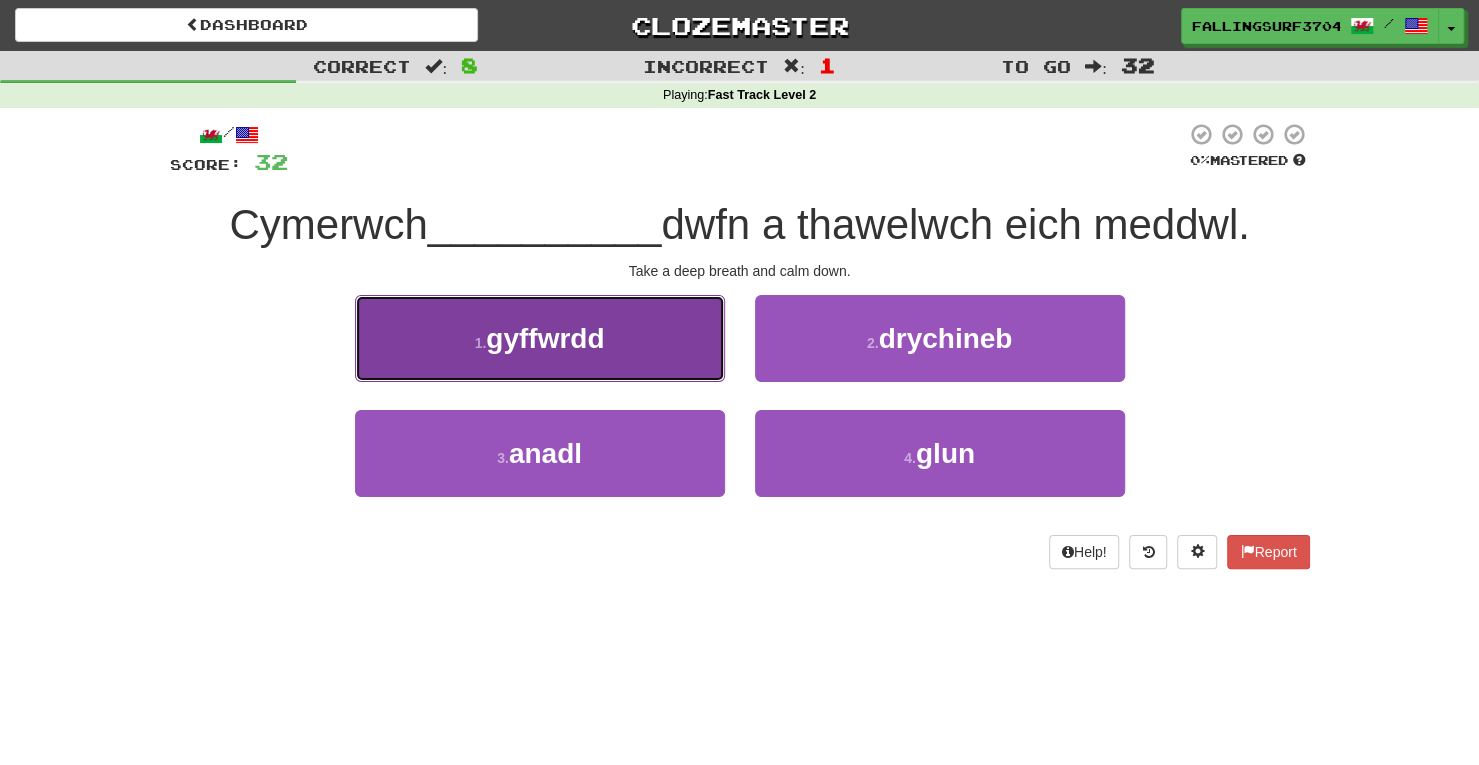 click on "1 .  gyffwrdd" at bounding box center [540, 338] 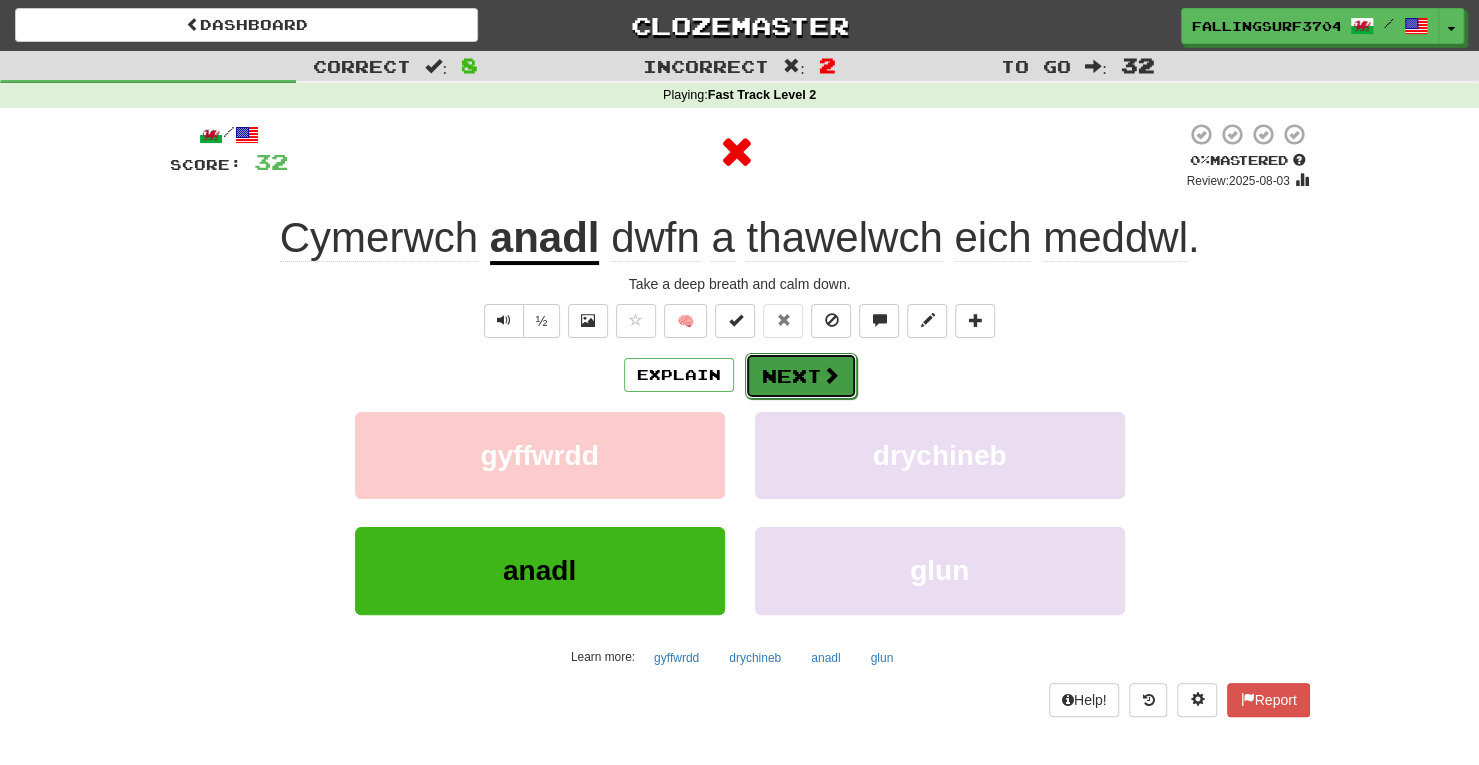 click on "Next" at bounding box center [801, 376] 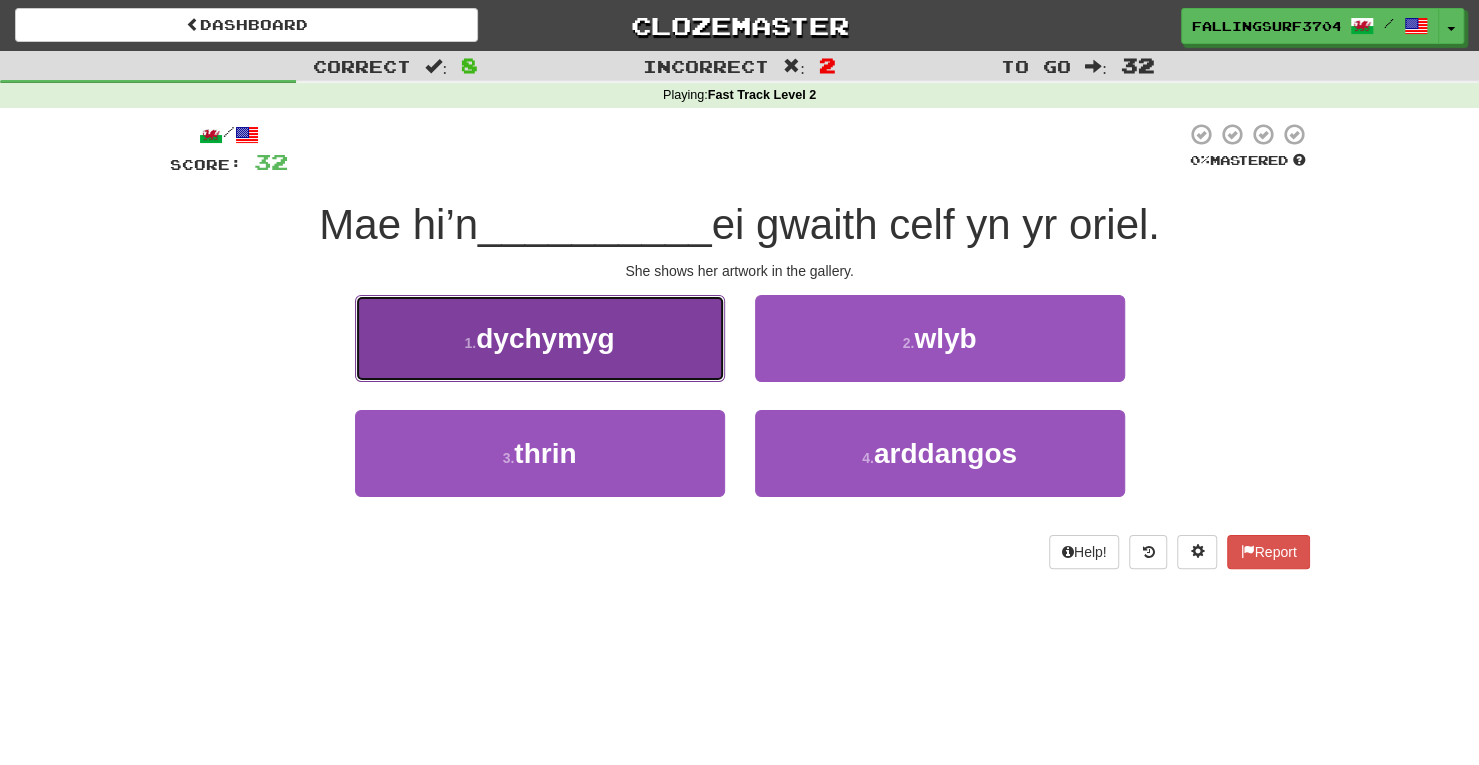click on "1 .  dychymyg" at bounding box center (540, 338) 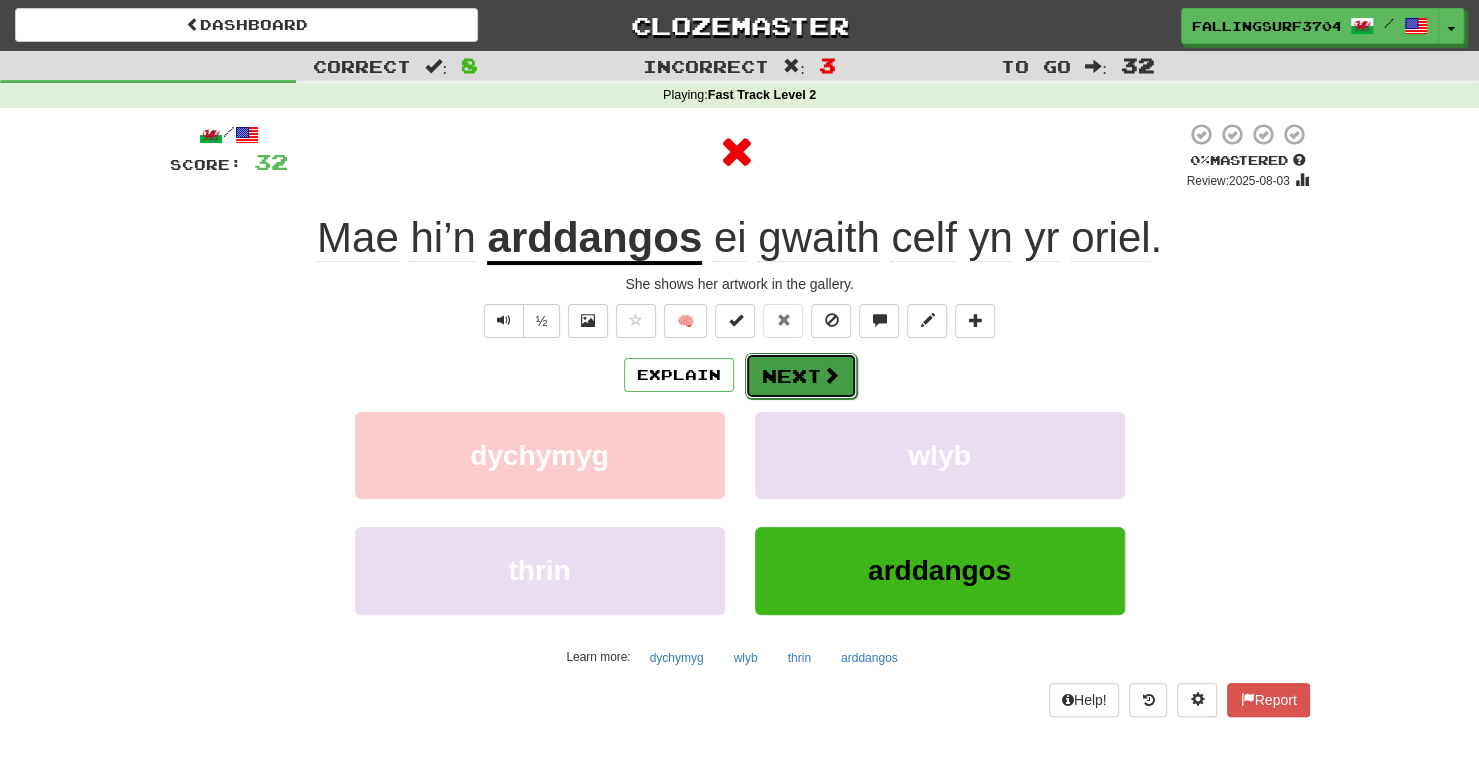 click on "Next" at bounding box center [801, 376] 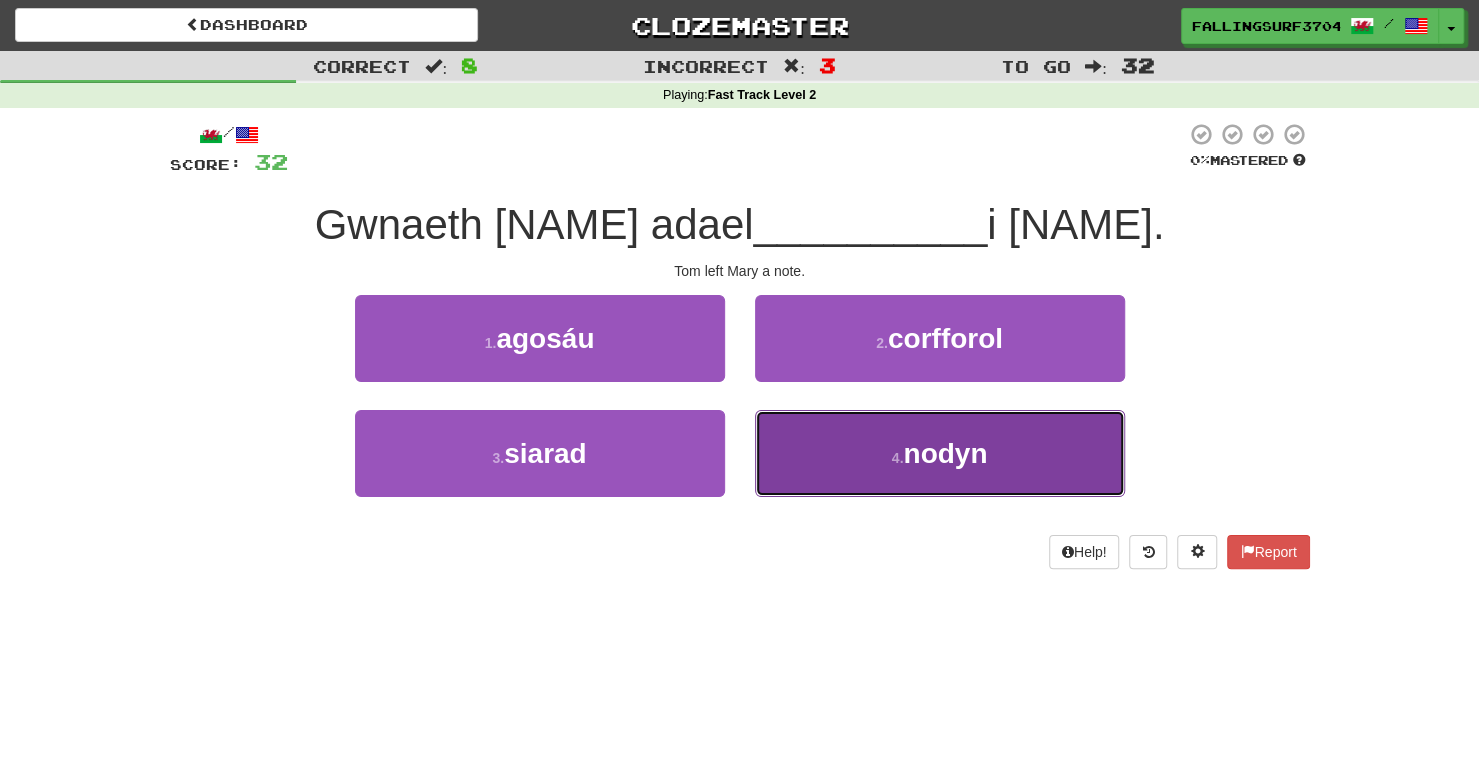 click on "4 .  nodyn" at bounding box center [940, 453] 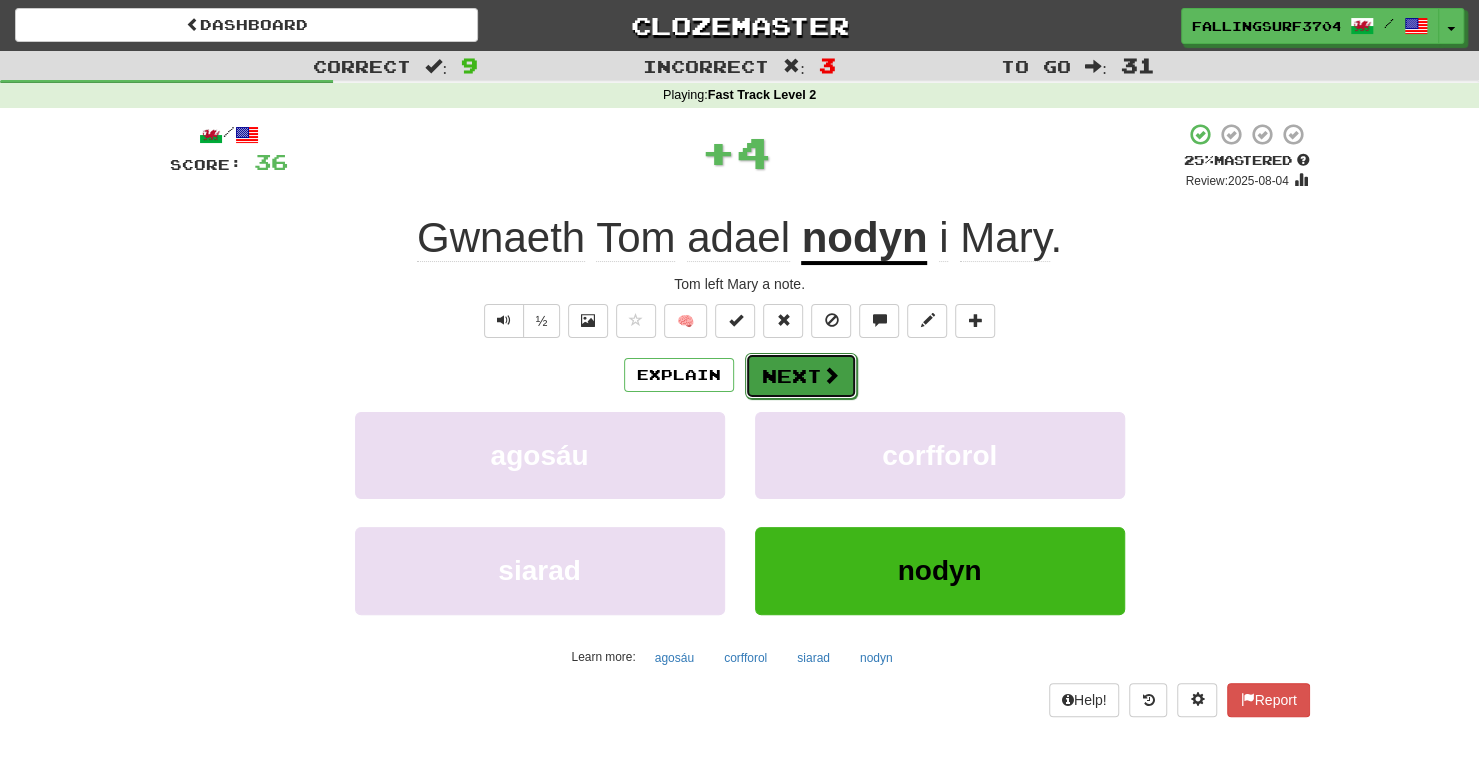 click on "Next" at bounding box center (801, 376) 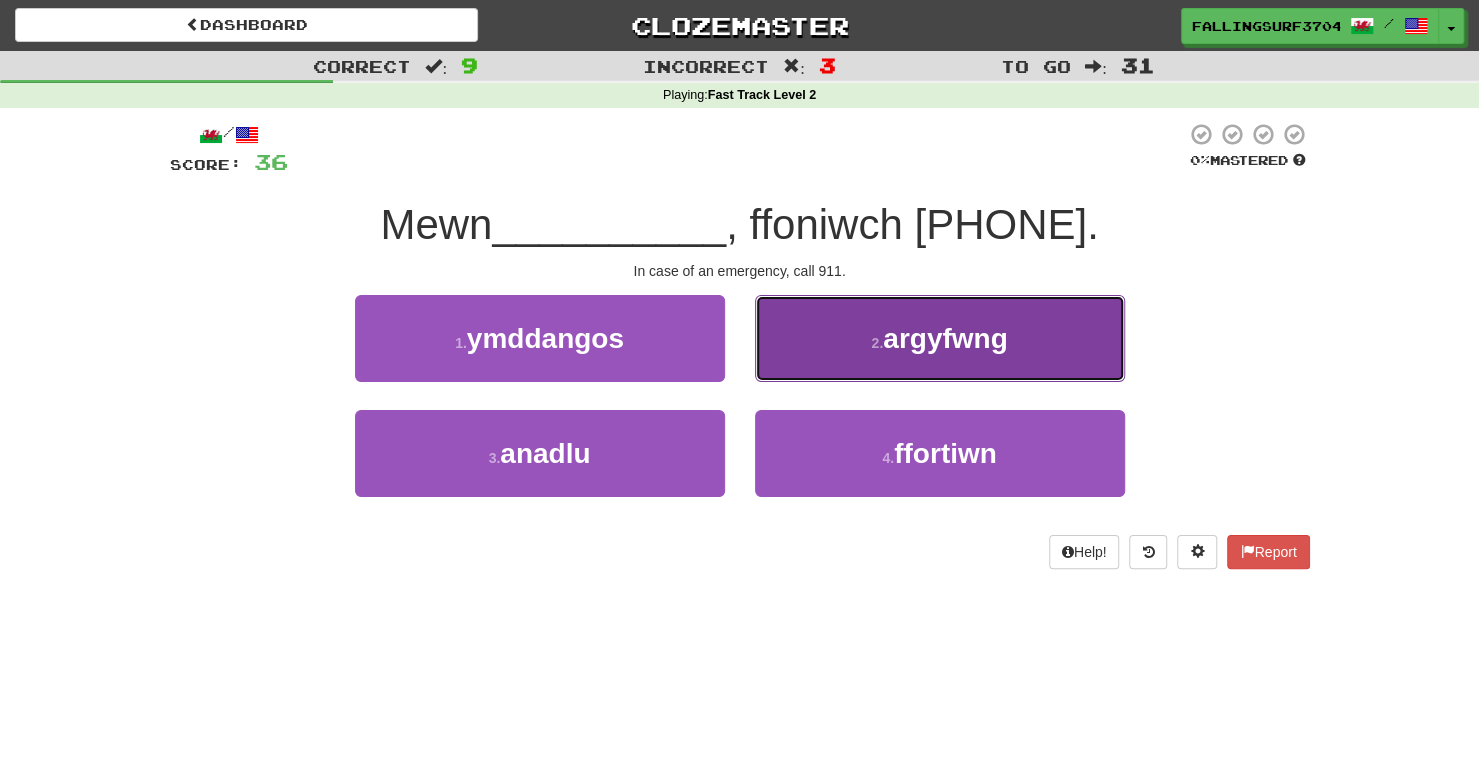 click on "argyfwng" at bounding box center [945, 338] 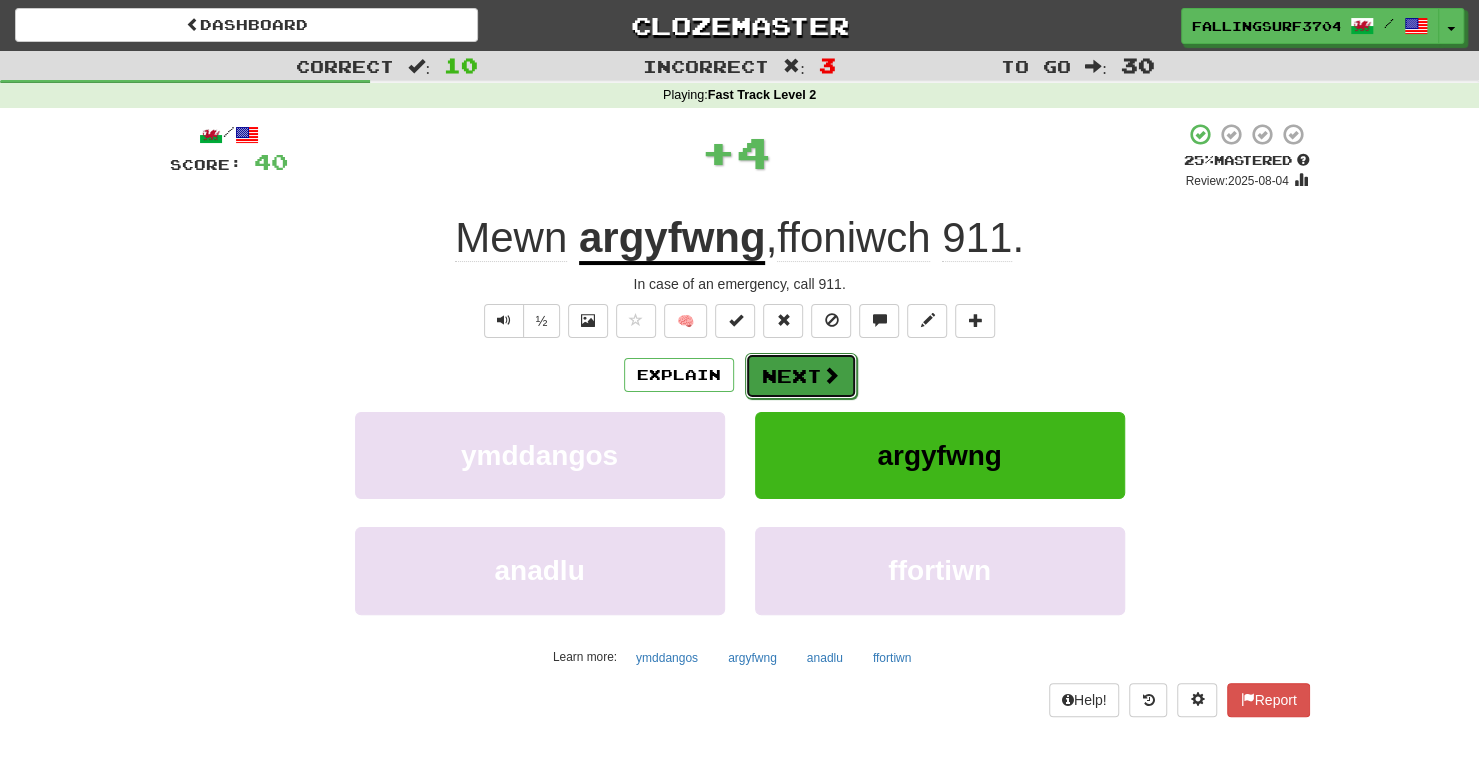 click on "Next" at bounding box center (801, 376) 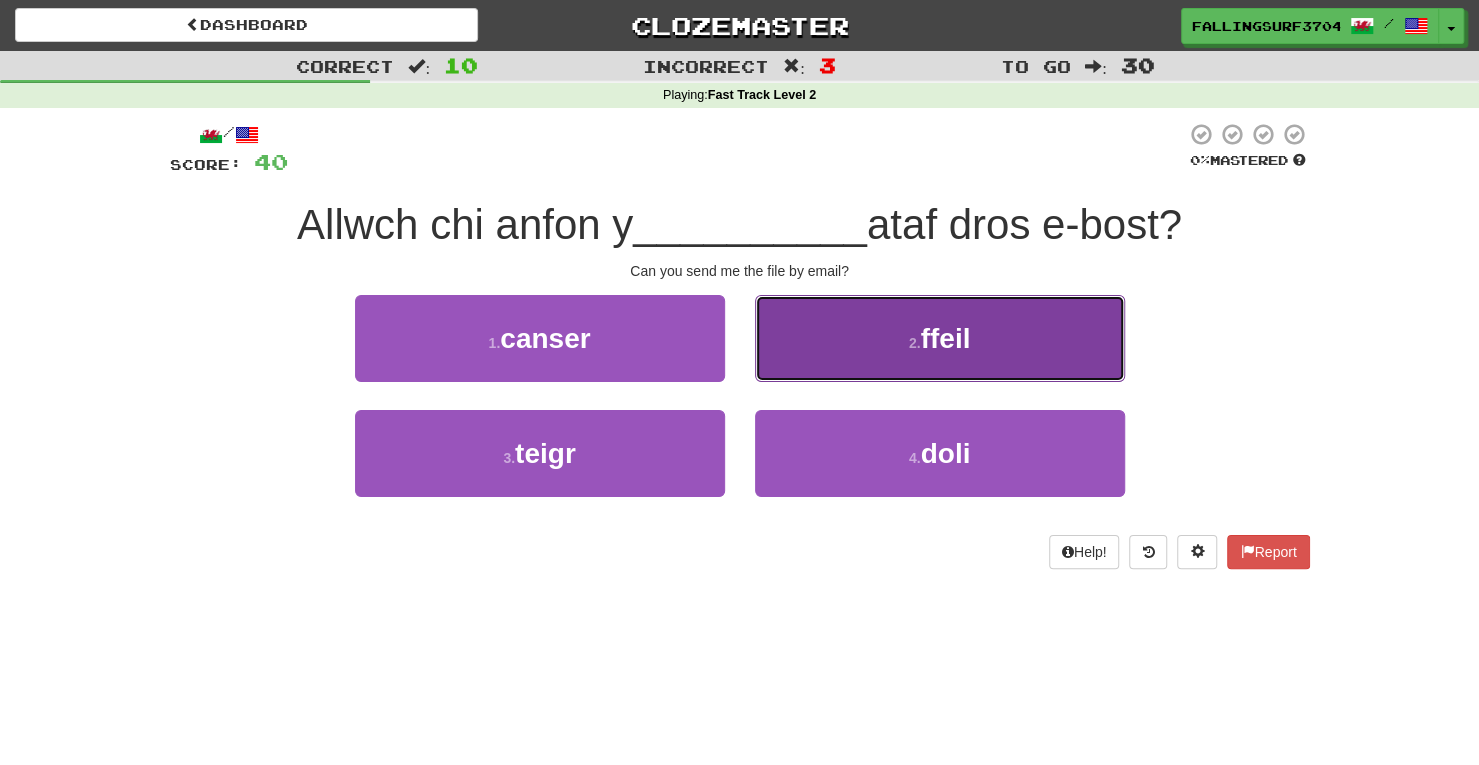 click on "ffeil" at bounding box center (940, 338) 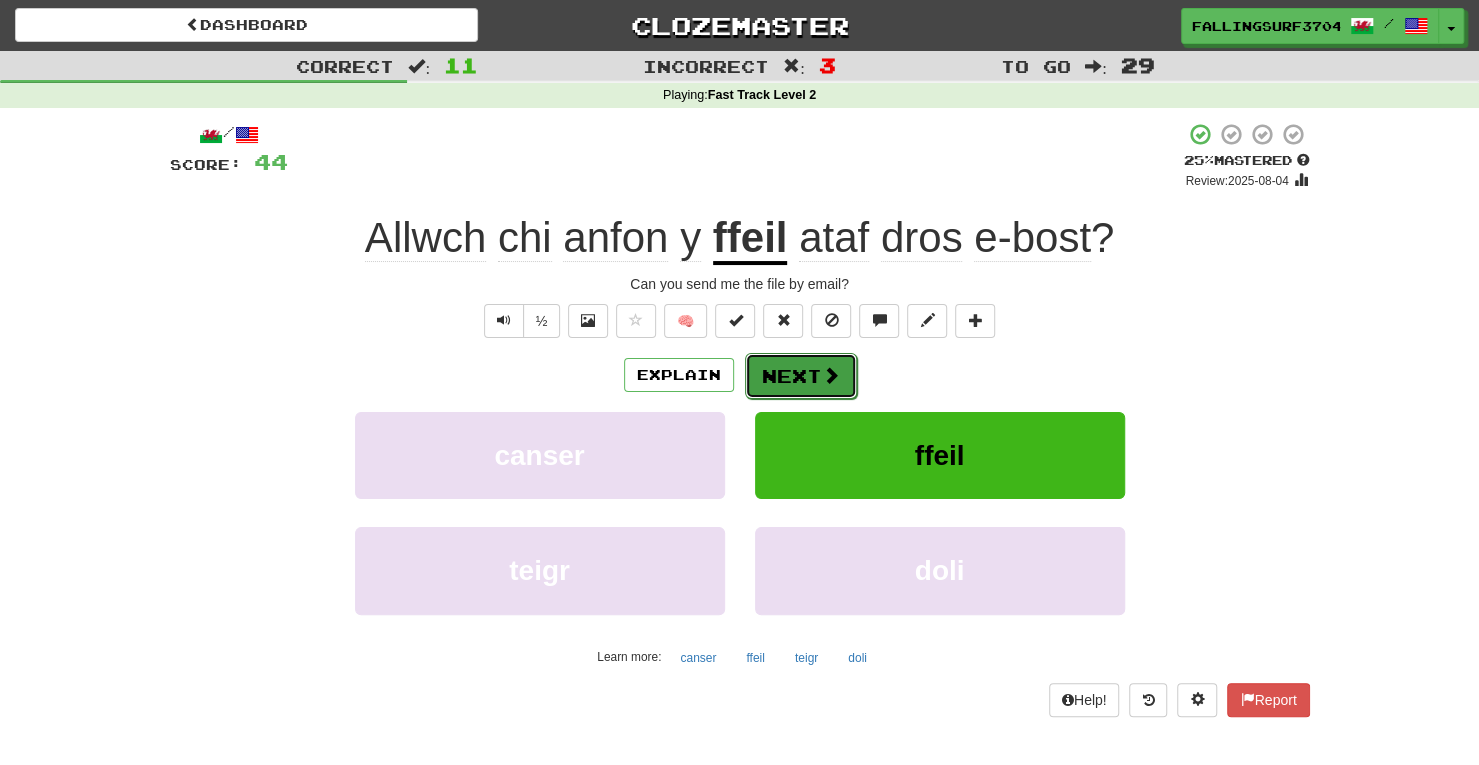 click on "Next" at bounding box center (801, 376) 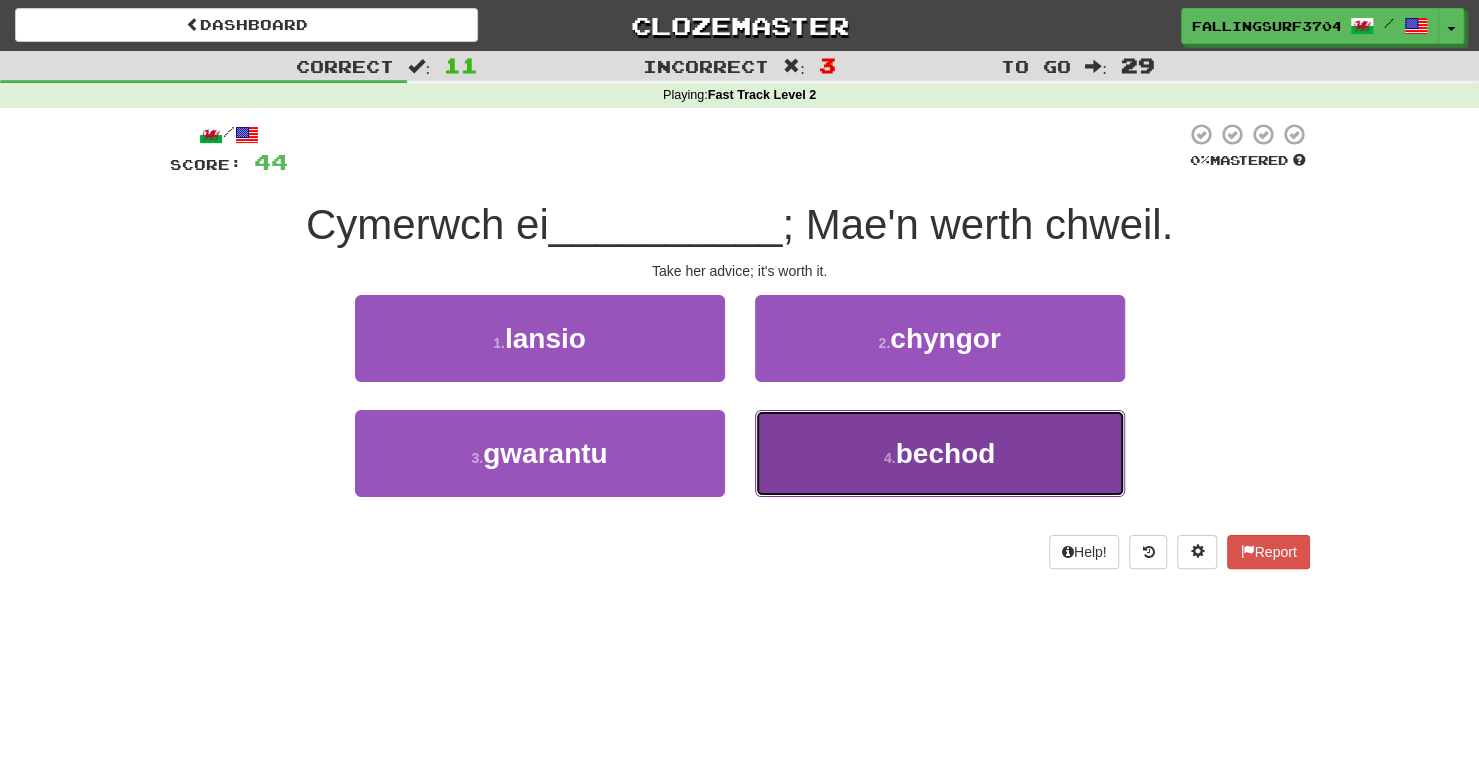 click on "4 .  bechod" at bounding box center (940, 453) 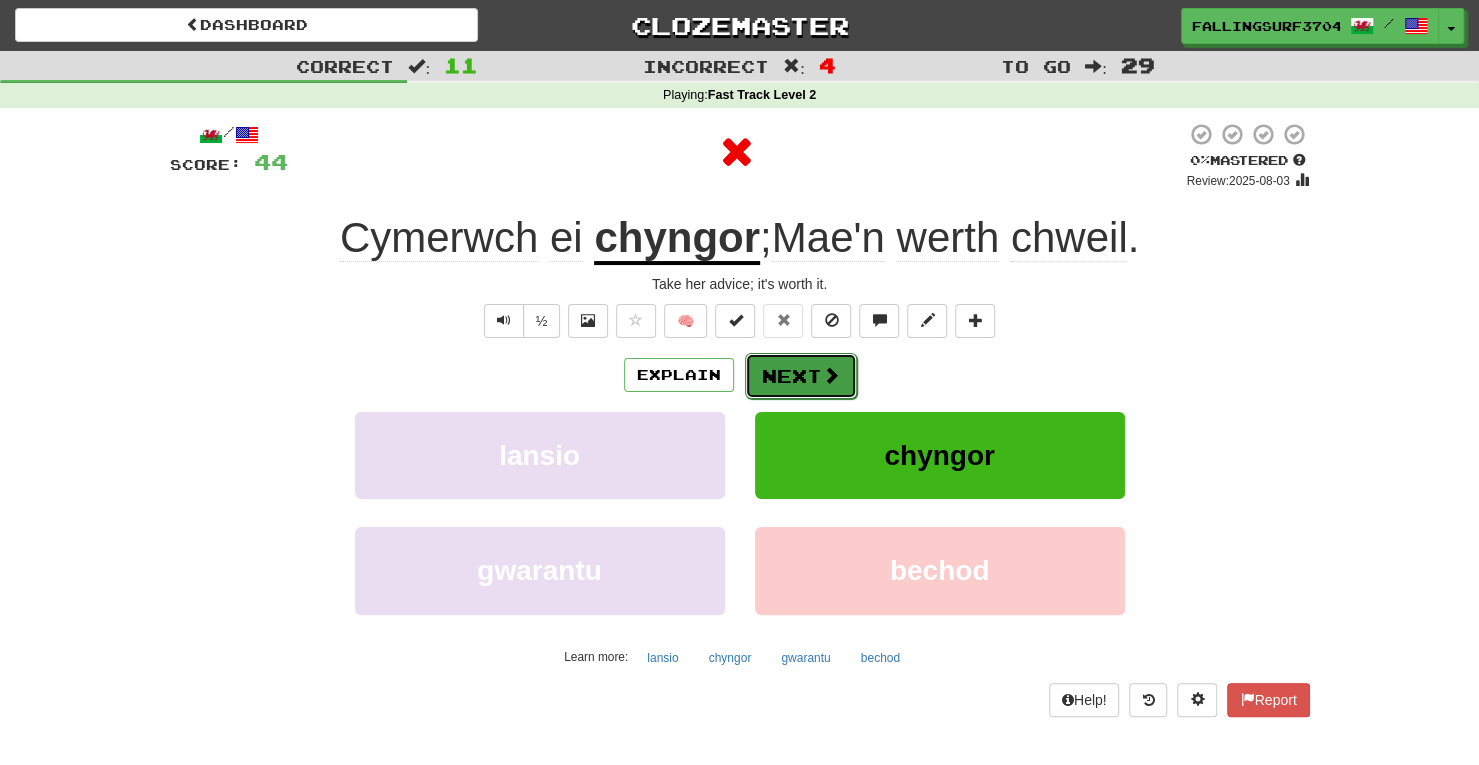 click on "Next" at bounding box center (801, 376) 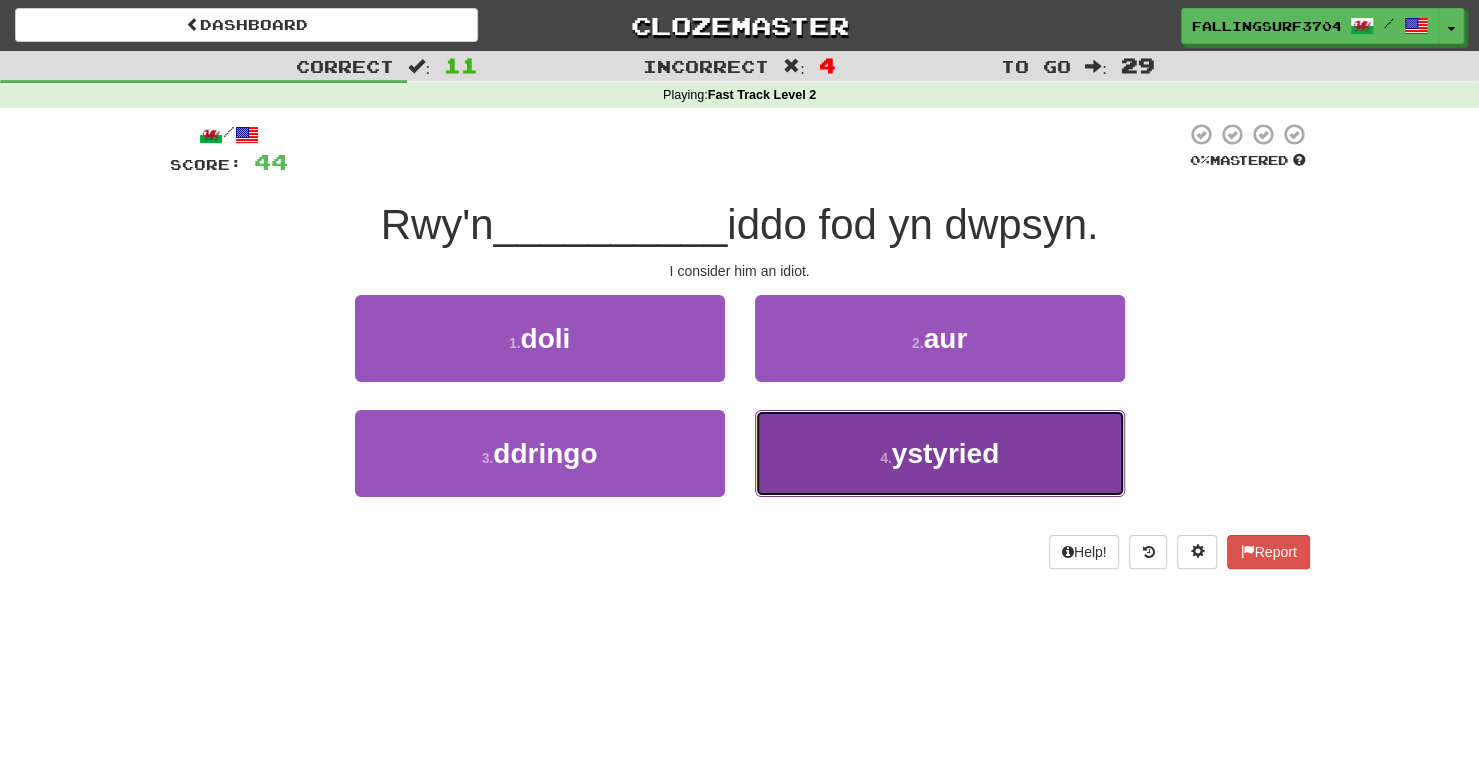 click on "4 .  ystyried" at bounding box center [940, 453] 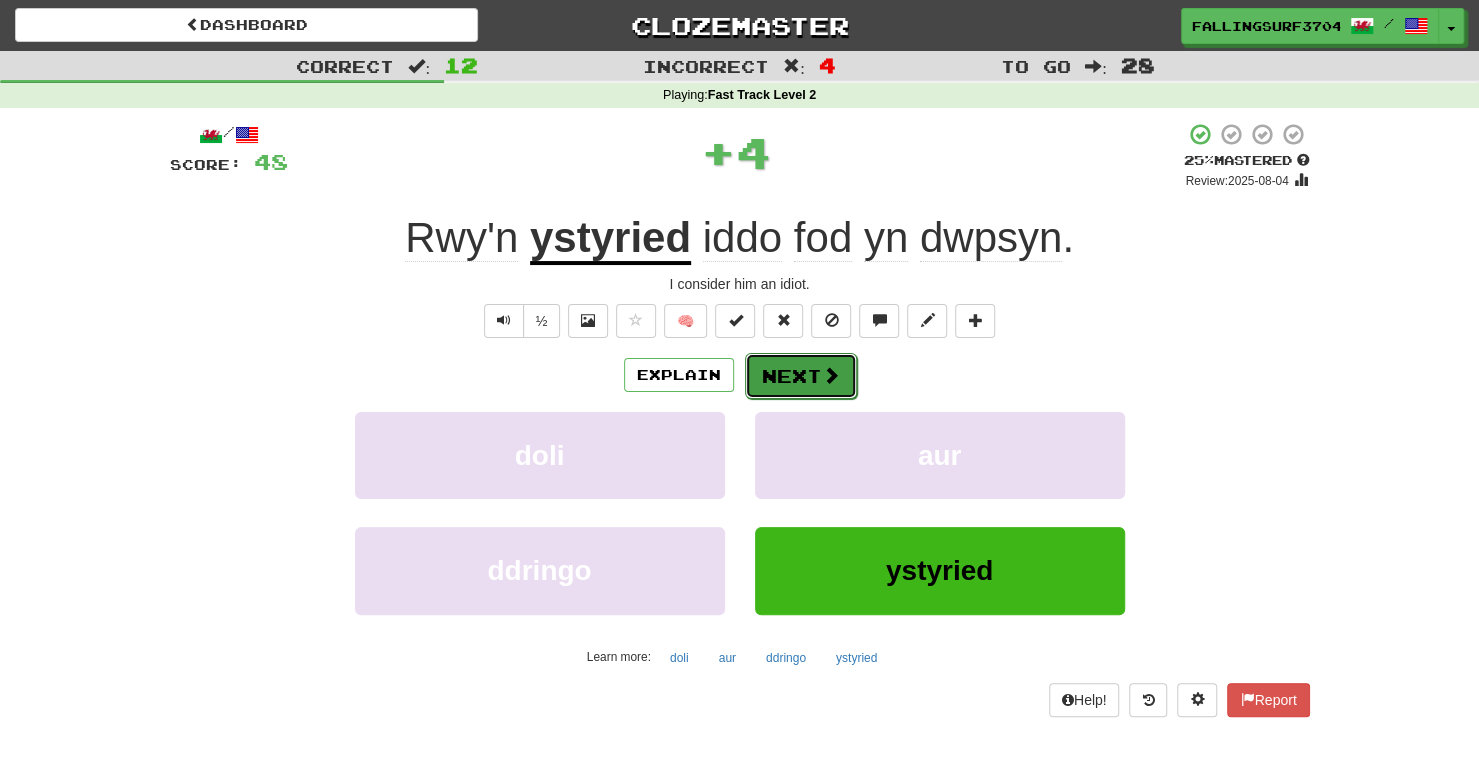 click on "Next" at bounding box center [801, 376] 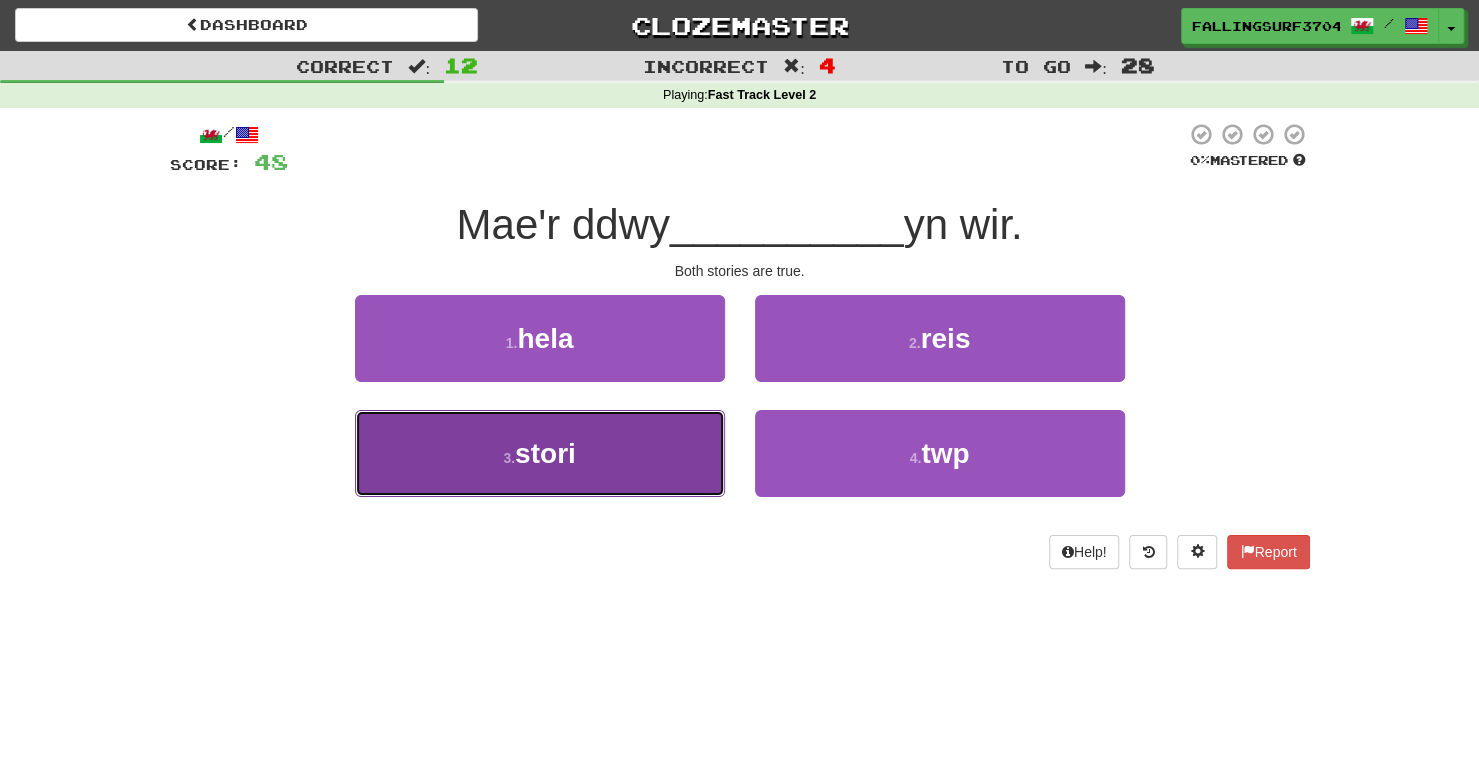 click on "3 .  stori" at bounding box center (540, 453) 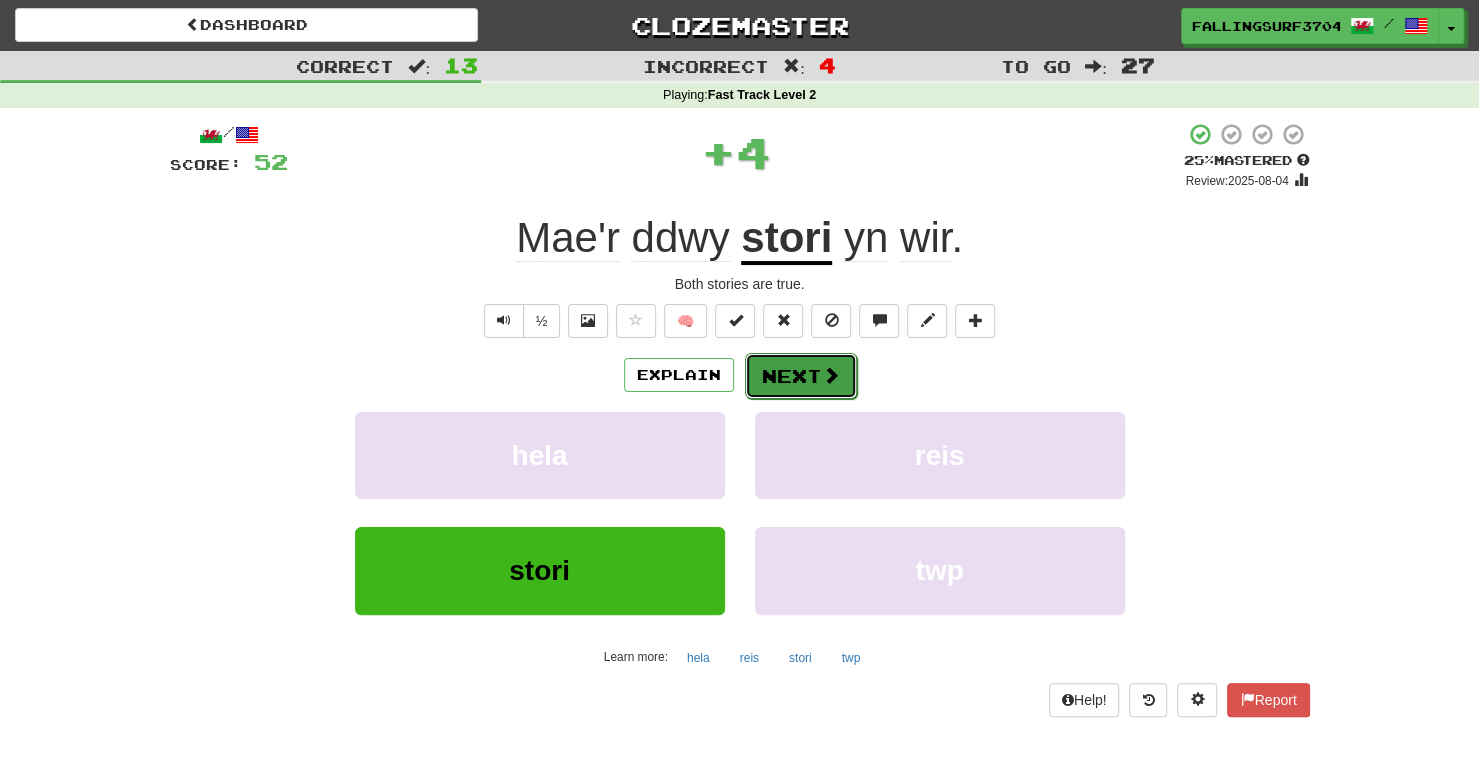 click on "Next" at bounding box center (801, 376) 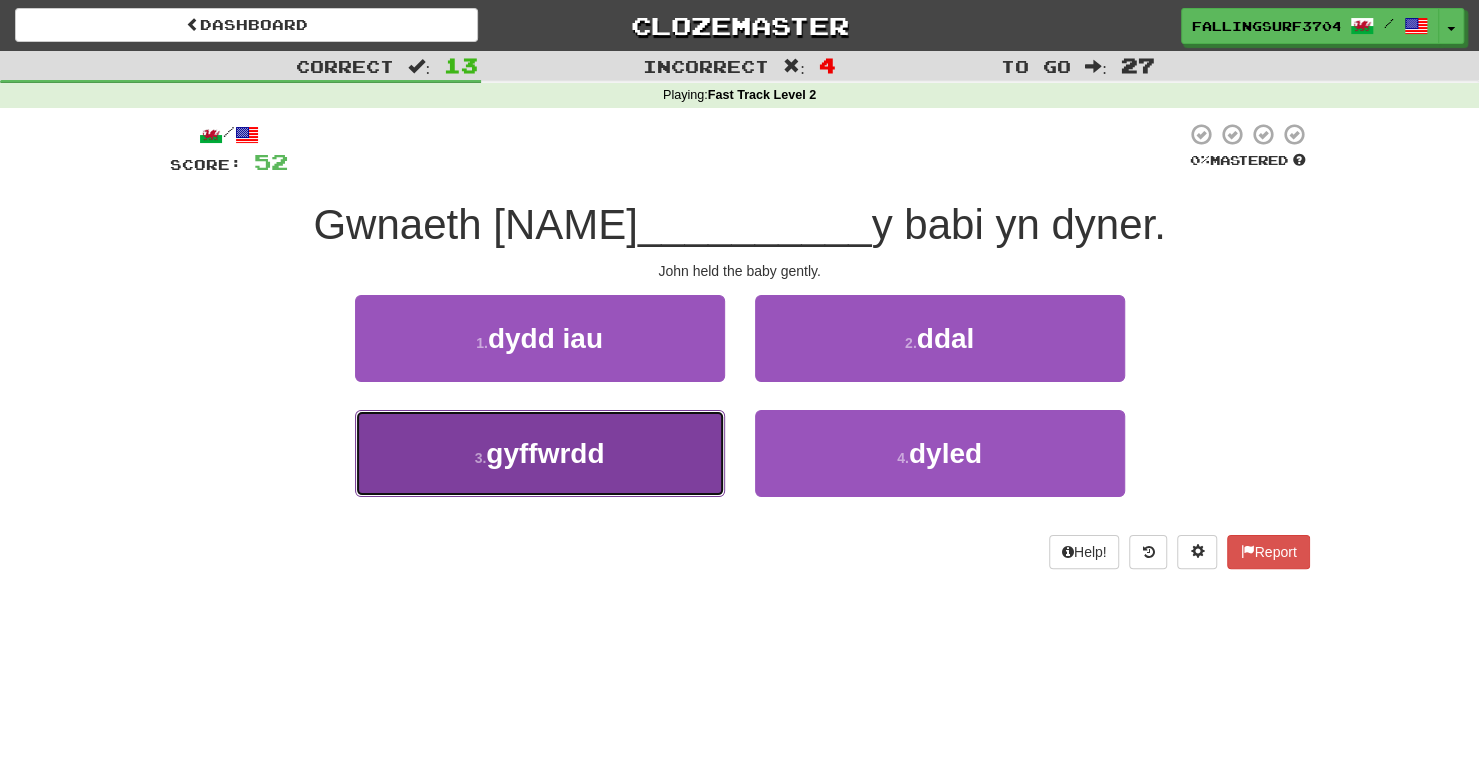 click on "gyffwrdd" at bounding box center (540, 453) 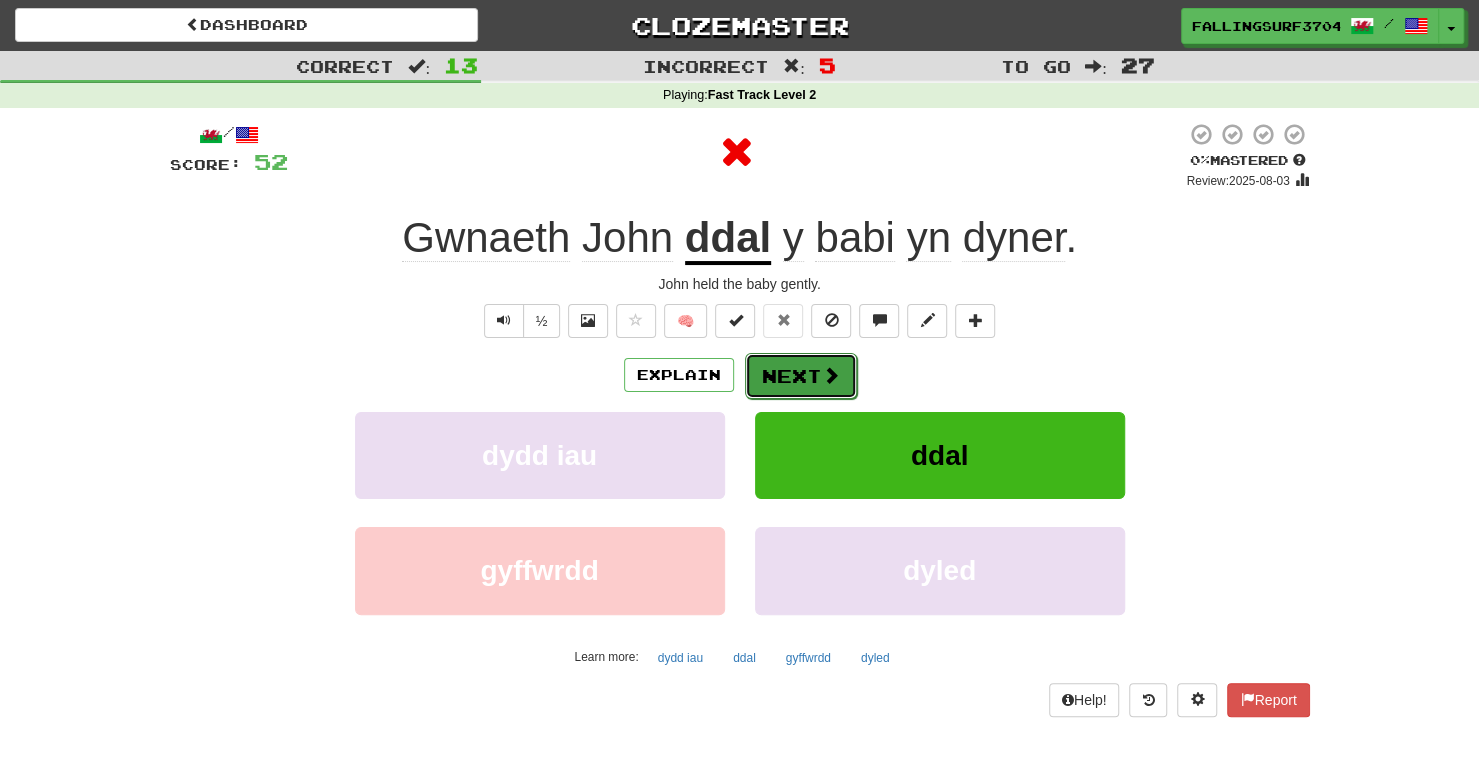 click on "Next" at bounding box center [801, 376] 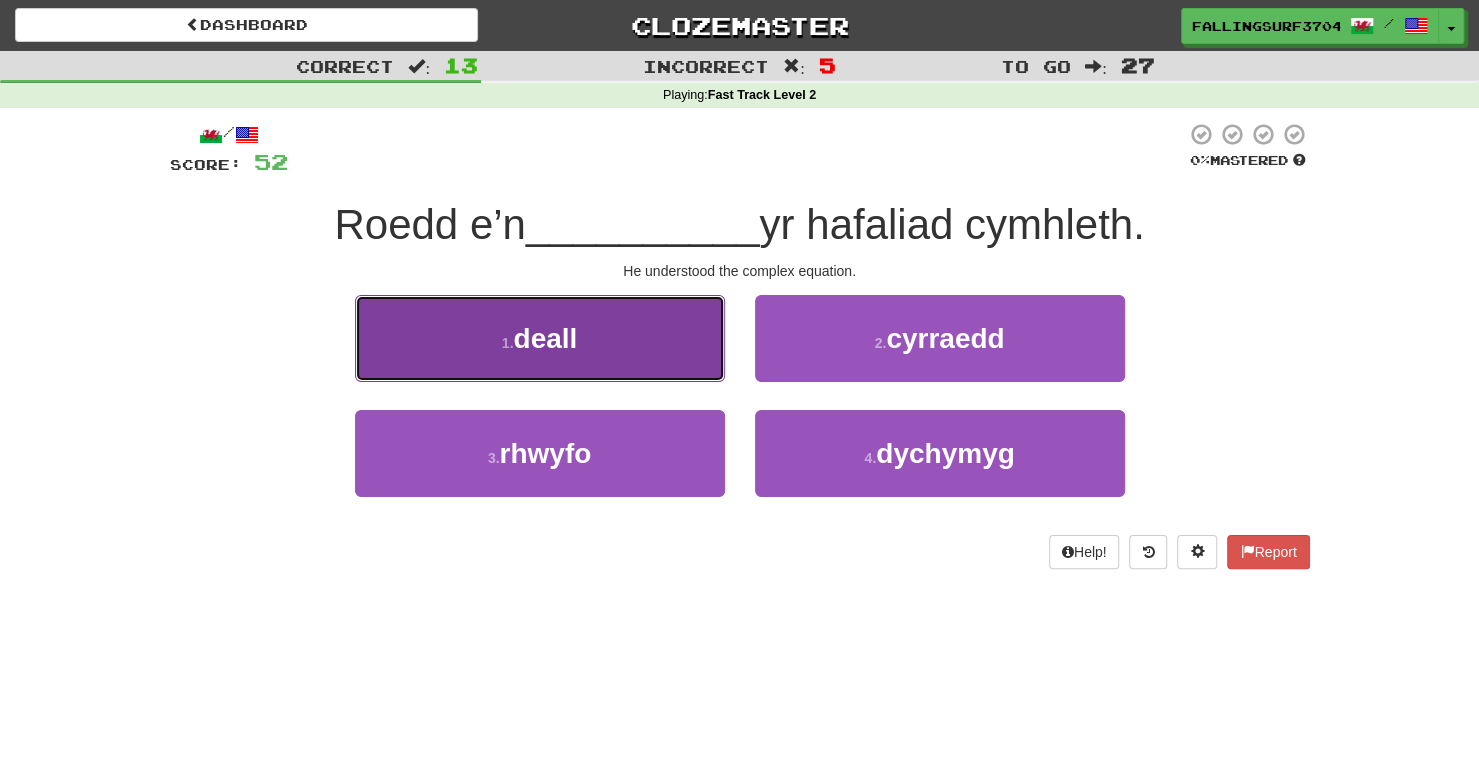 click on "deall" at bounding box center [540, 338] 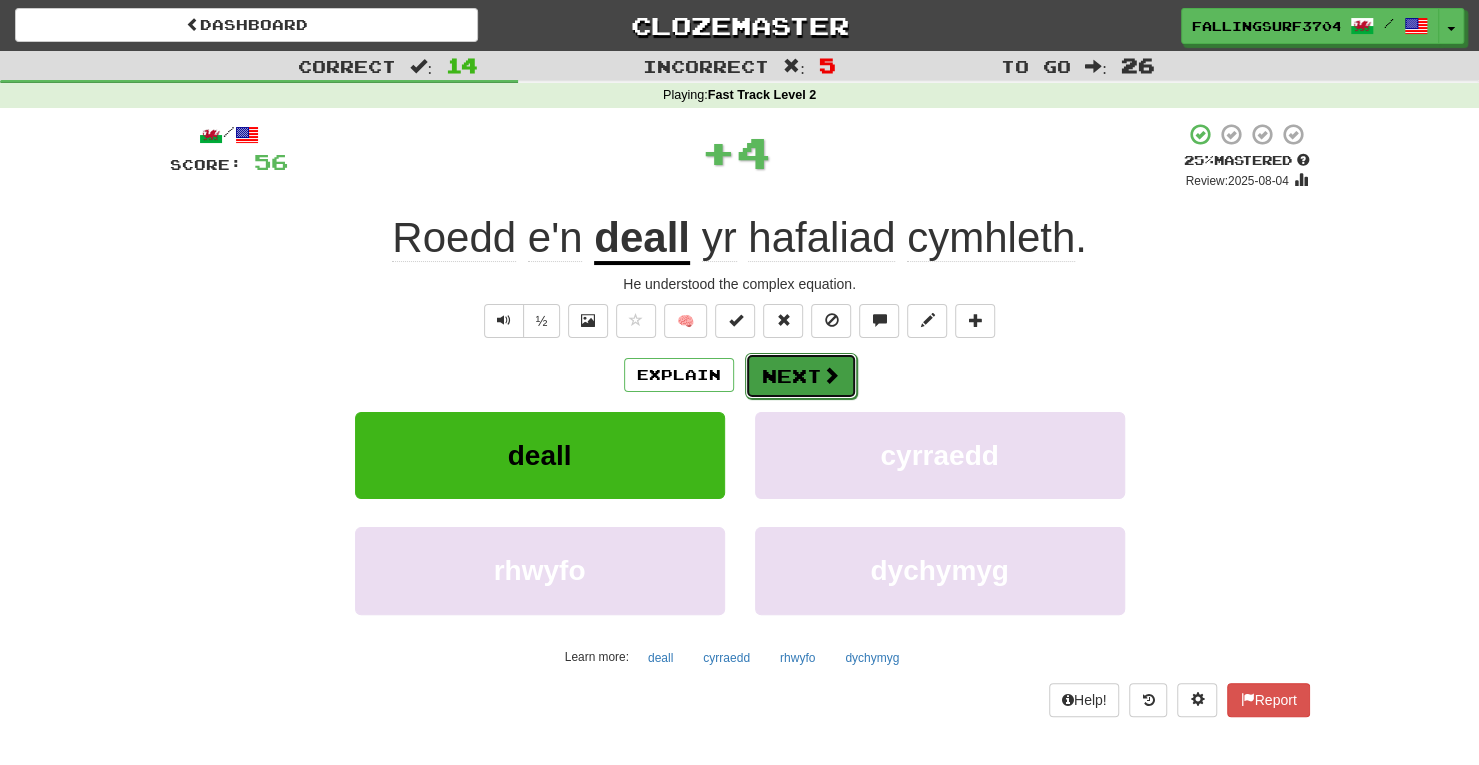 click on "Next" at bounding box center (801, 376) 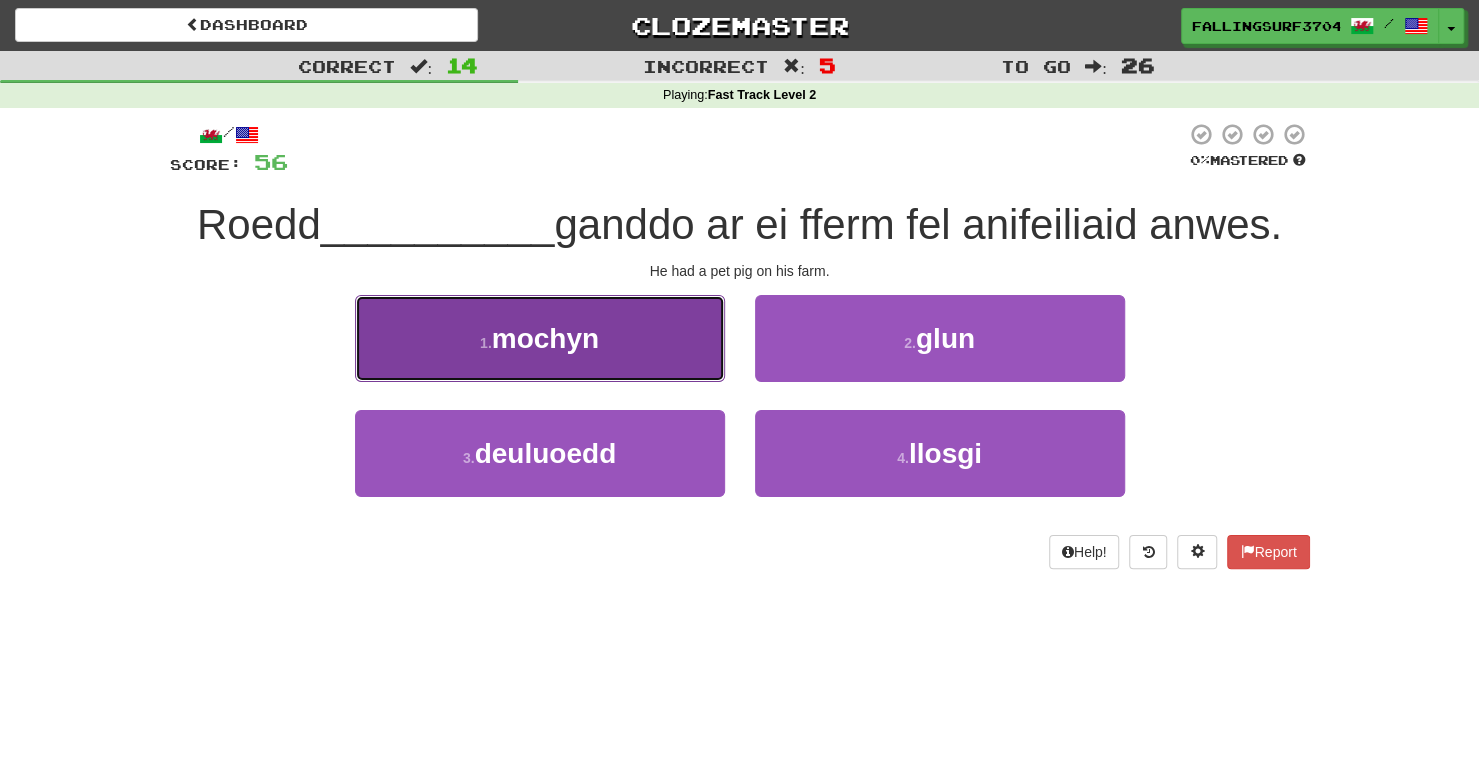 click on "mochyn" at bounding box center (540, 338) 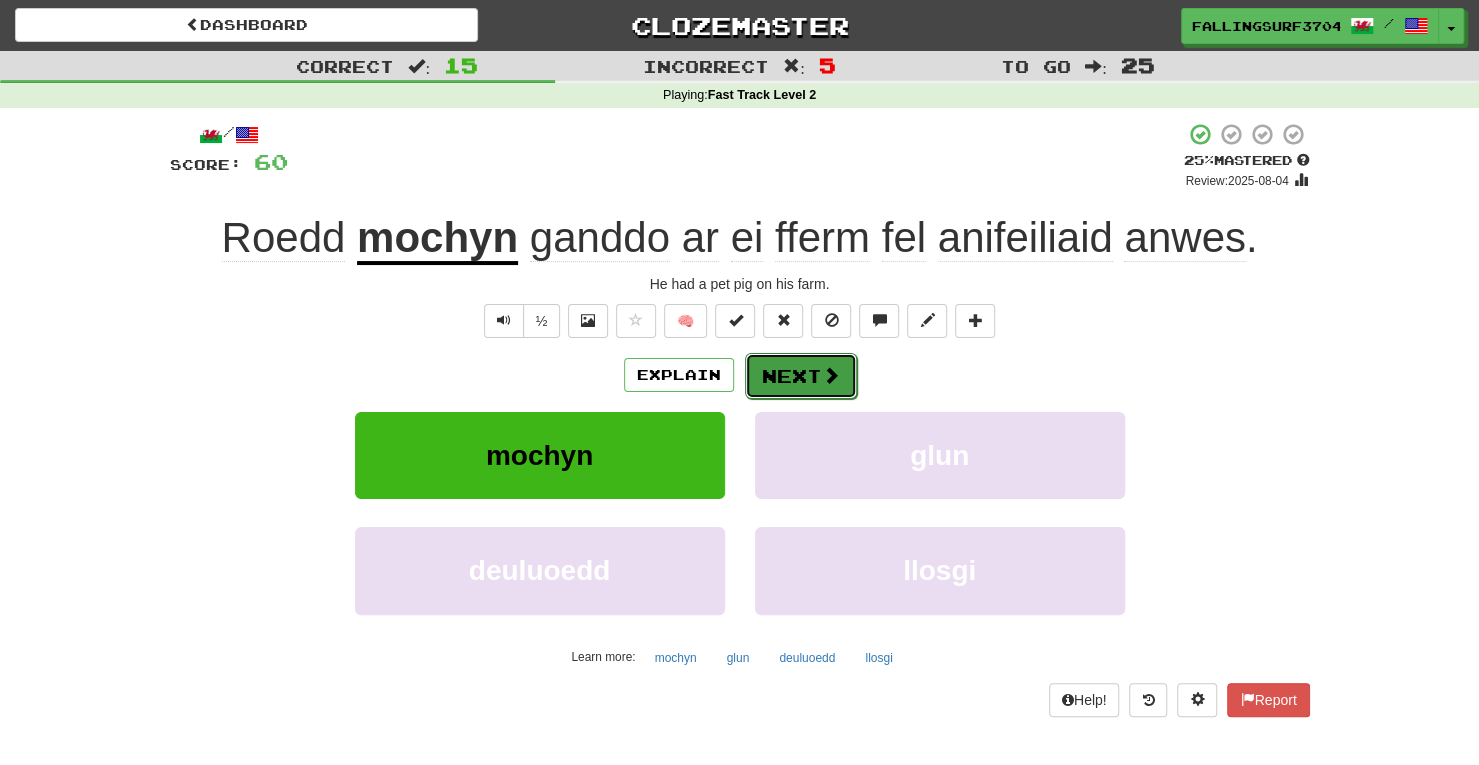 click on "Next" at bounding box center [801, 376] 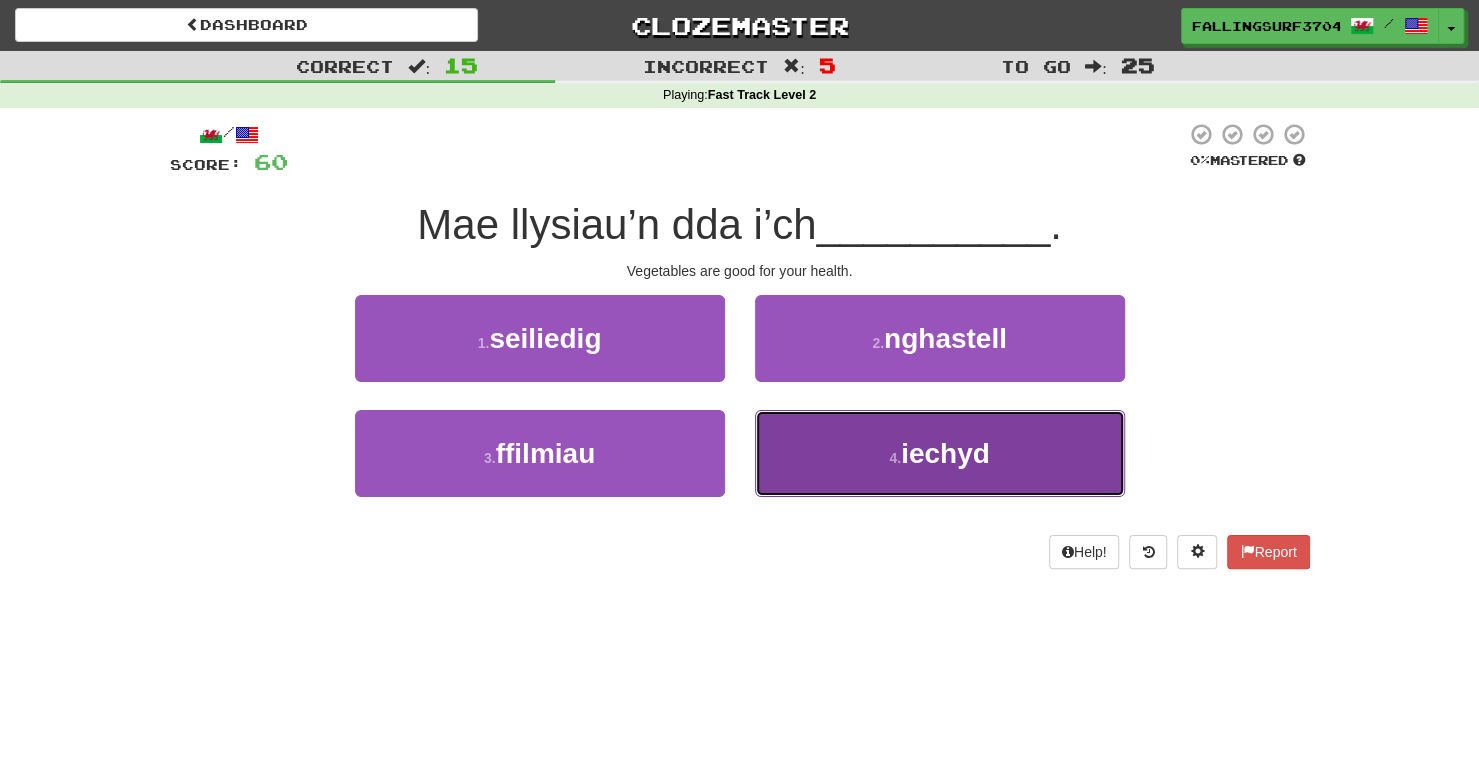 click on "4 .  iechyd" at bounding box center (940, 453) 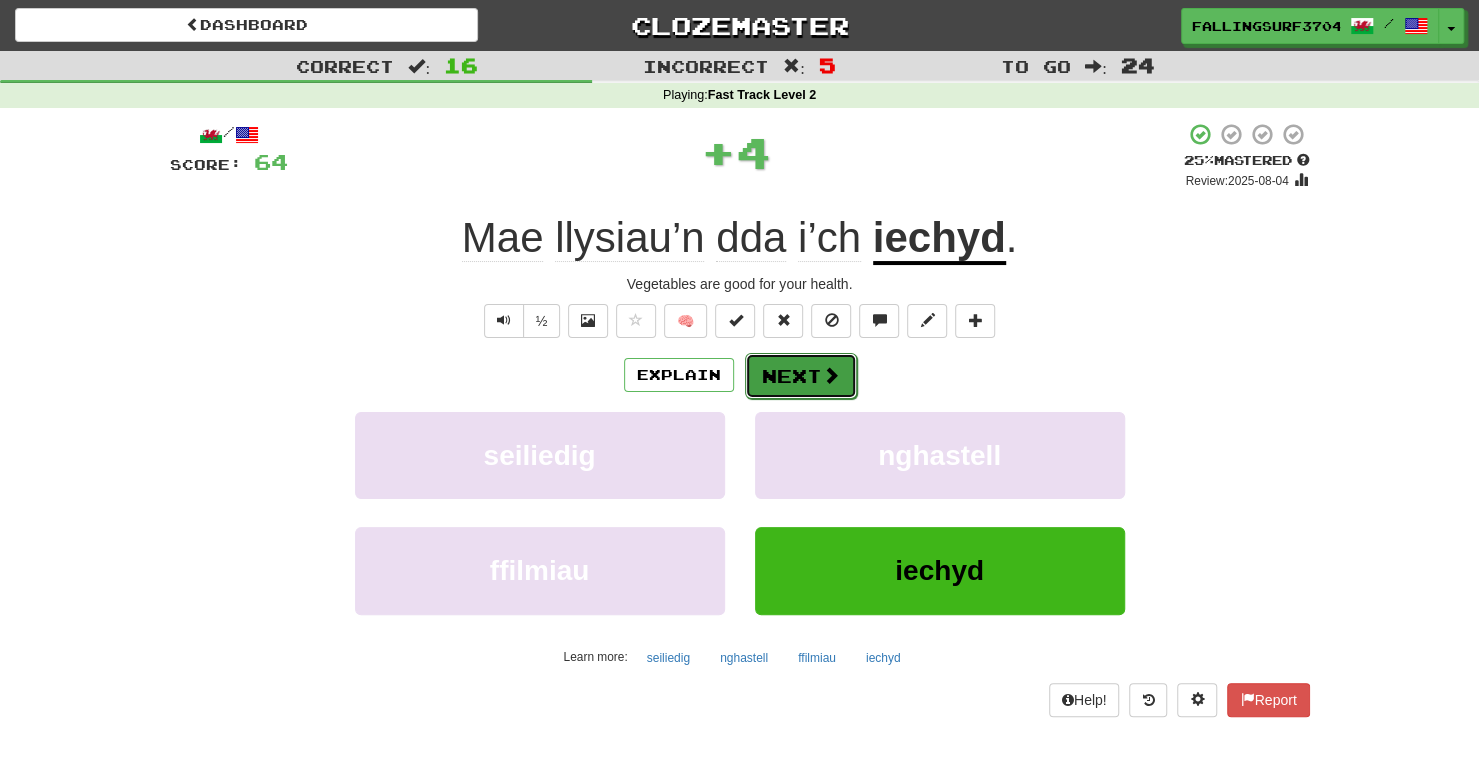 click on "Next" at bounding box center (801, 376) 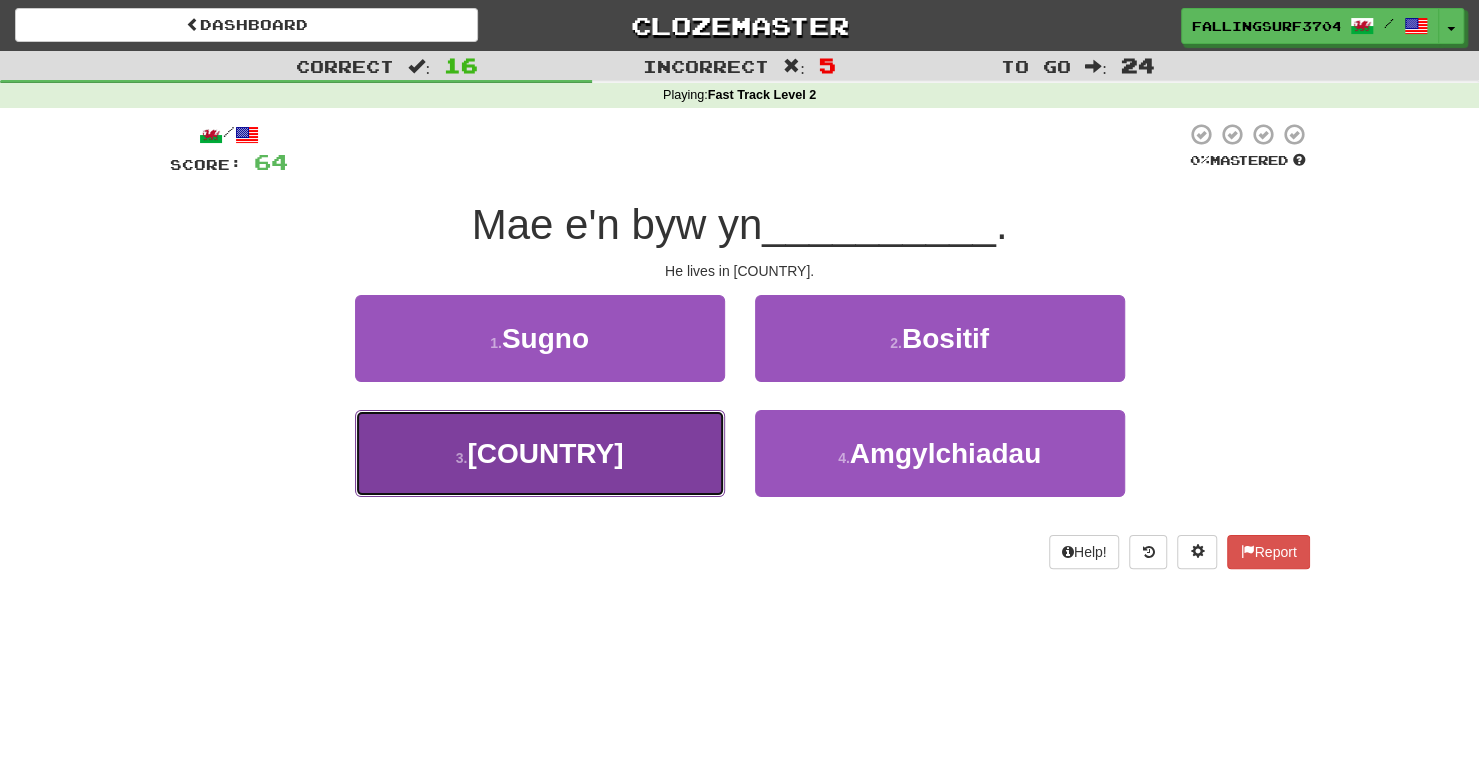 click on "Lloegr" at bounding box center [540, 453] 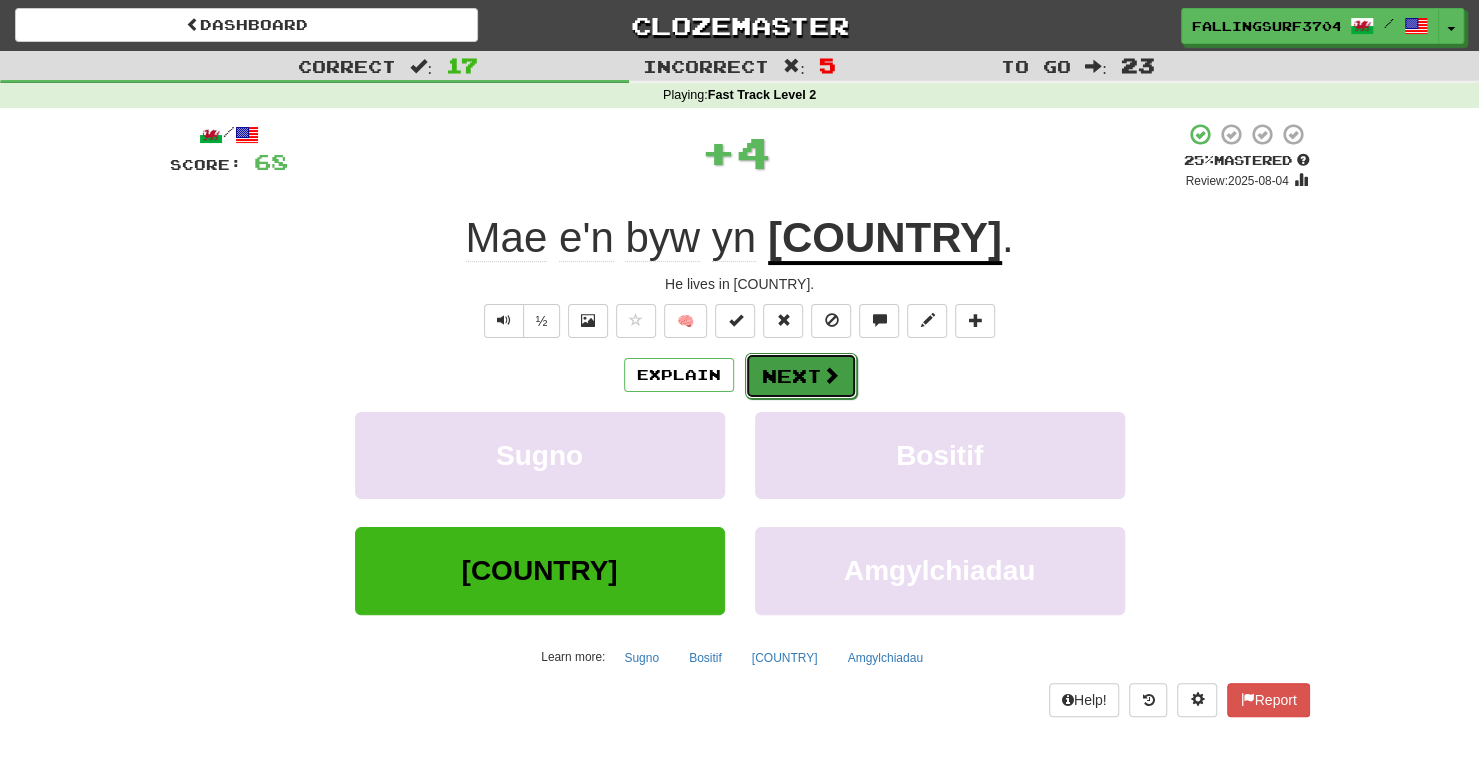 click on "Next" at bounding box center [801, 376] 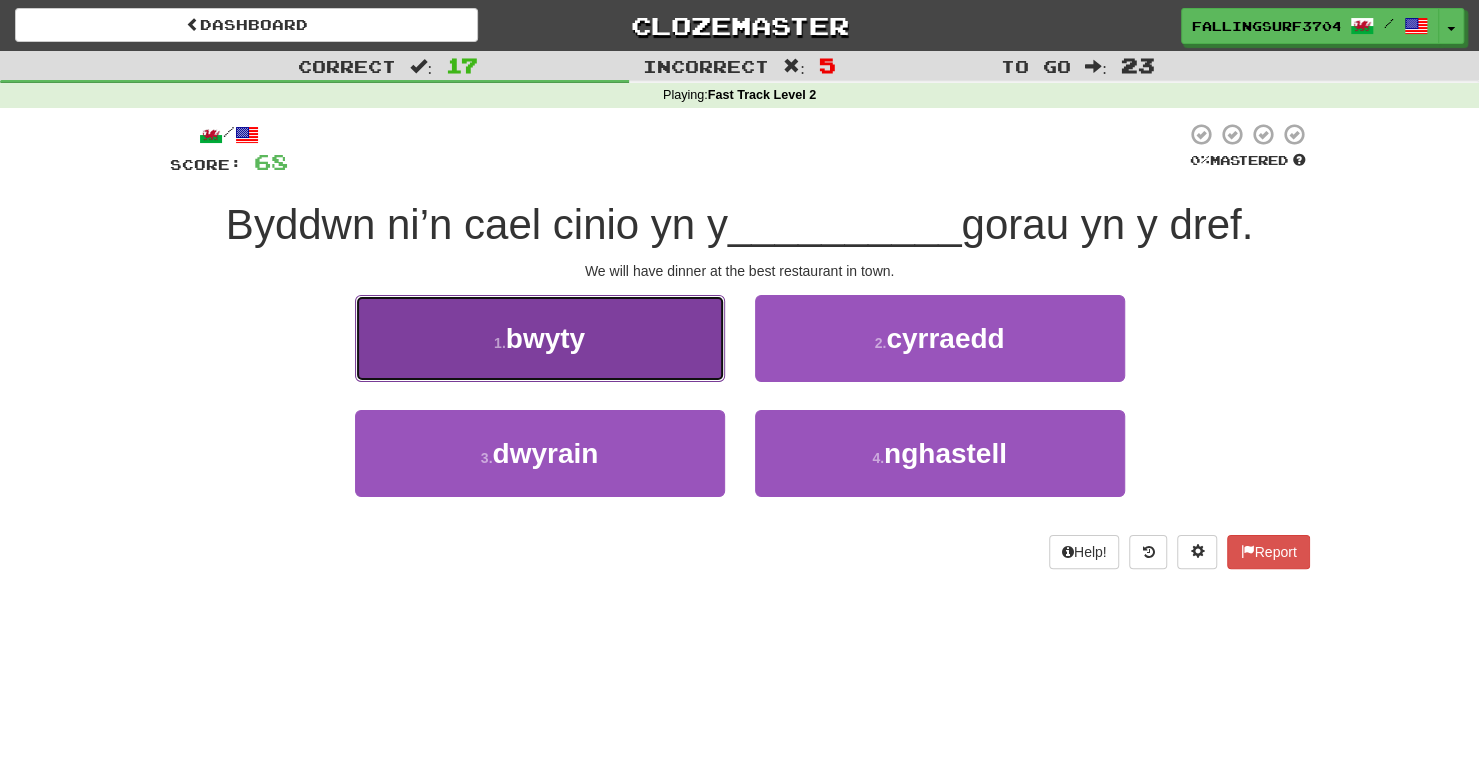 click on "1 .  bwyty" at bounding box center [540, 338] 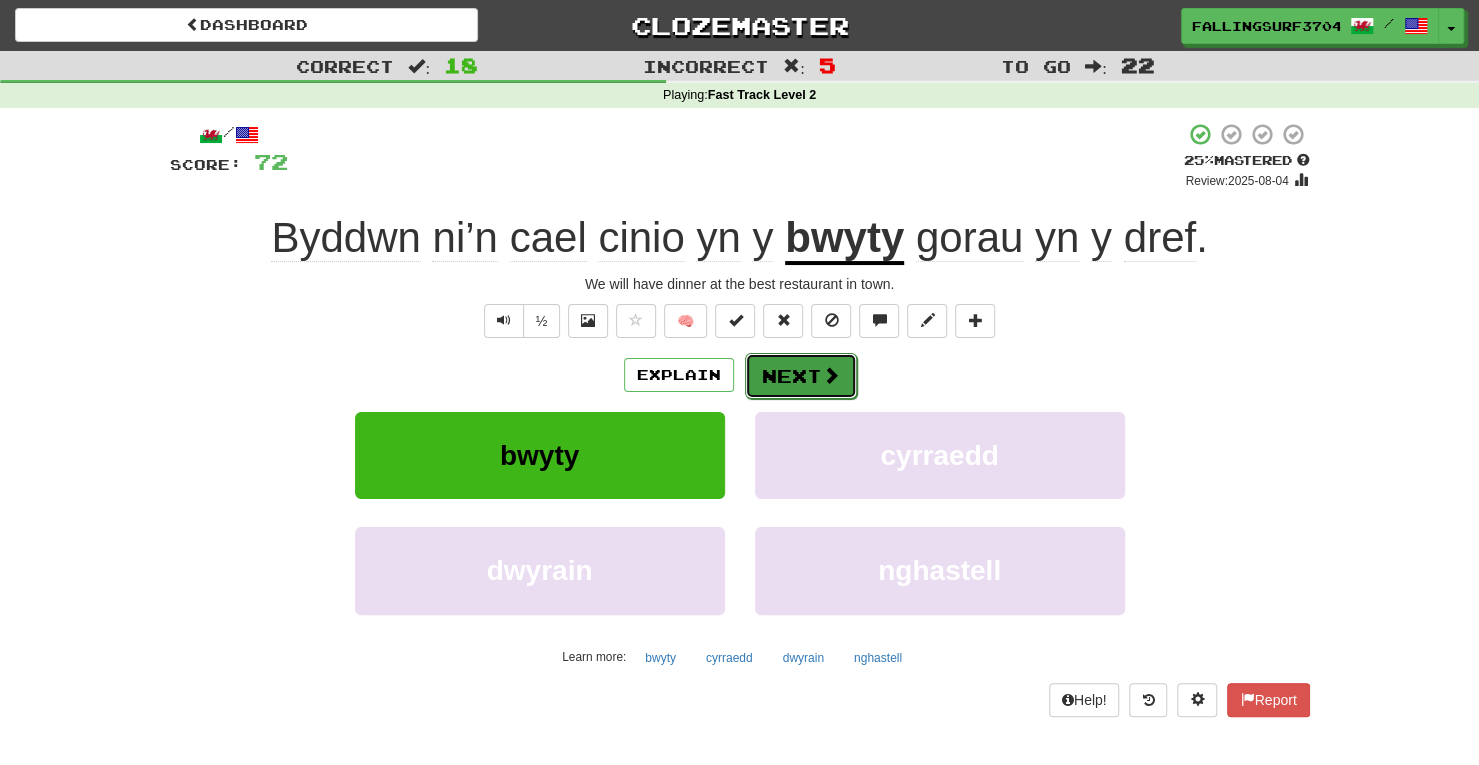 click on "Next" at bounding box center (801, 376) 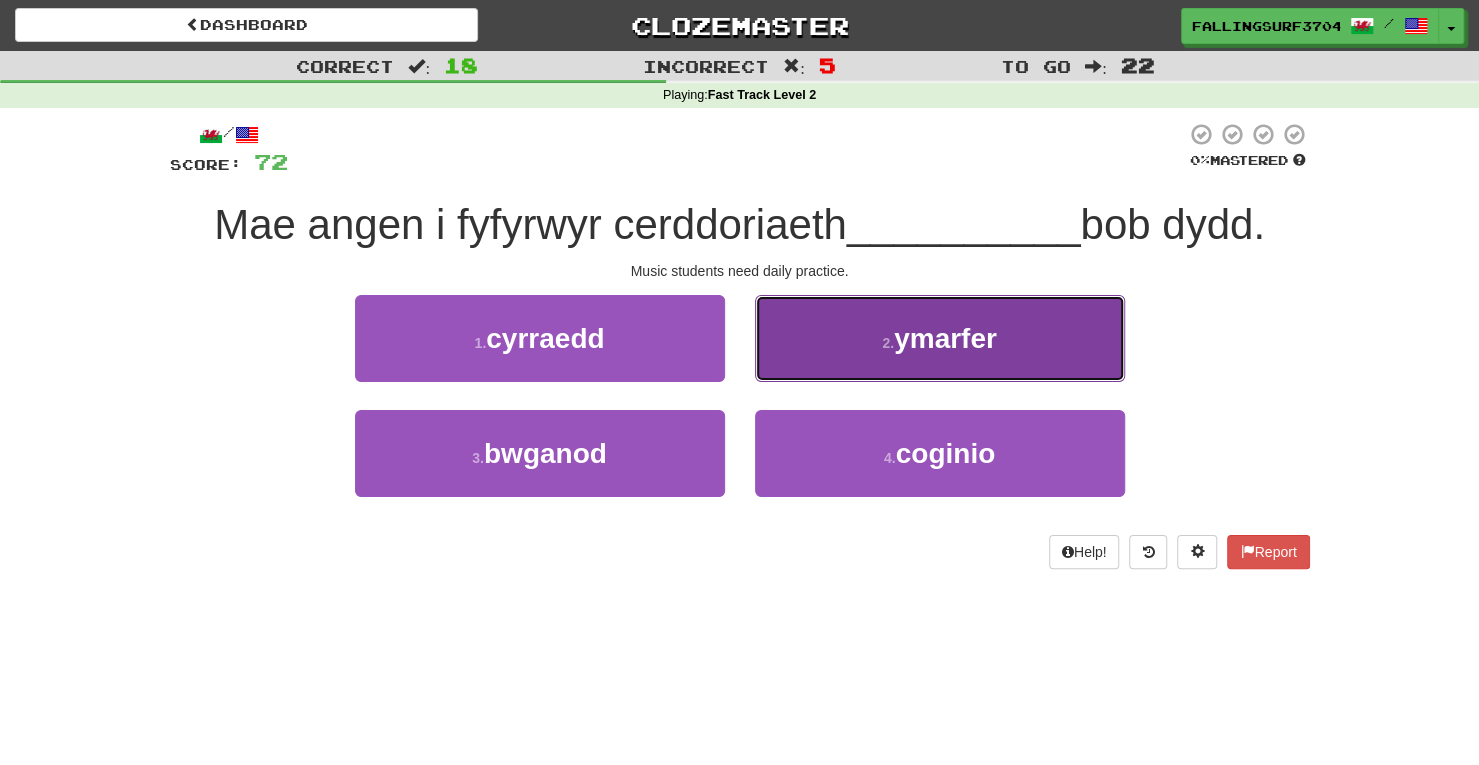 click on "2 .  ymarfer" at bounding box center [940, 338] 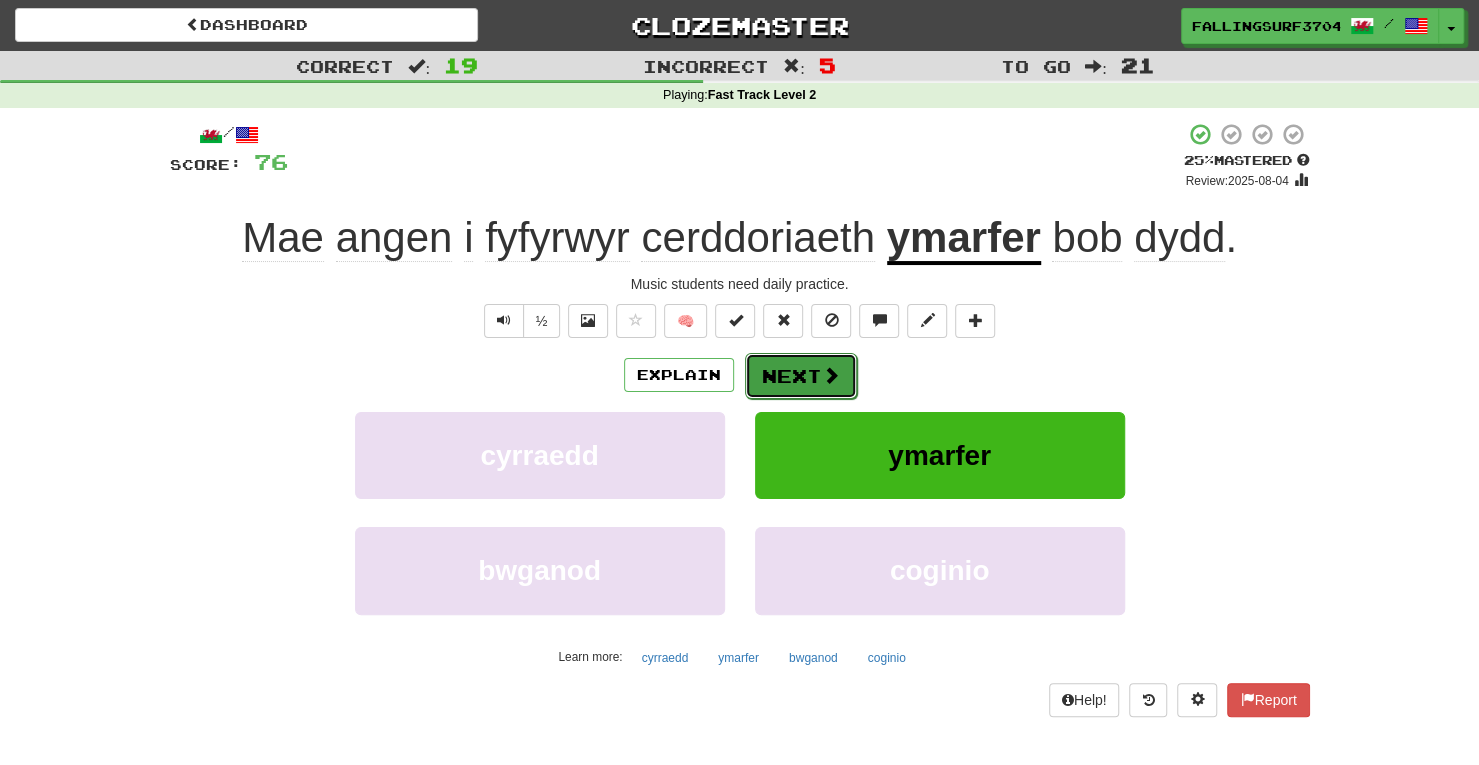 click at bounding box center (831, 375) 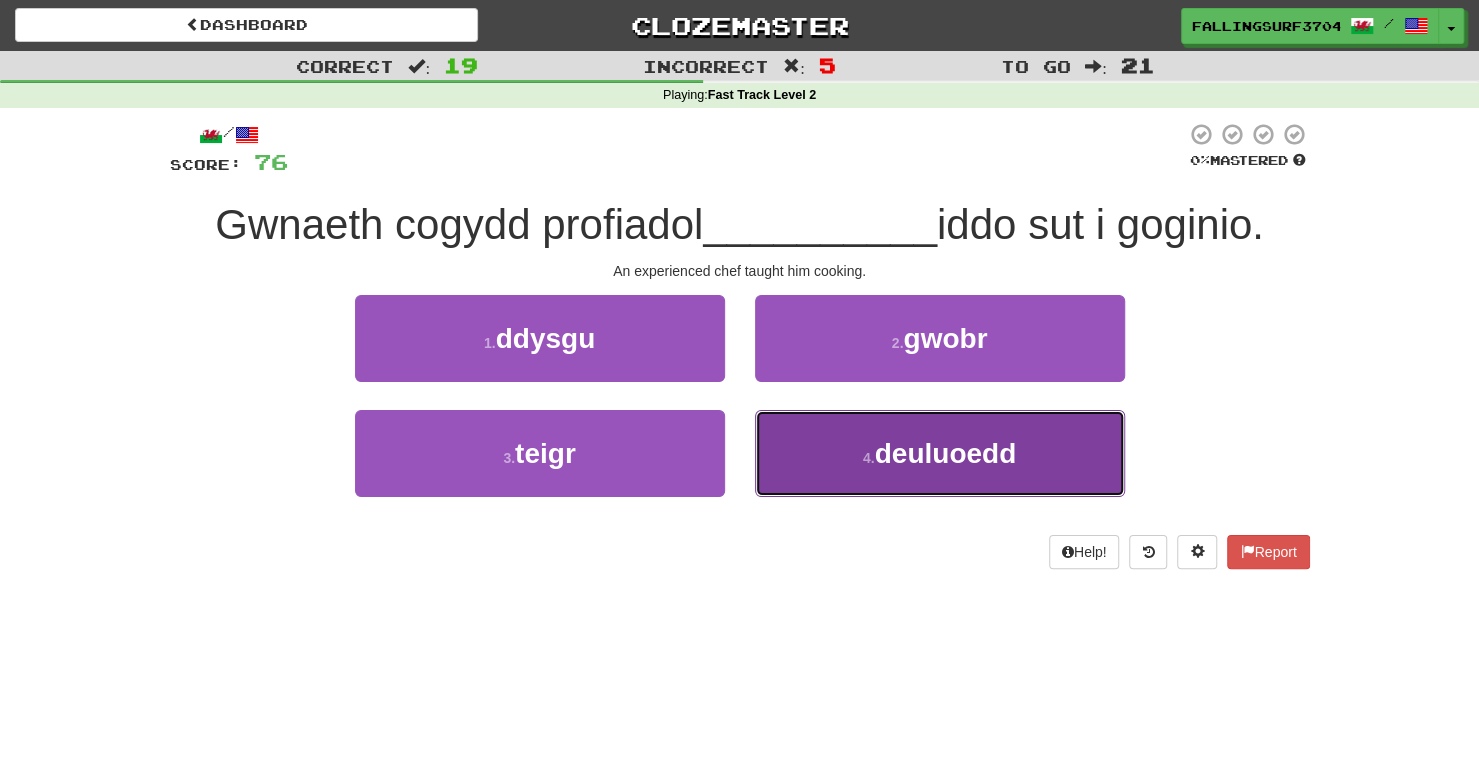 click on "deuluoedd" at bounding box center [946, 453] 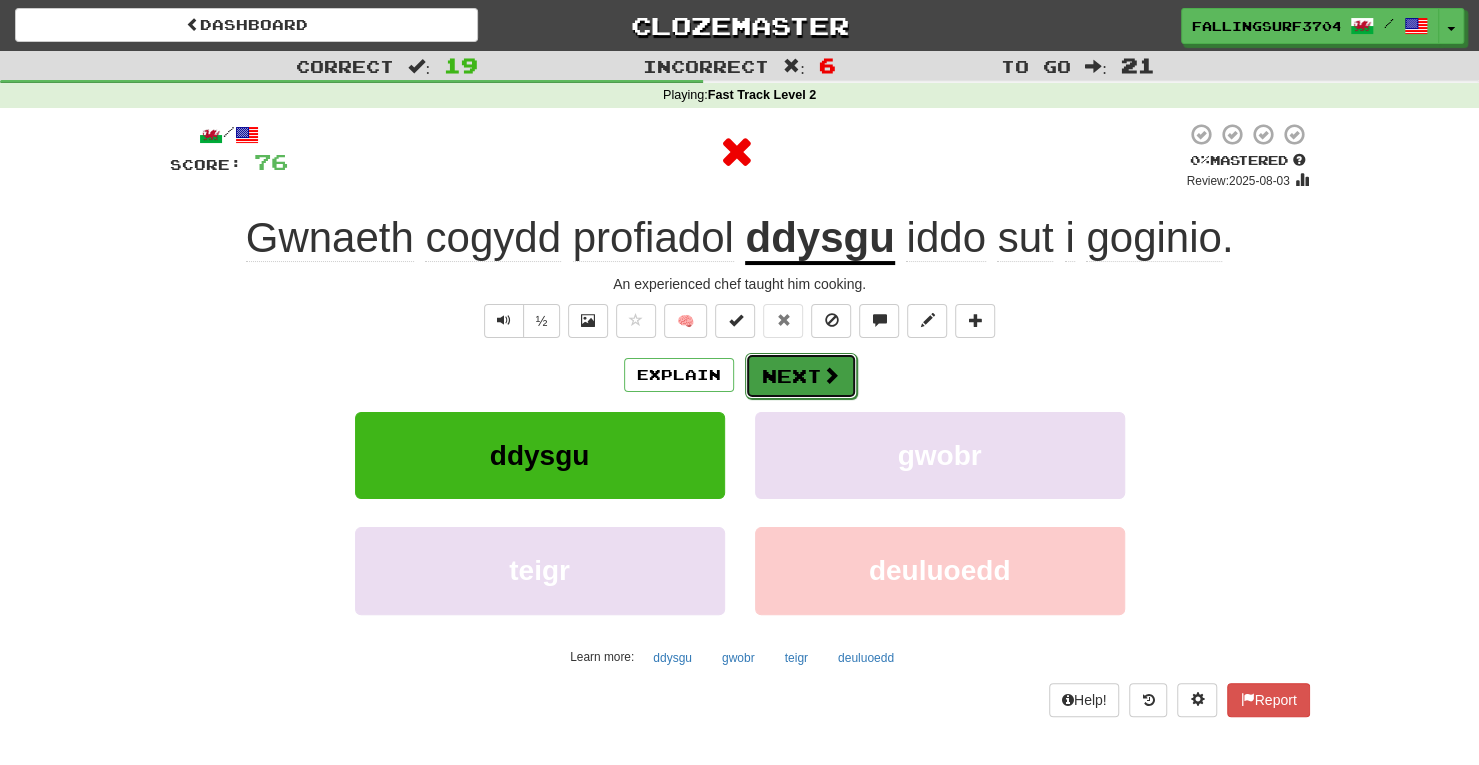 click on "Next" at bounding box center [801, 376] 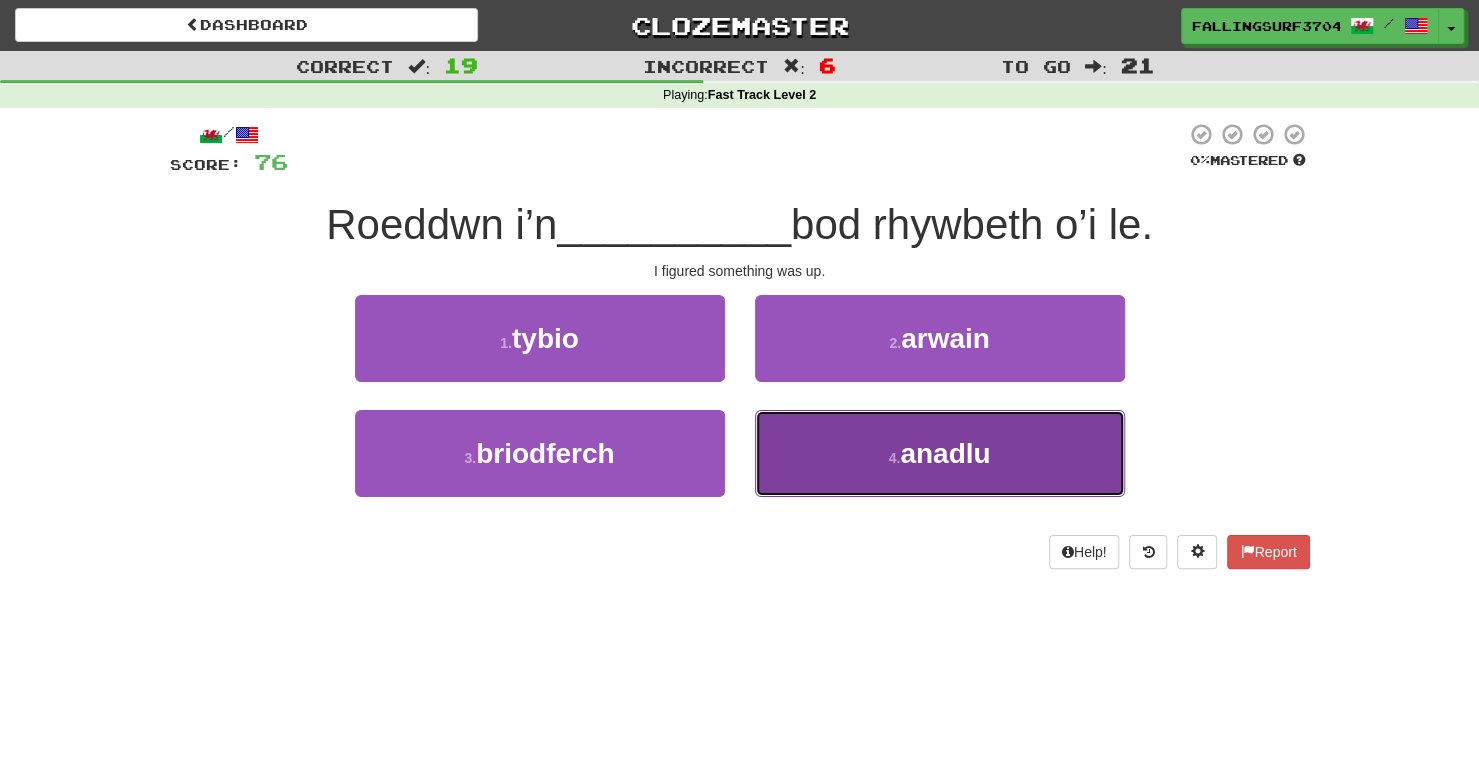 click on "anadlu" at bounding box center [945, 453] 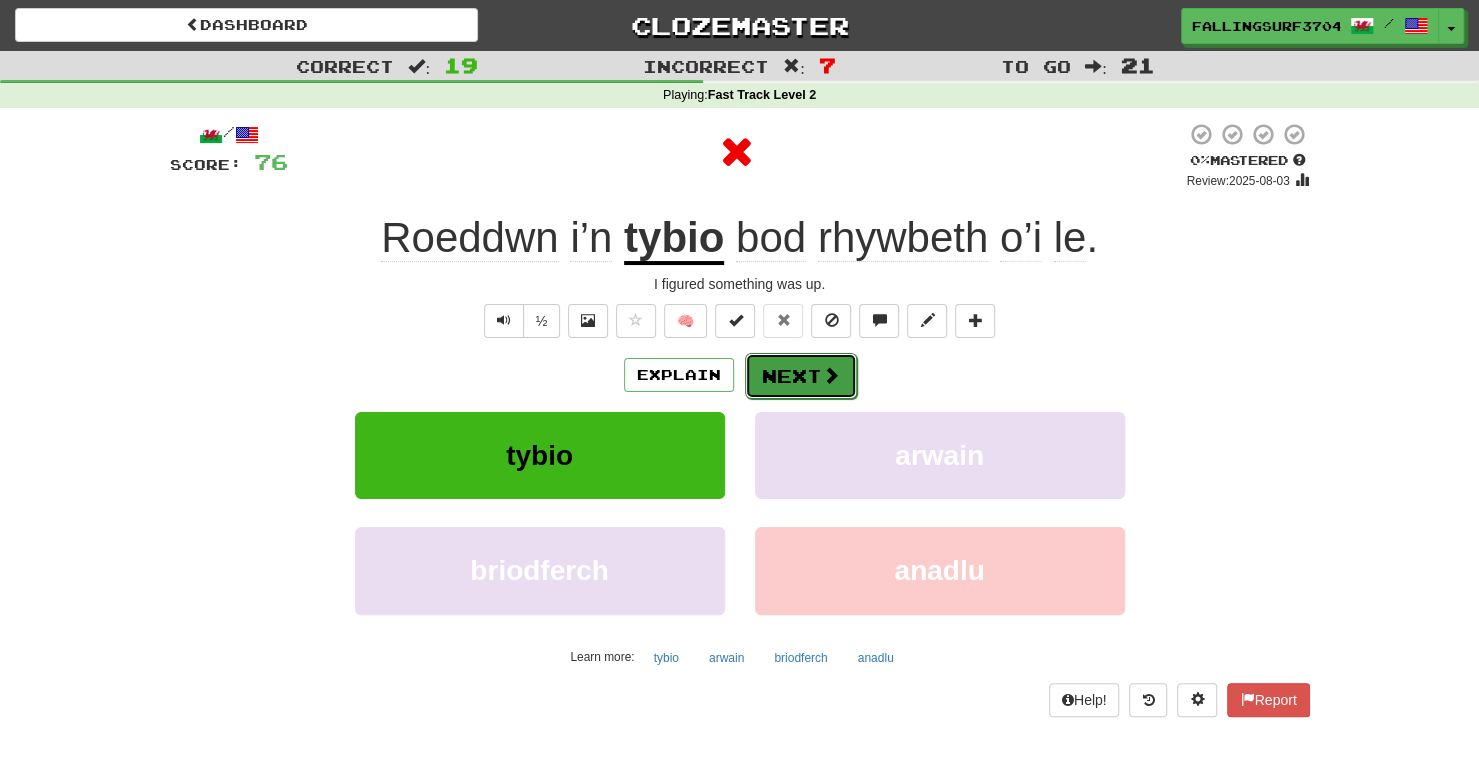 click on "Next" at bounding box center [801, 376] 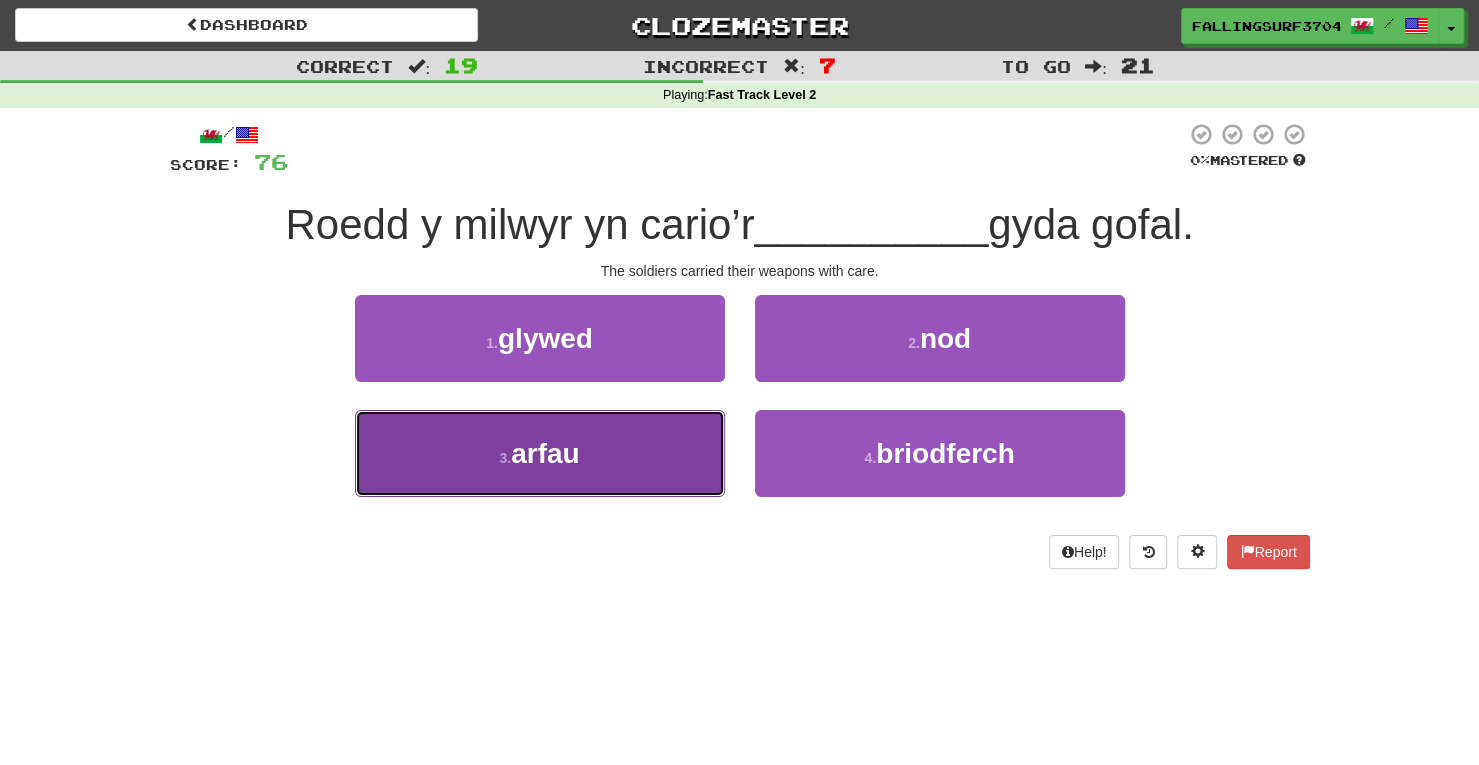 click on "3 .  arfau" at bounding box center [540, 453] 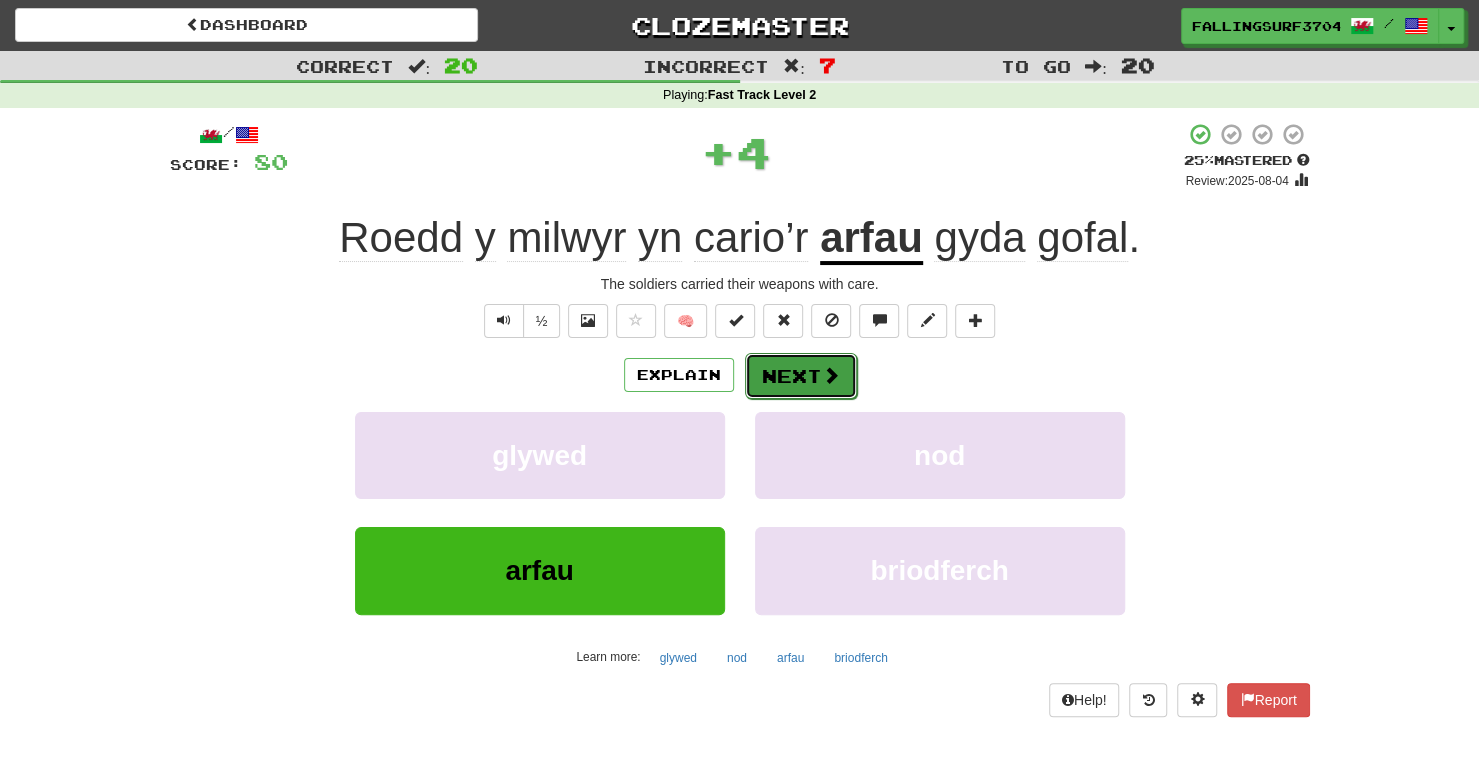 click on "Next" at bounding box center (801, 376) 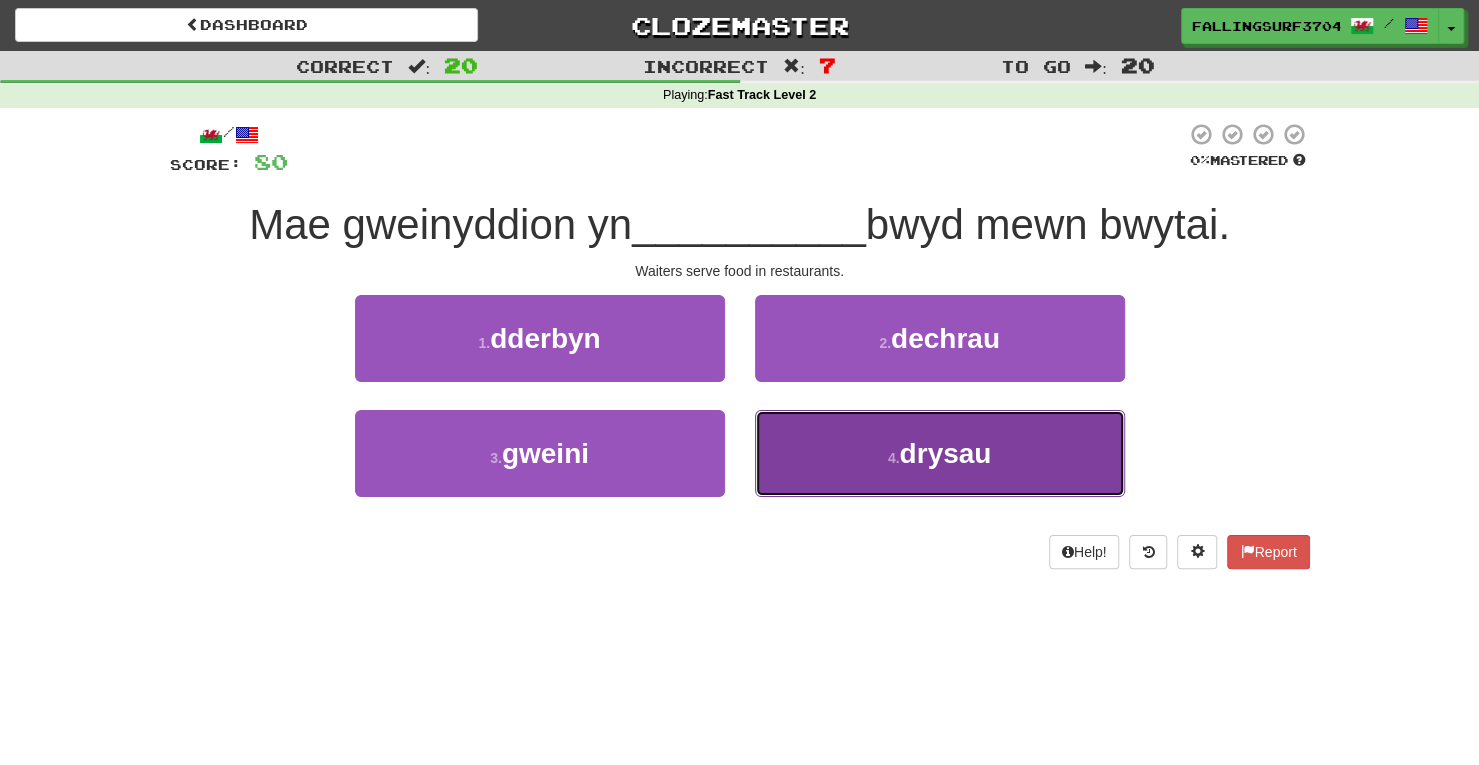 click on "4 .  drysau" at bounding box center [940, 453] 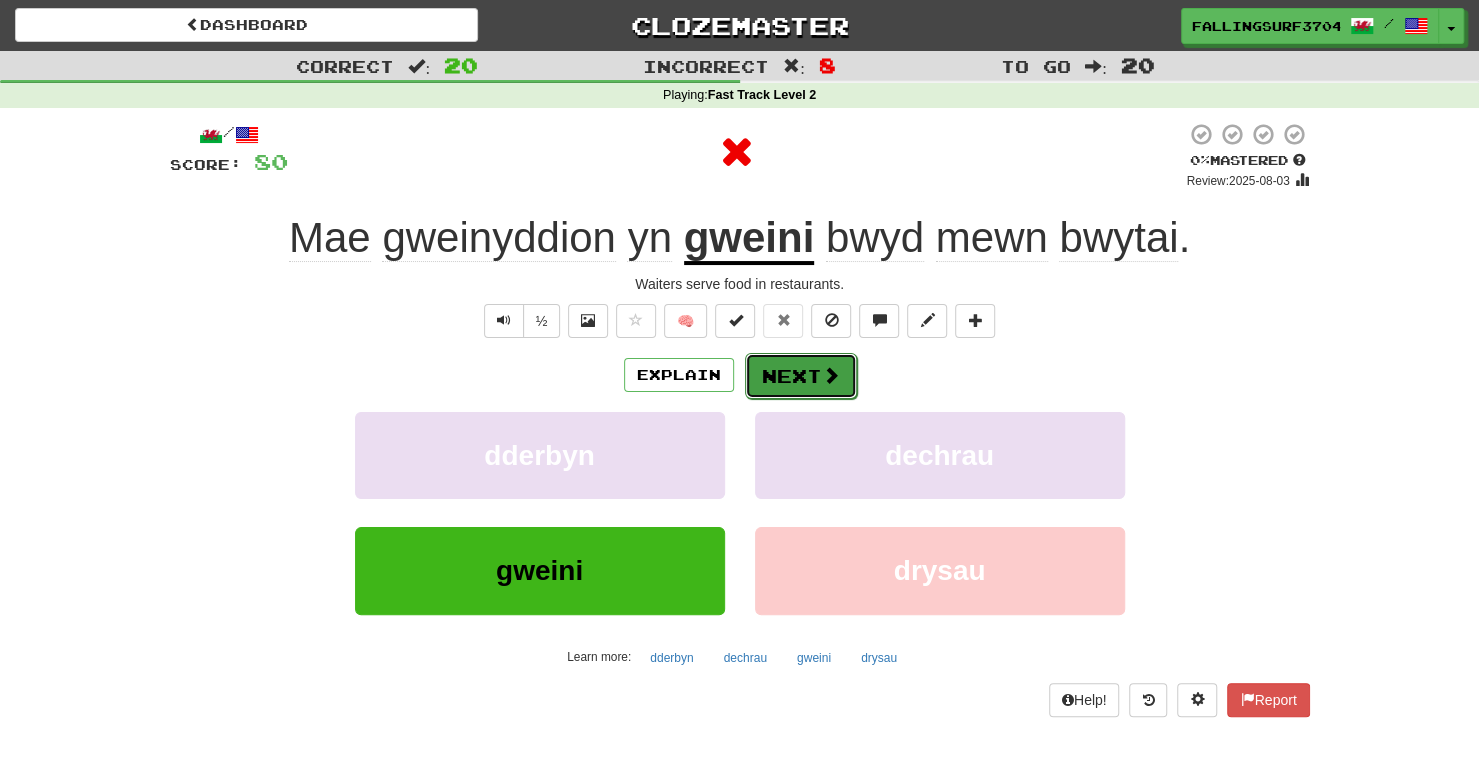 click on "Next" at bounding box center [801, 376] 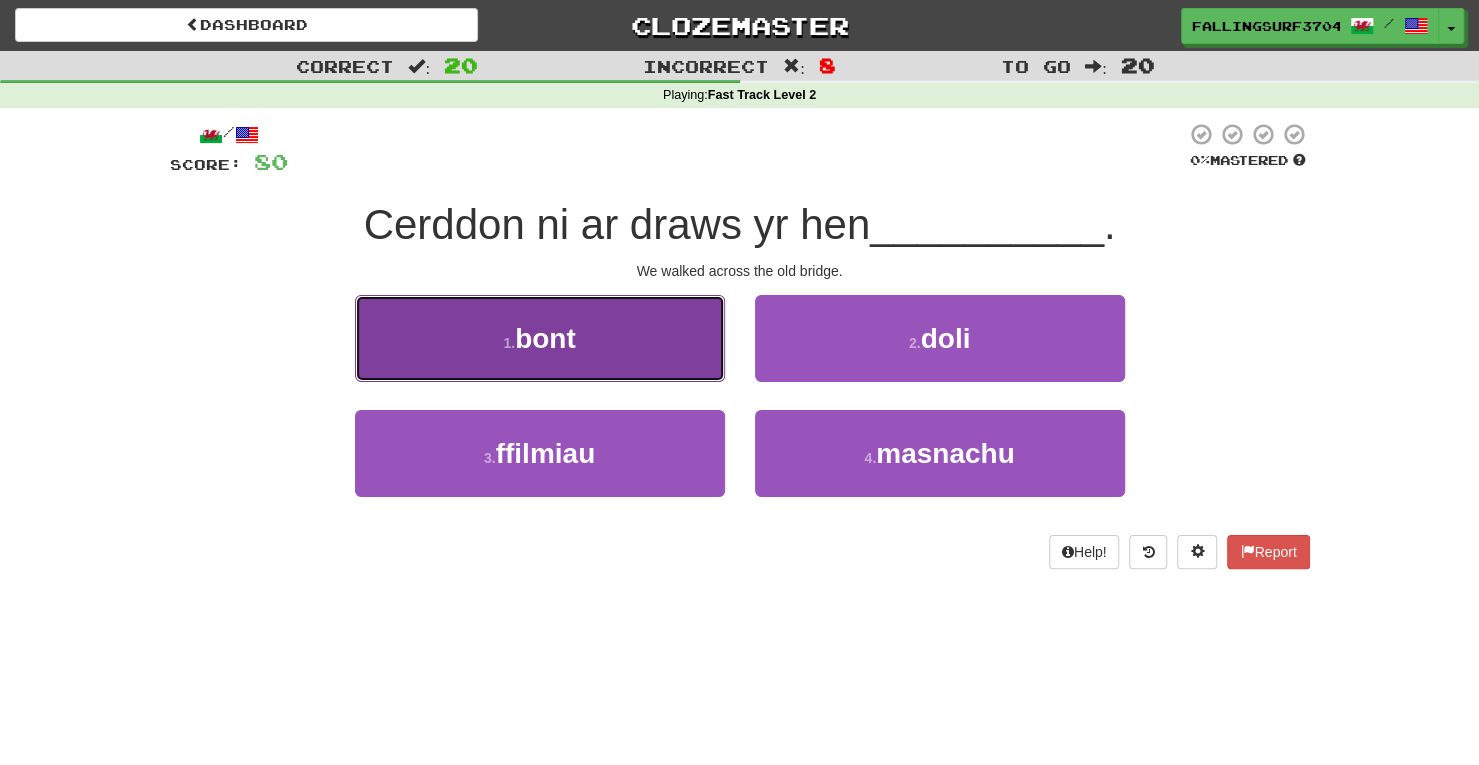 click on "1 .  bont" at bounding box center [540, 338] 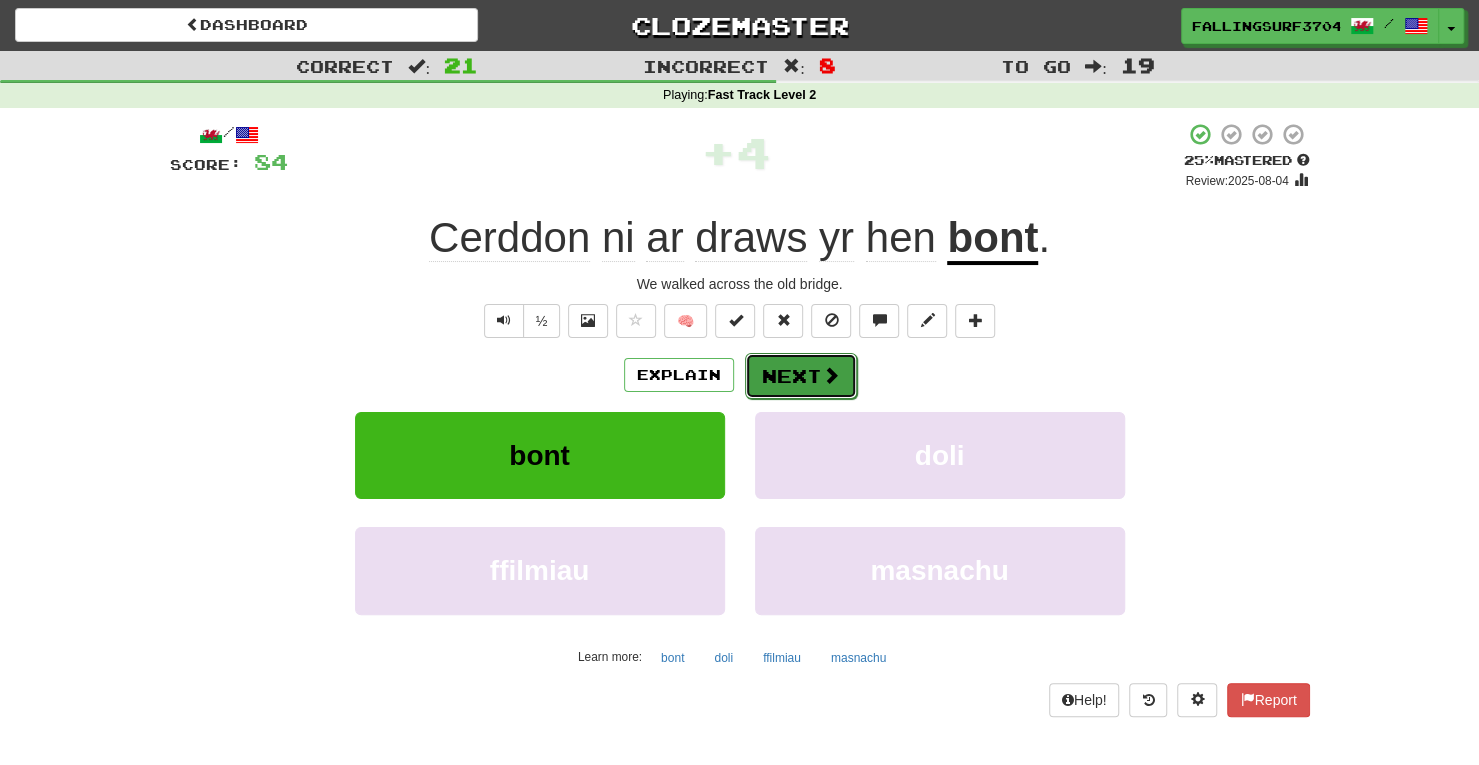 click on "Next" at bounding box center [801, 376] 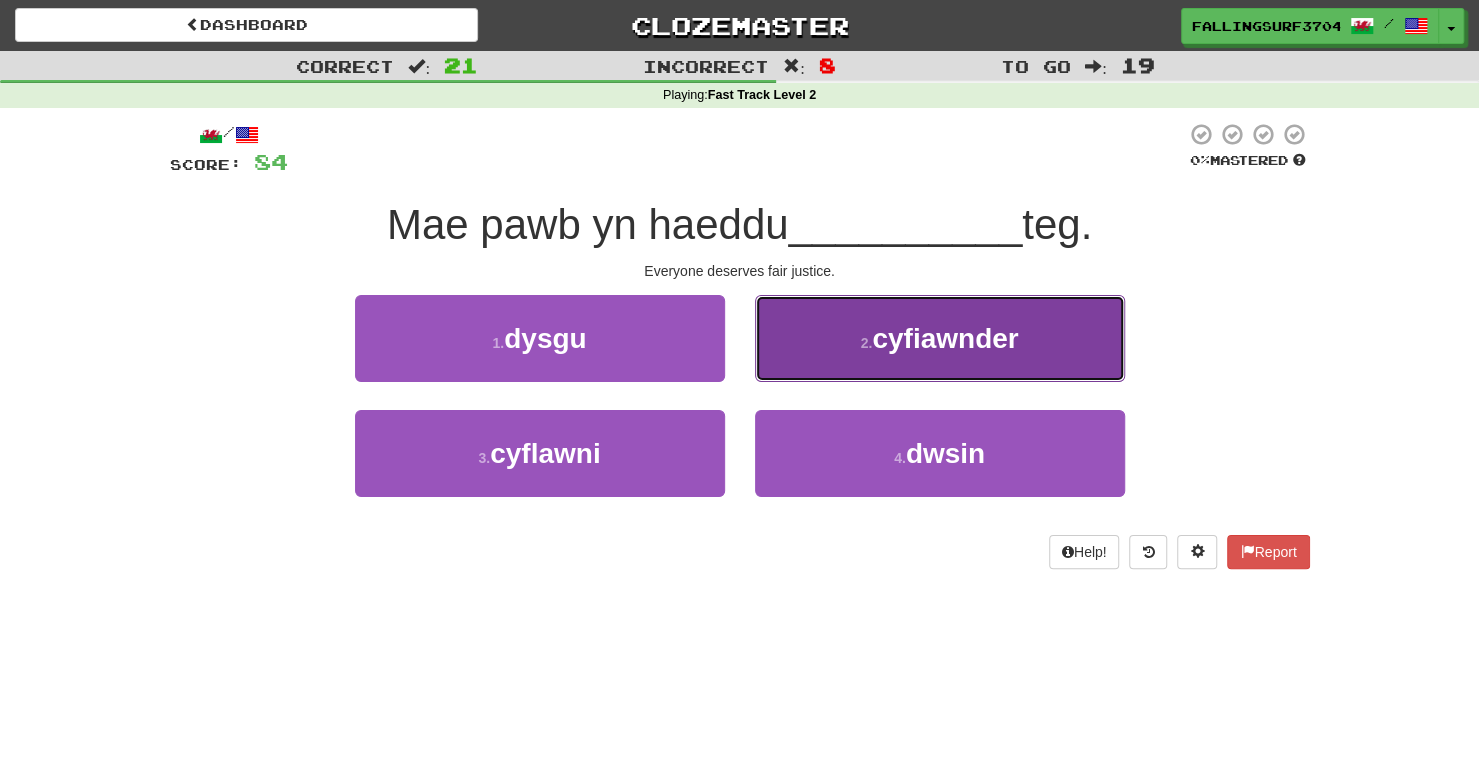 click on "cyfiawnder" at bounding box center [945, 338] 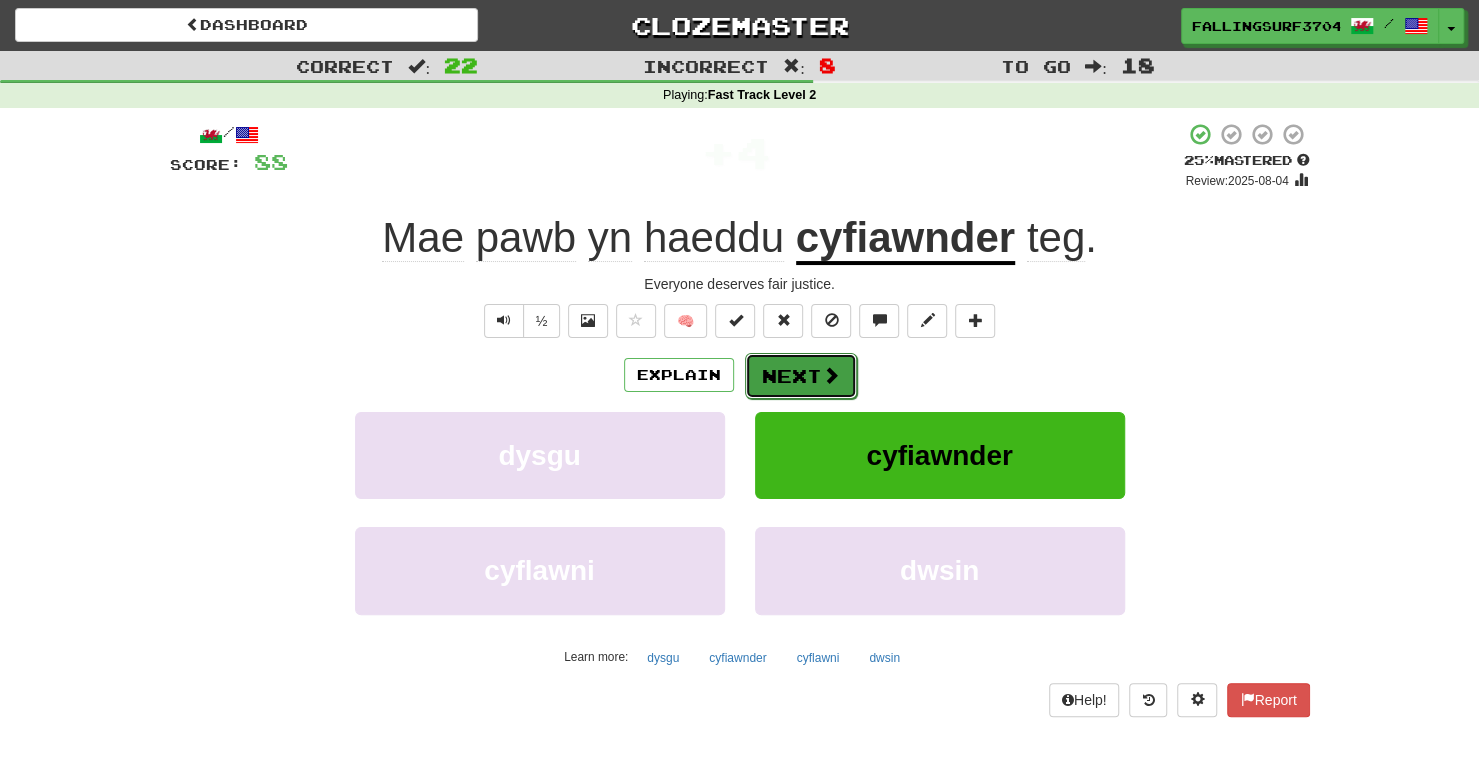 click on "Next" at bounding box center (801, 376) 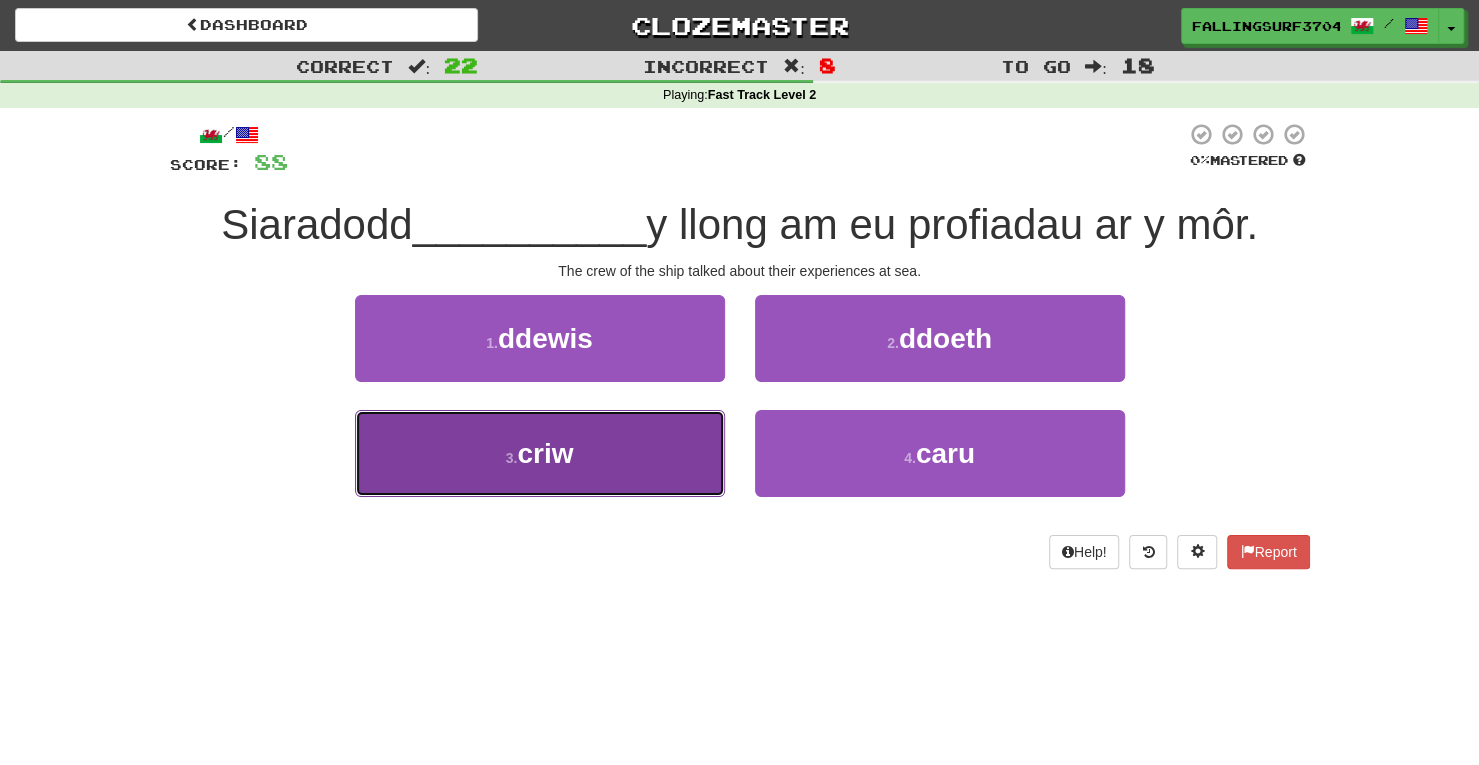 click on "3 .  criw" at bounding box center (540, 453) 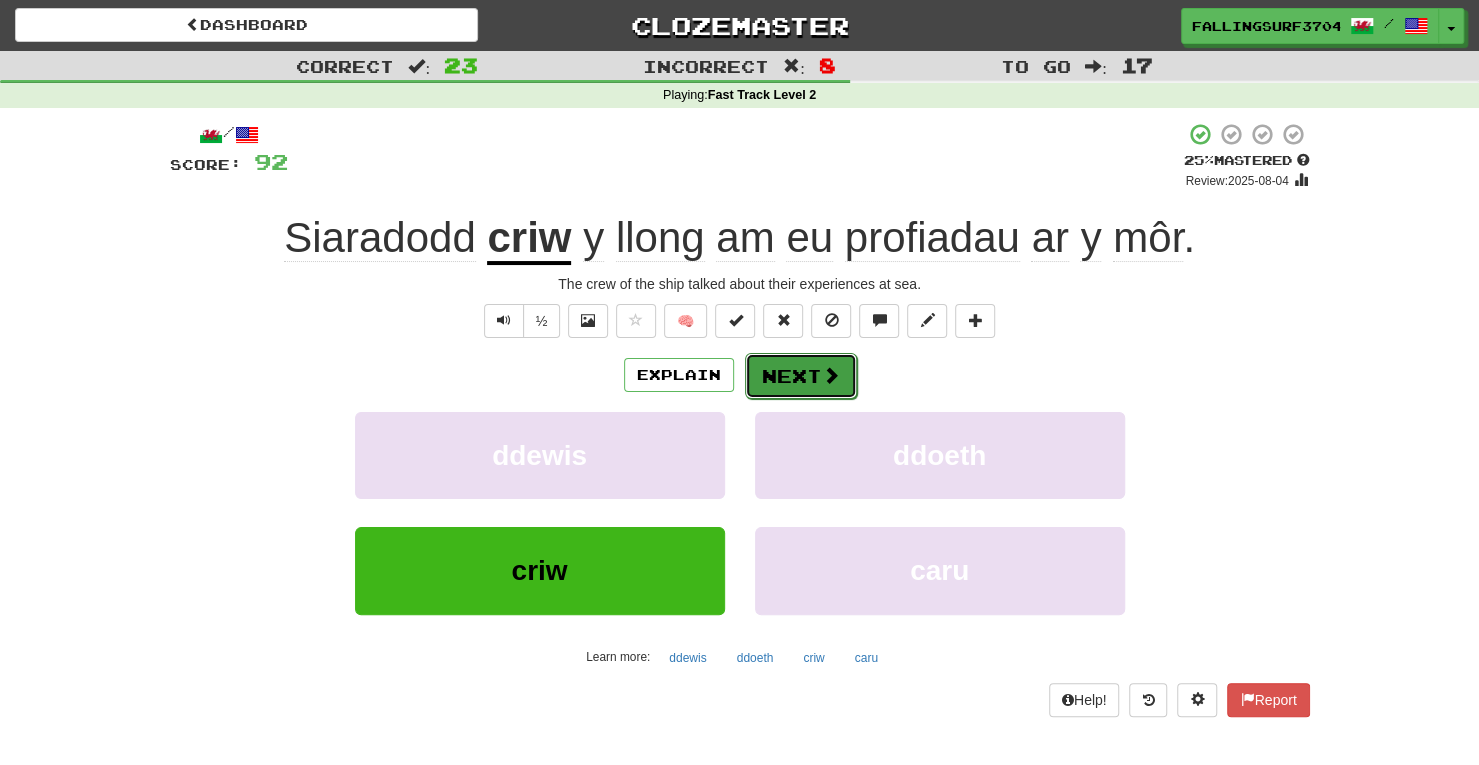 click on "Next" at bounding box center (801, 376) 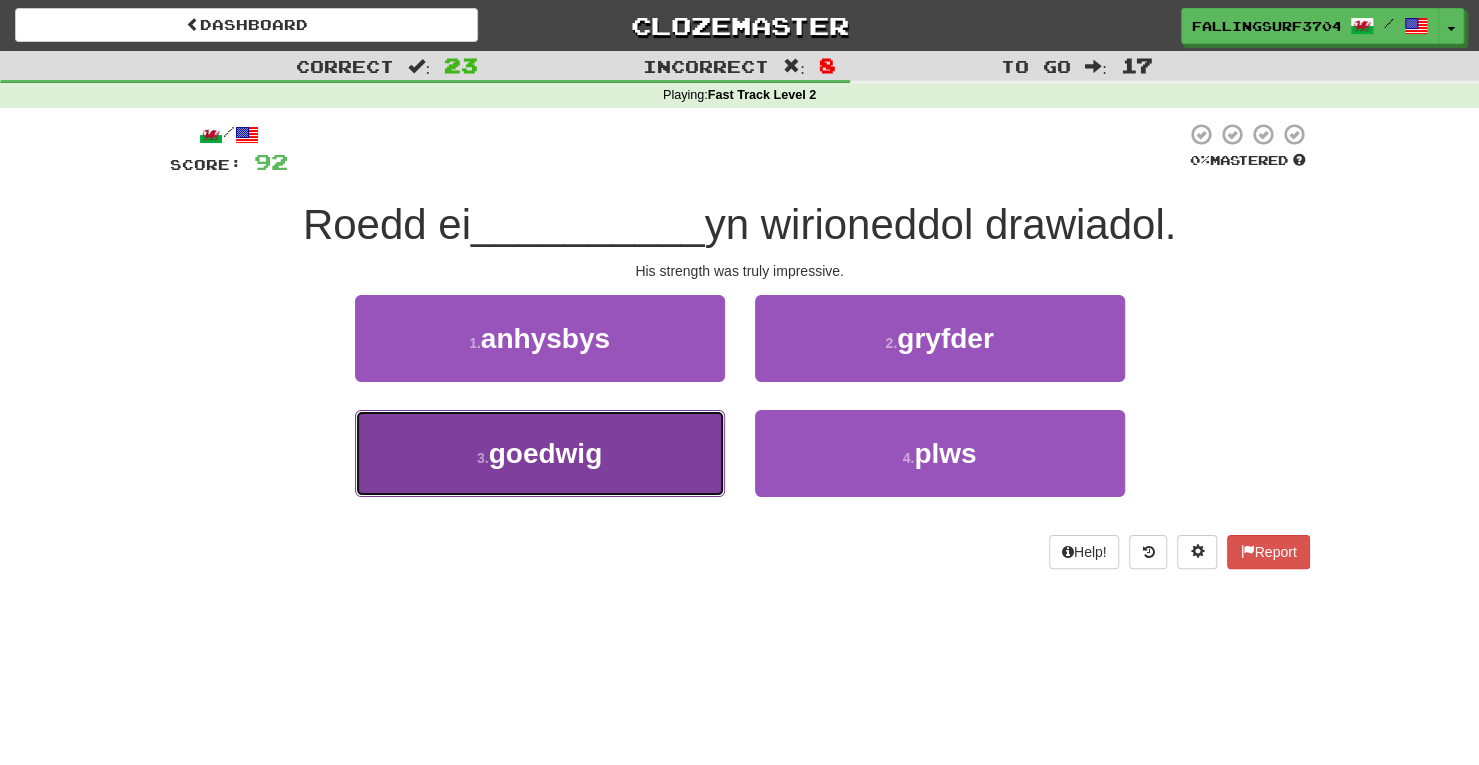 click on "3 .  goedwig" at bounding box center [540, 453] 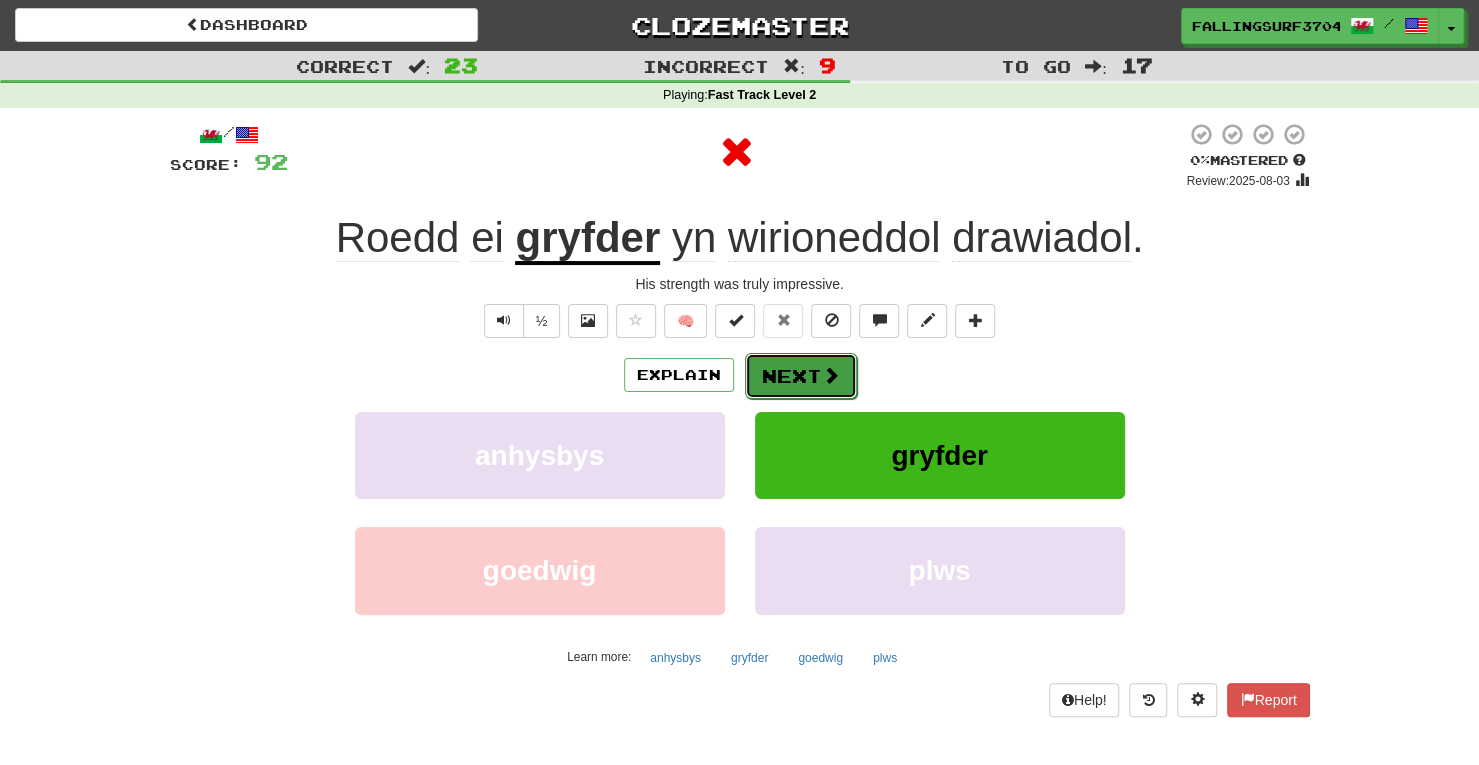 click on "Next" at bounding box center (801, 376) 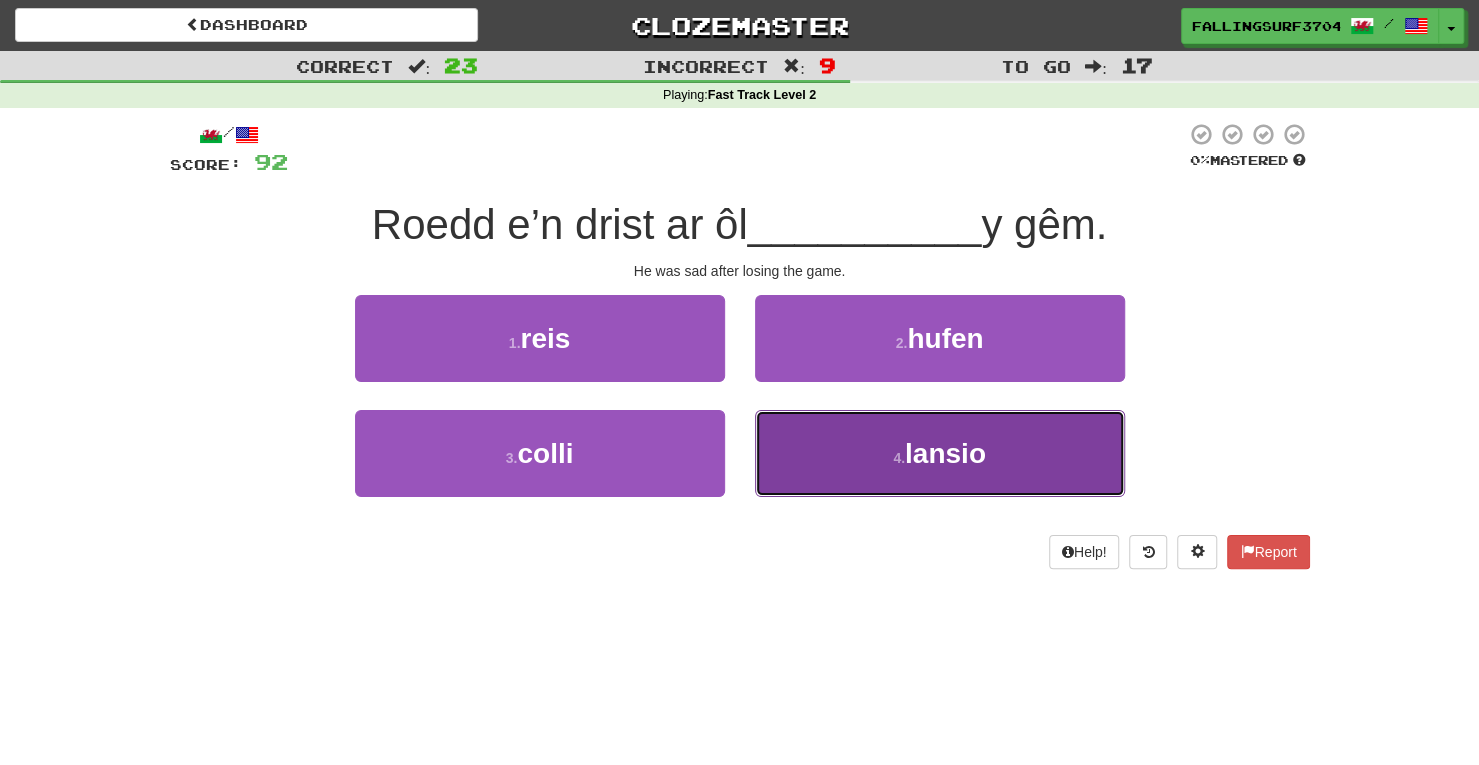 click on "4 .  lansio" at bounding box center (940, 453) 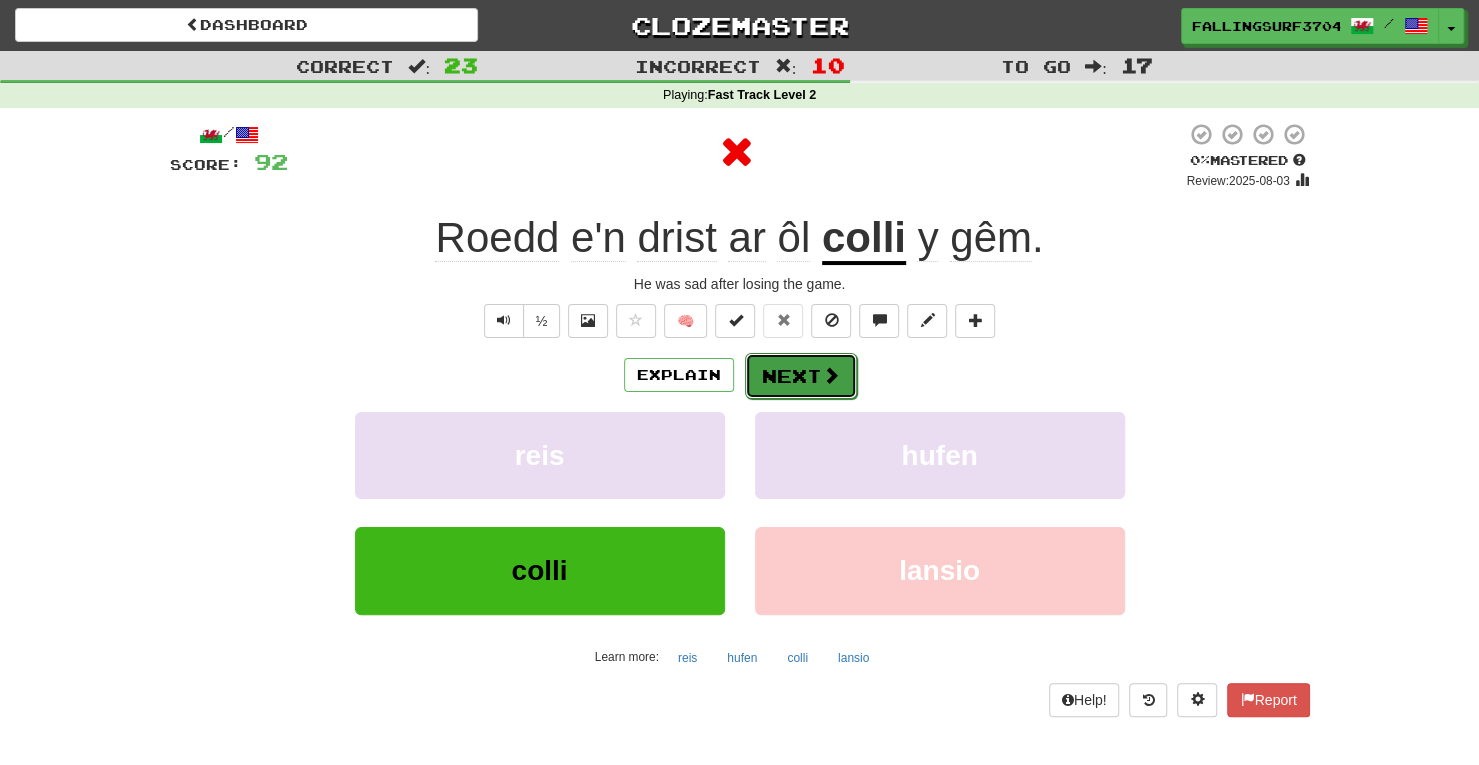 click on "Next" at bounding box center [801, 376] 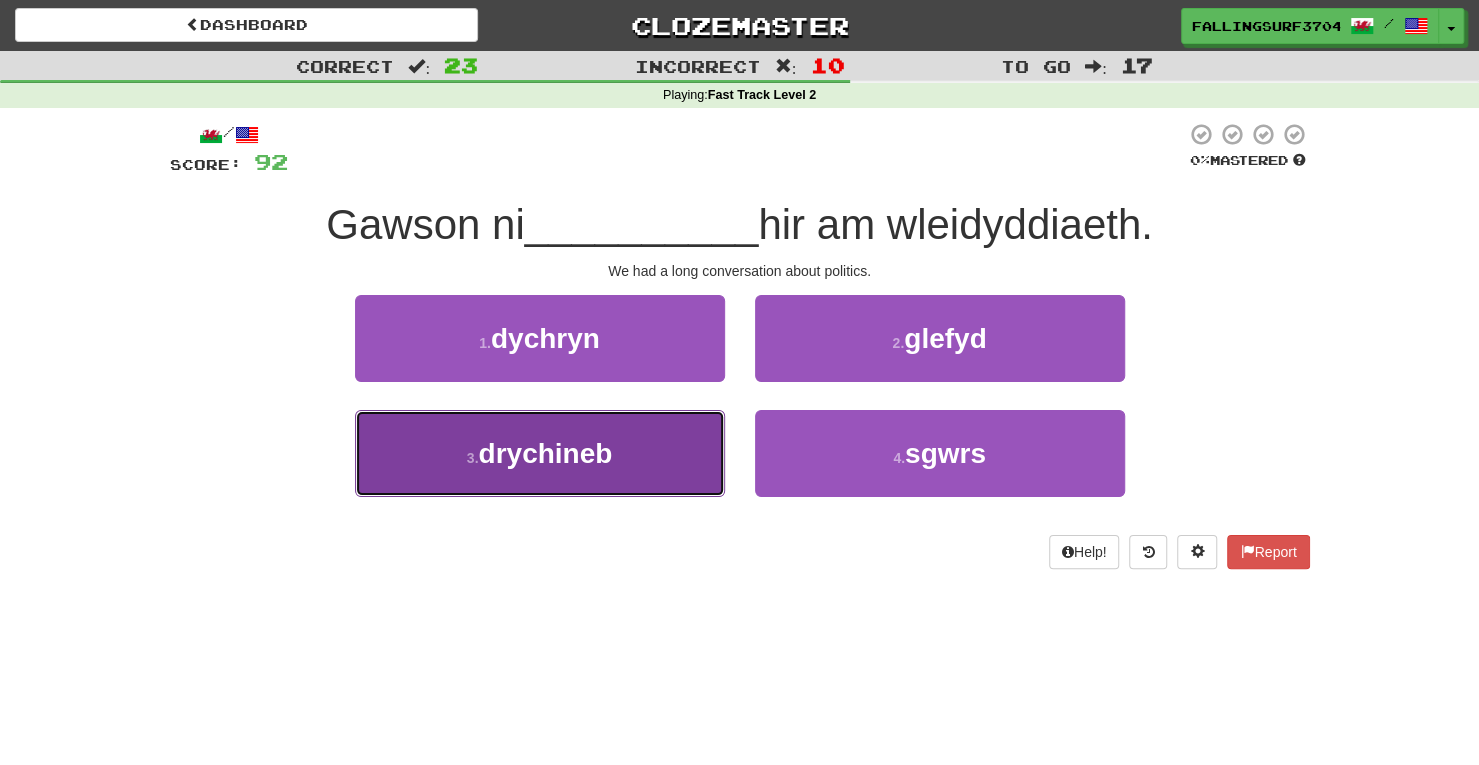 click on "3 .  drychineb" at bounding box center [540, 453] 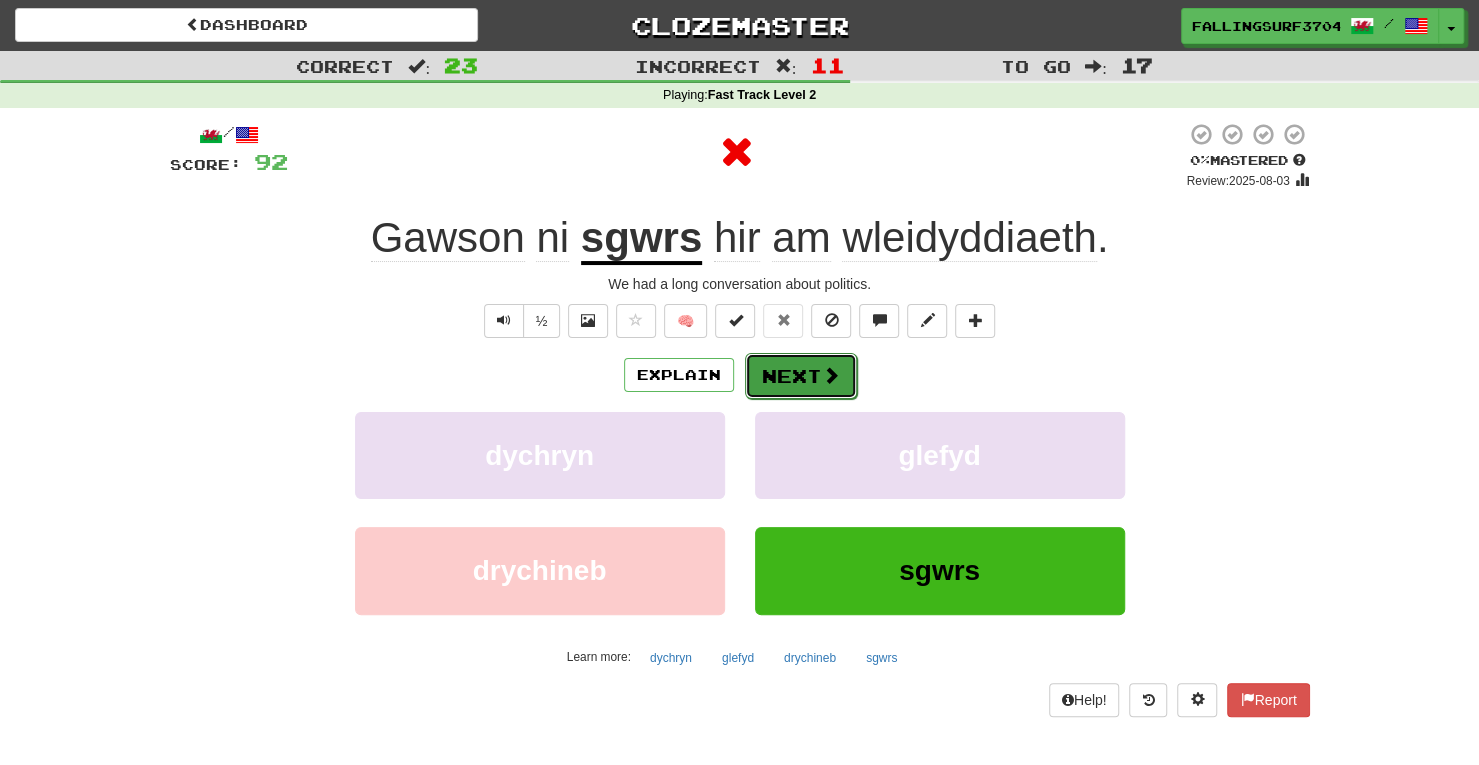 click on "Next" at bounding box center (801, 376) 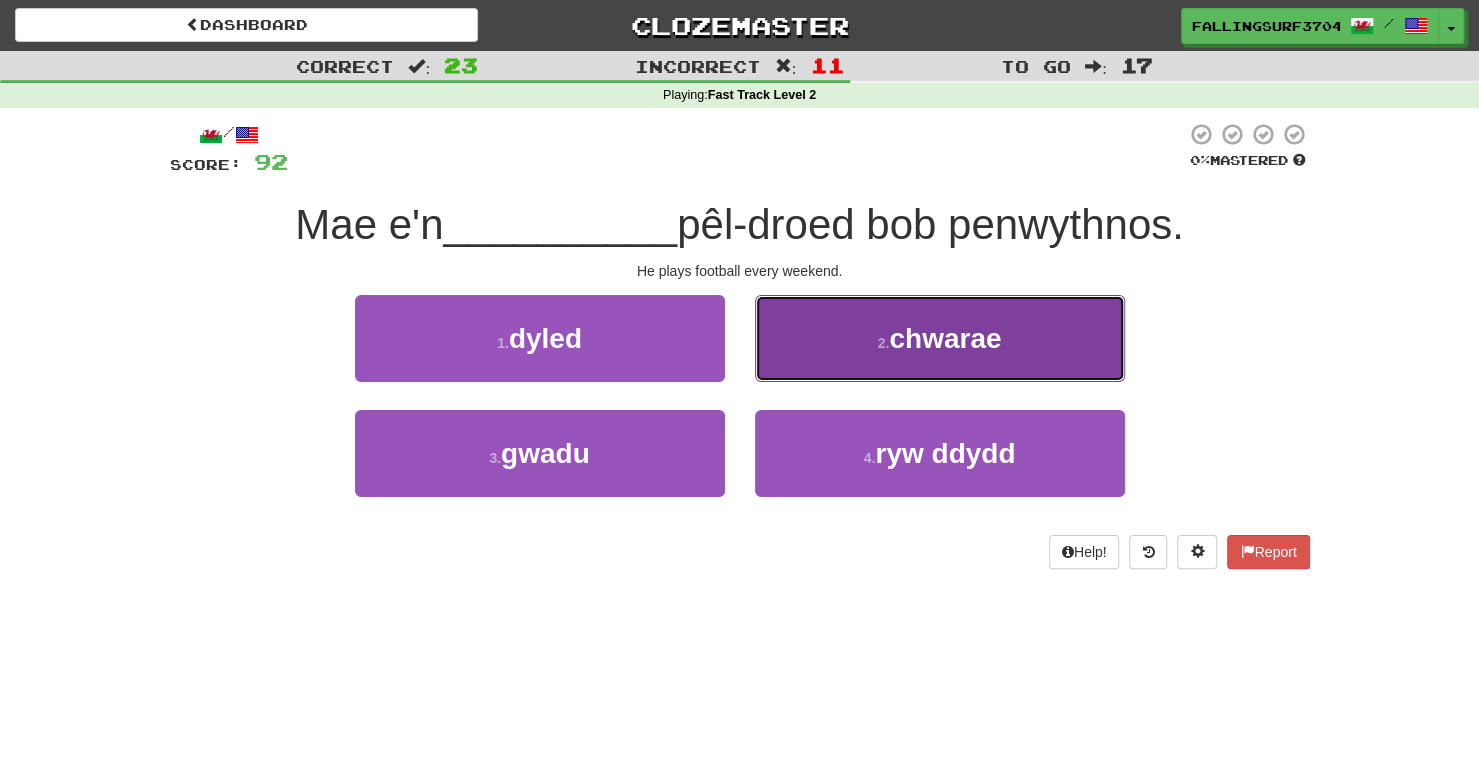 click on "chwarae" at bounding box center (945, 338) 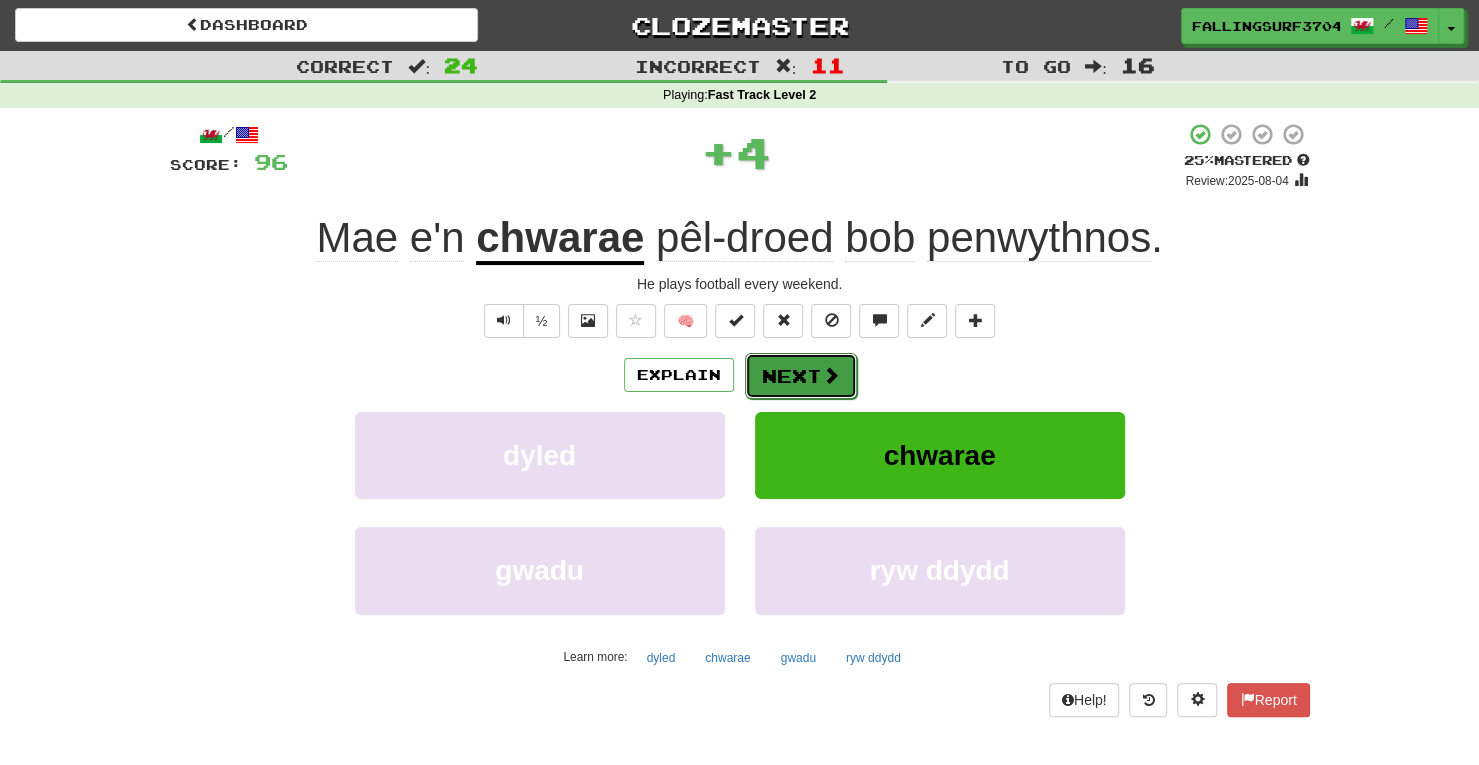 click on "Next" at bounding box center (801, 376) 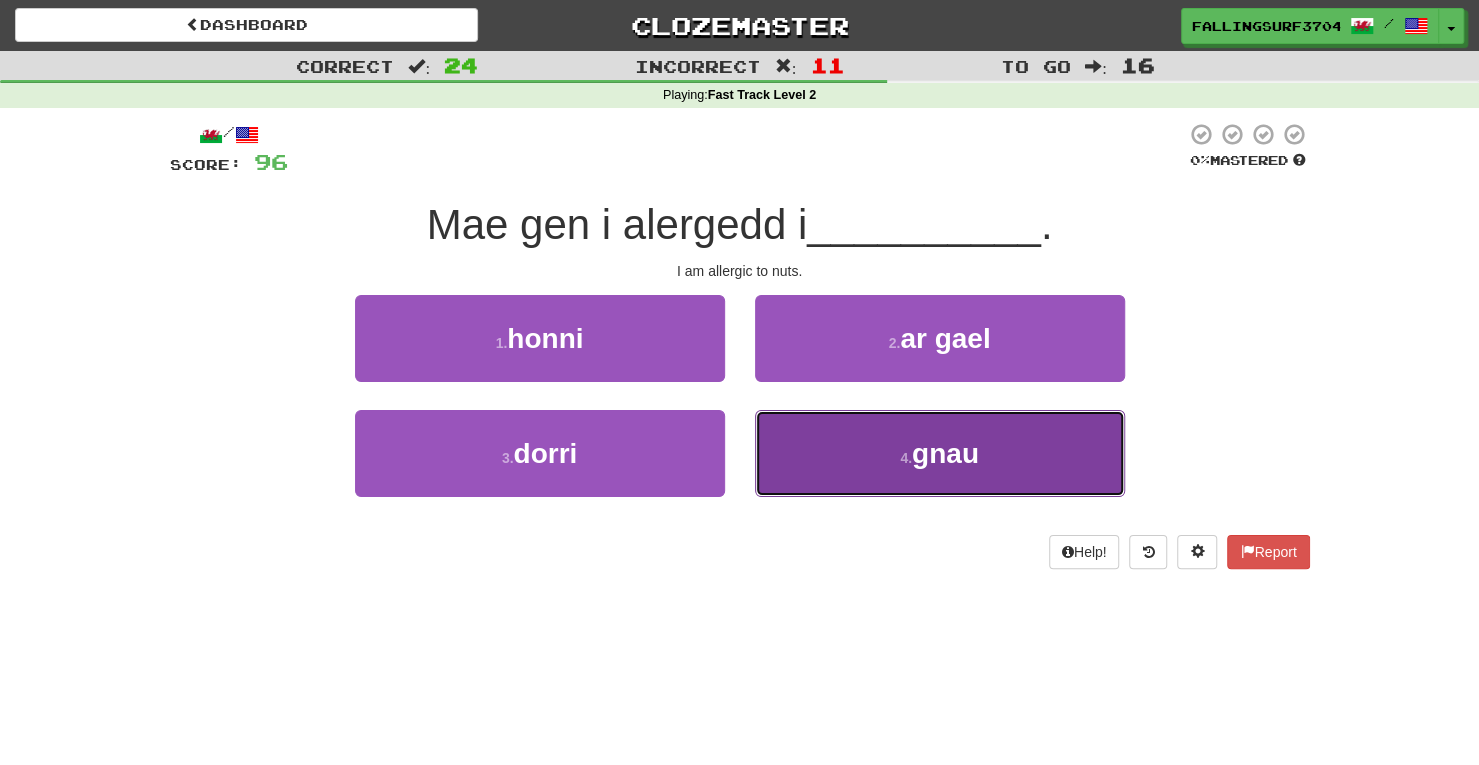 click on "4 .  gnau" at bounding box center [940, 453] 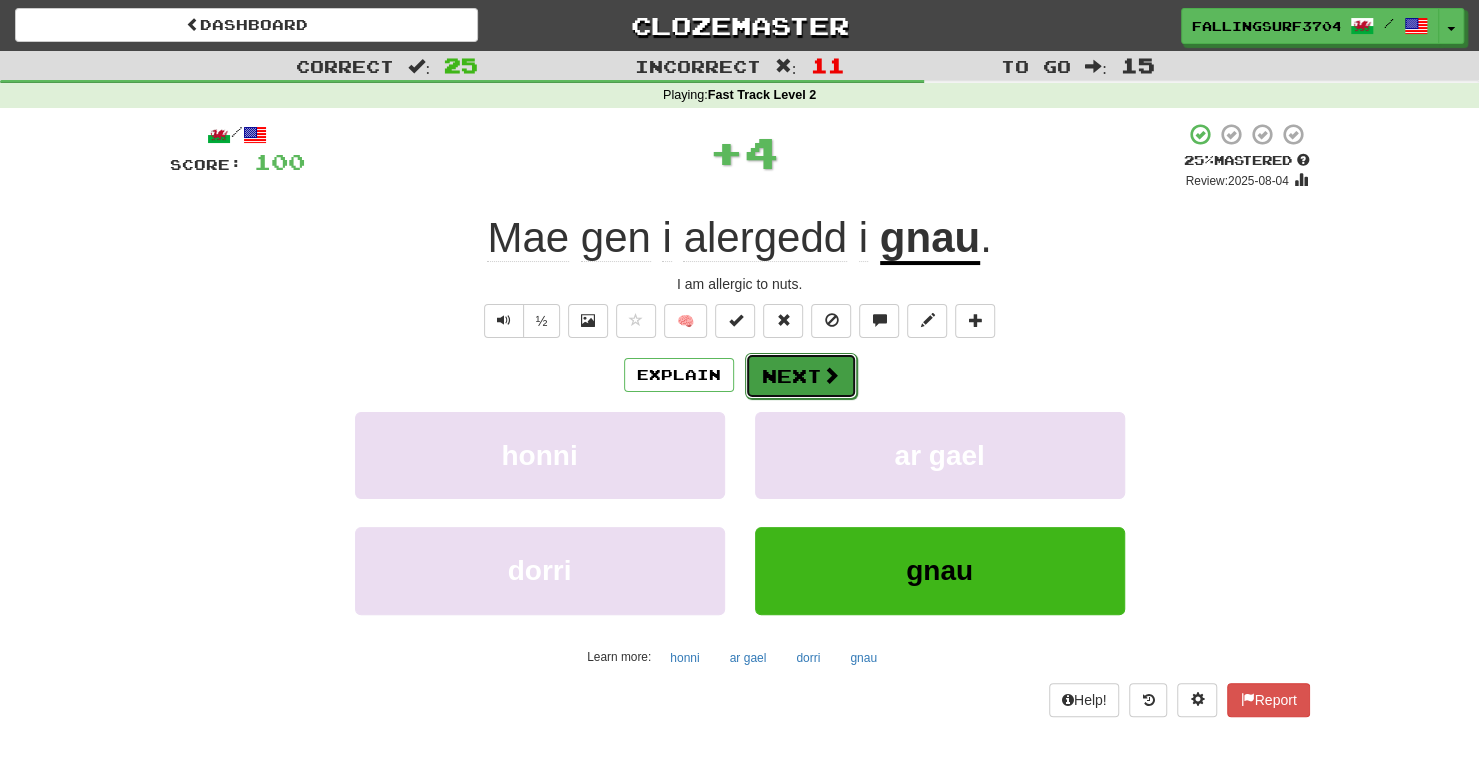 click on "Next" at bounding box center [801, 376] 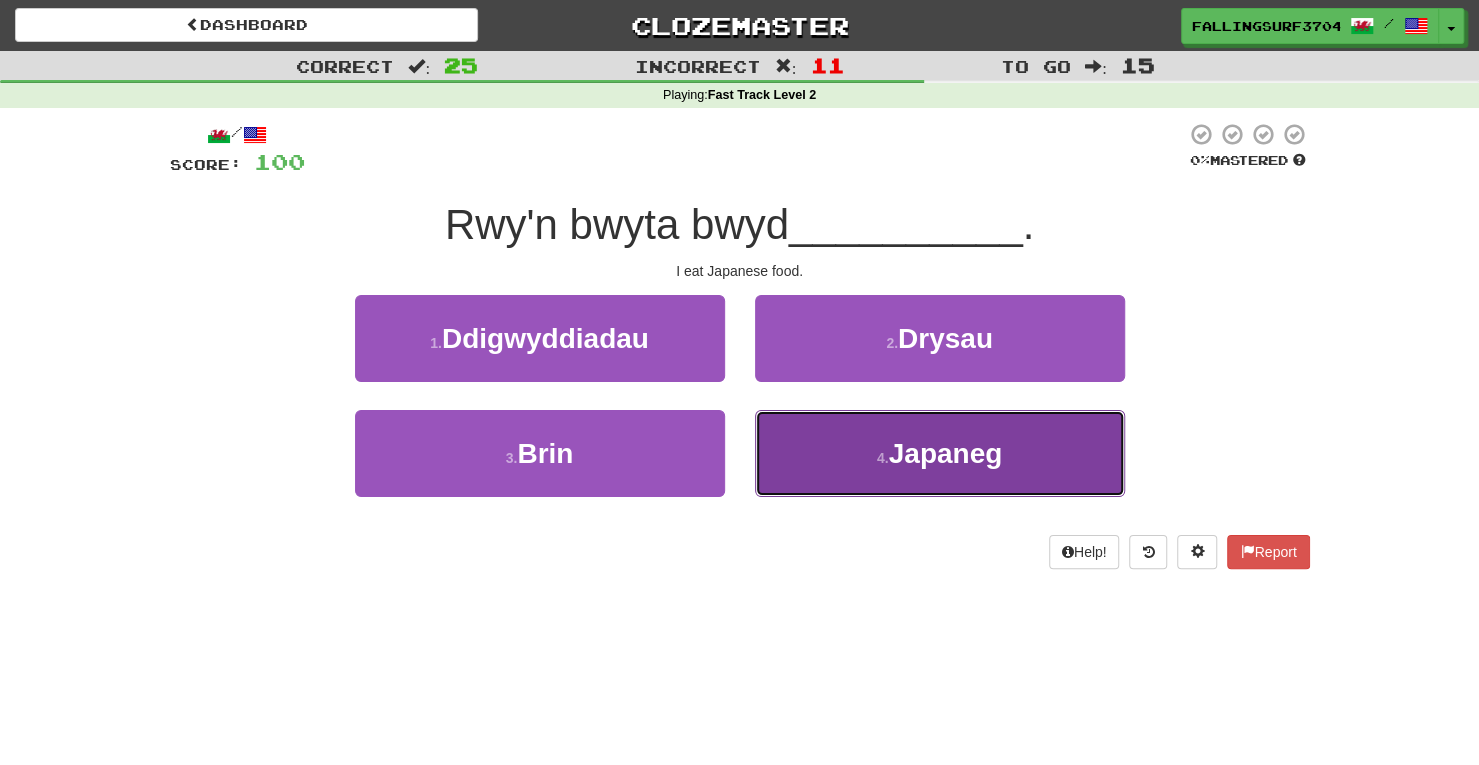click on "4 ." at bounding box center (883, 458) 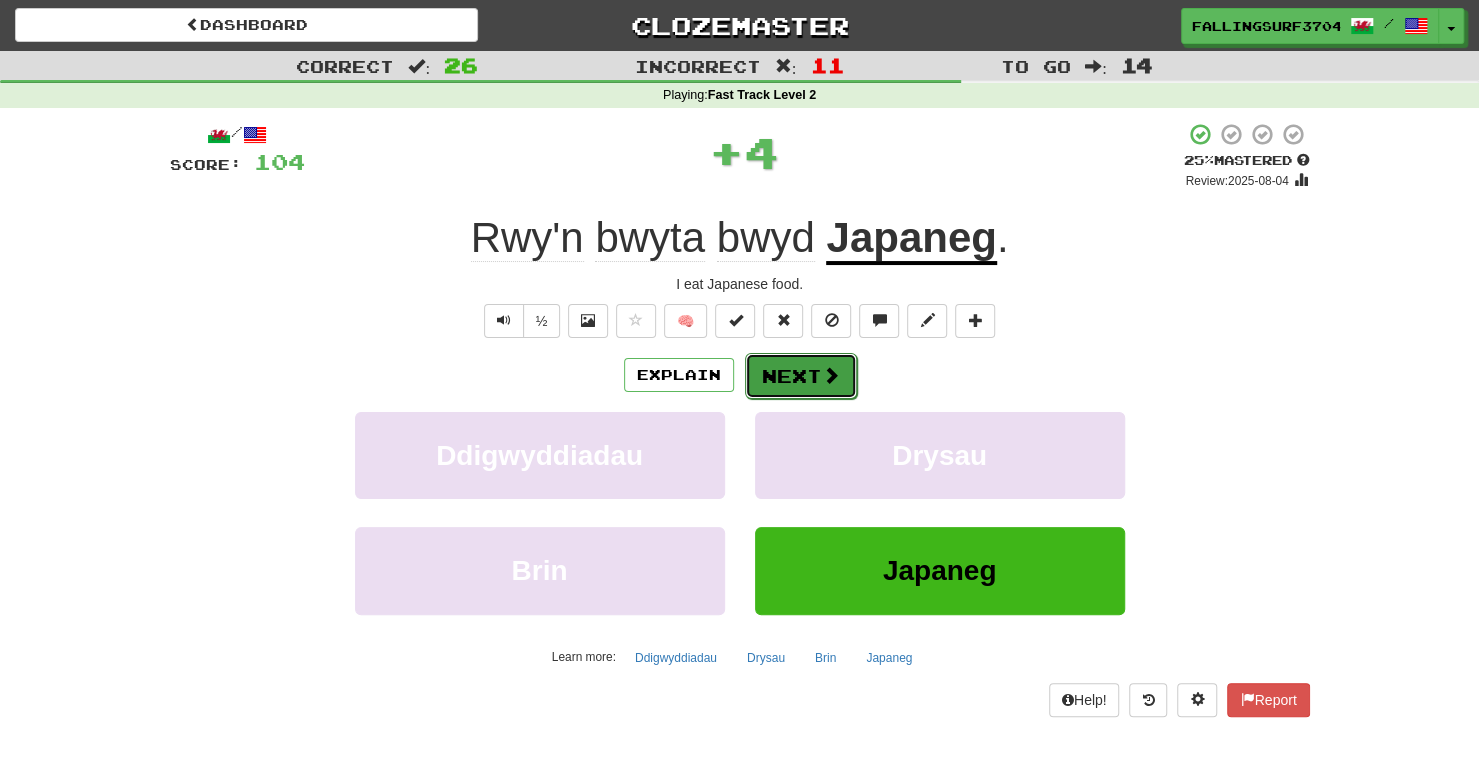 click on "Next" at bounding box center (801, 376) 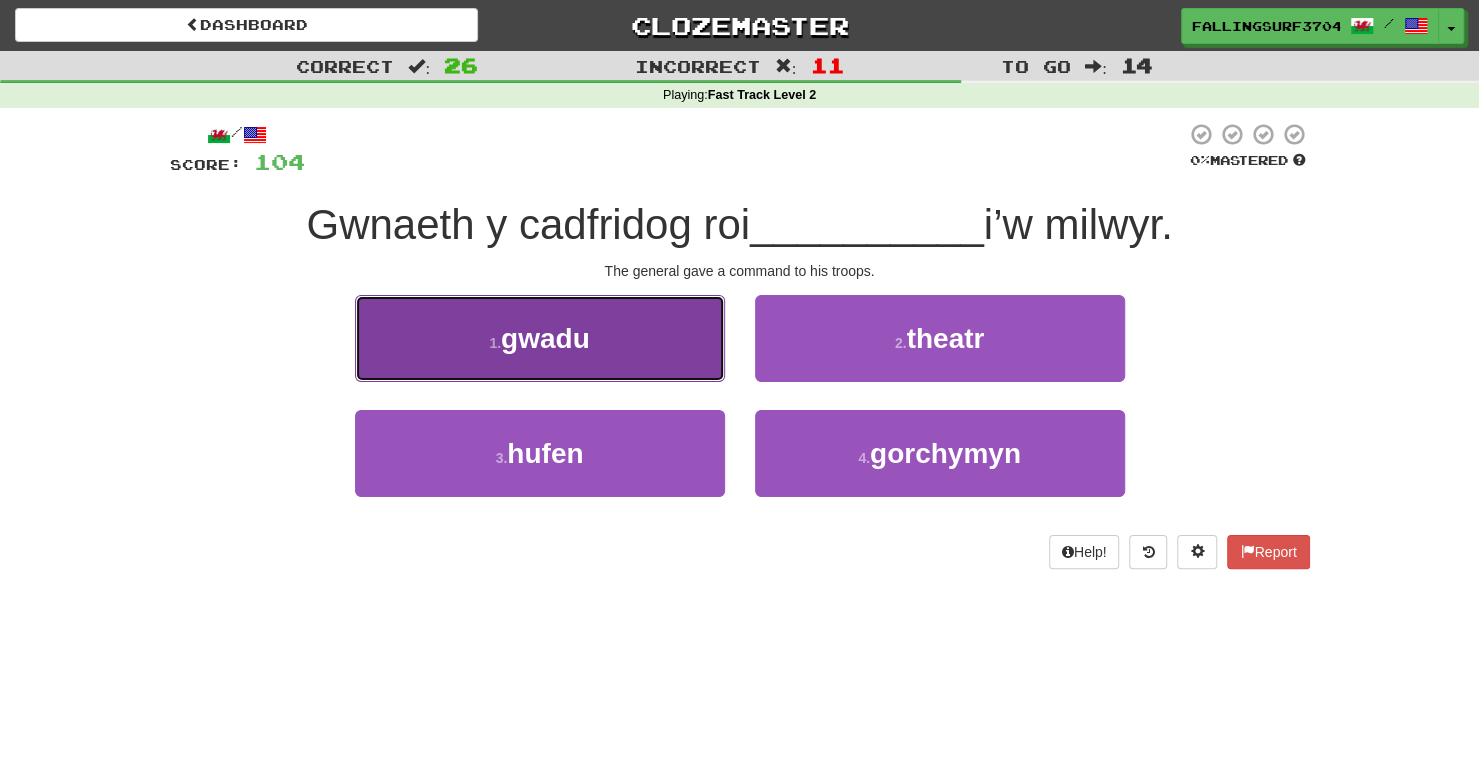click on "1 .  gwadu" at bounding box center [540, 338] 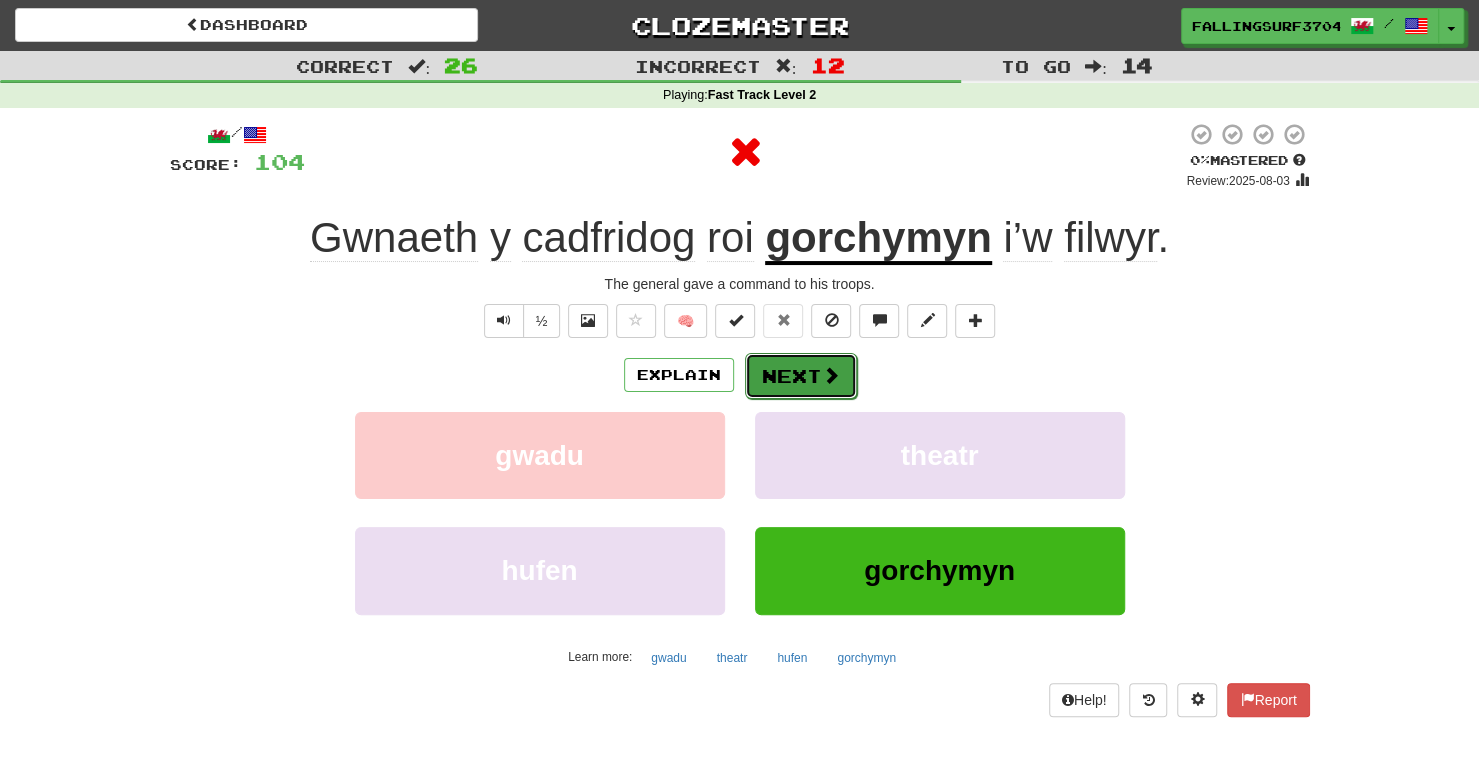 click on "Next" at bounding box center [801, 376] 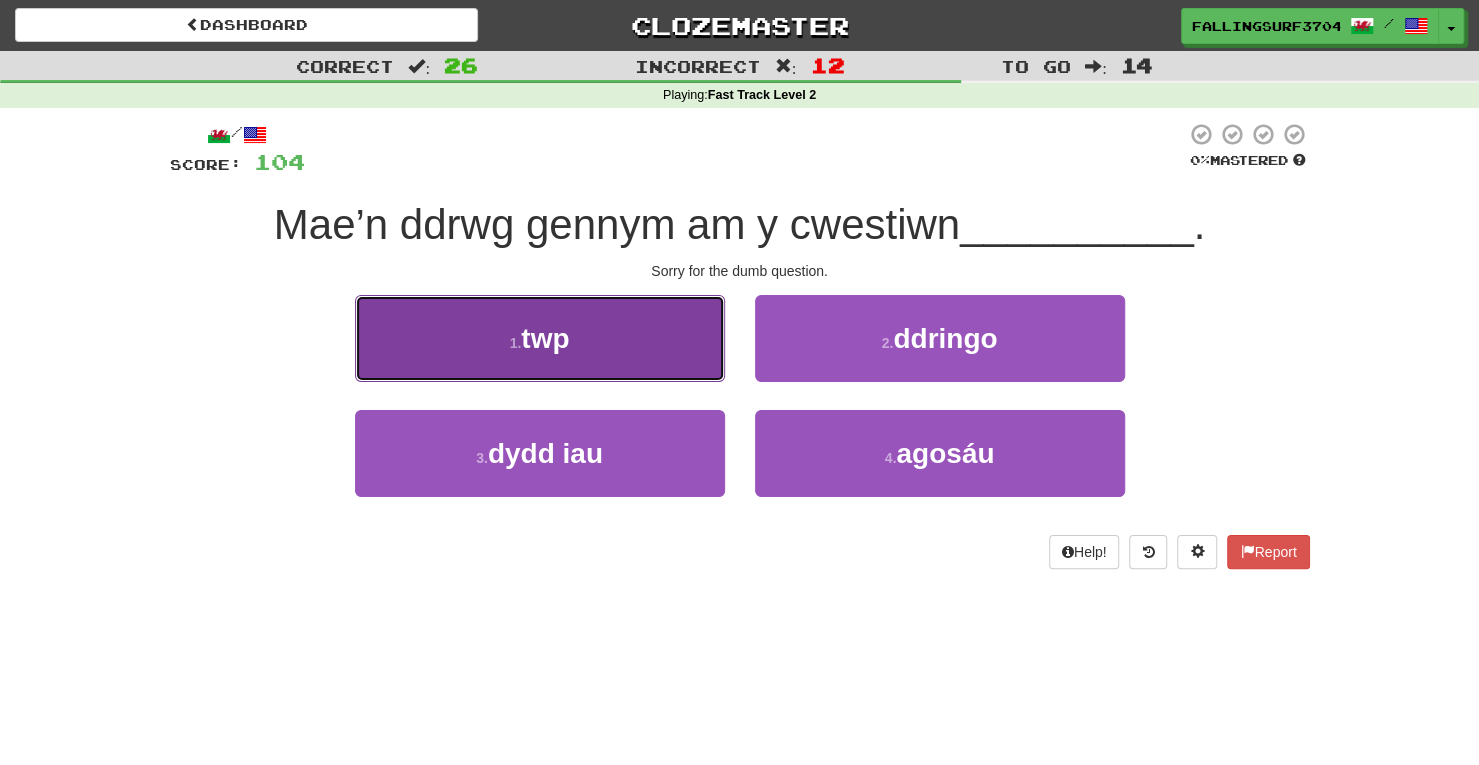 click on "1 .  twp" at bounding box center (540, 338) 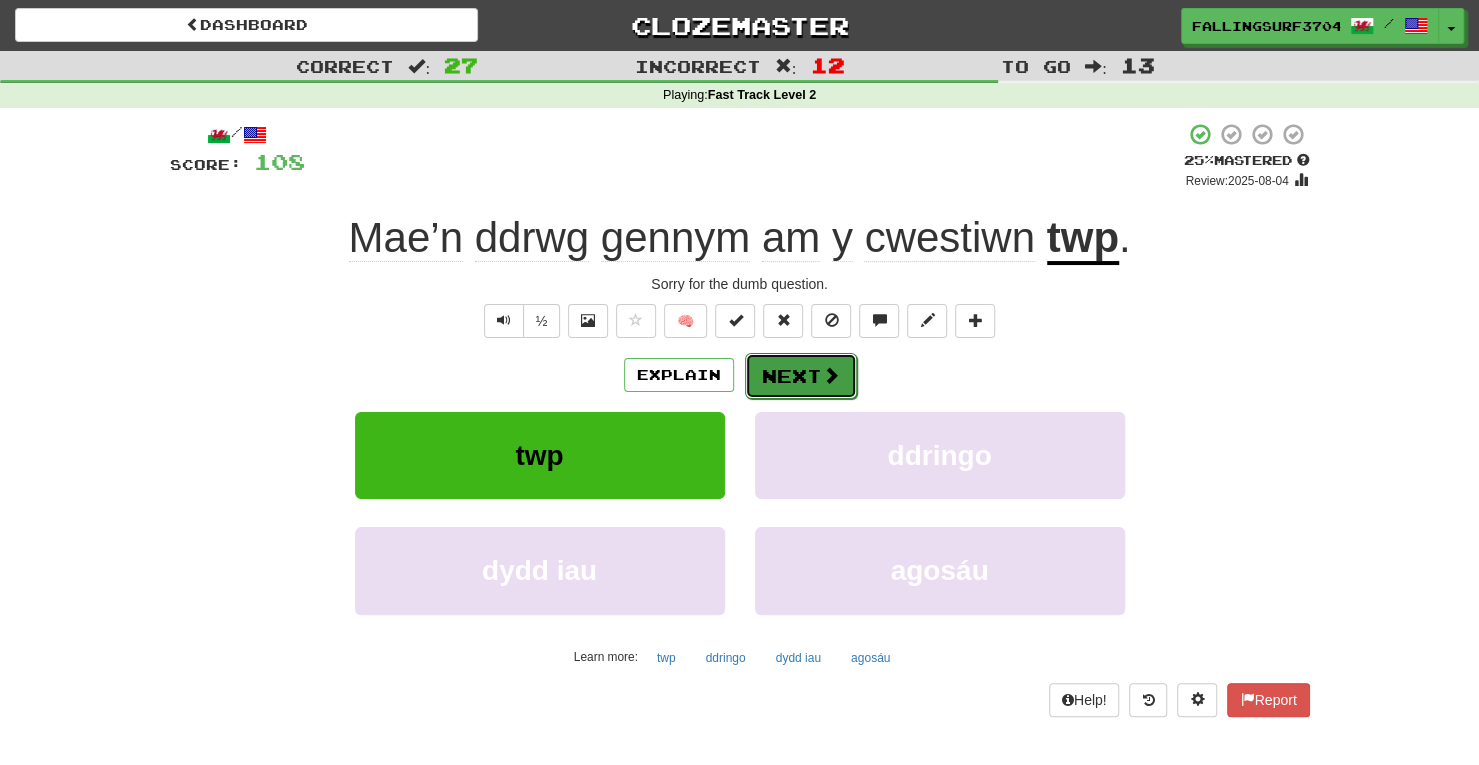 click on "Next" at bounding box center [801, 376] 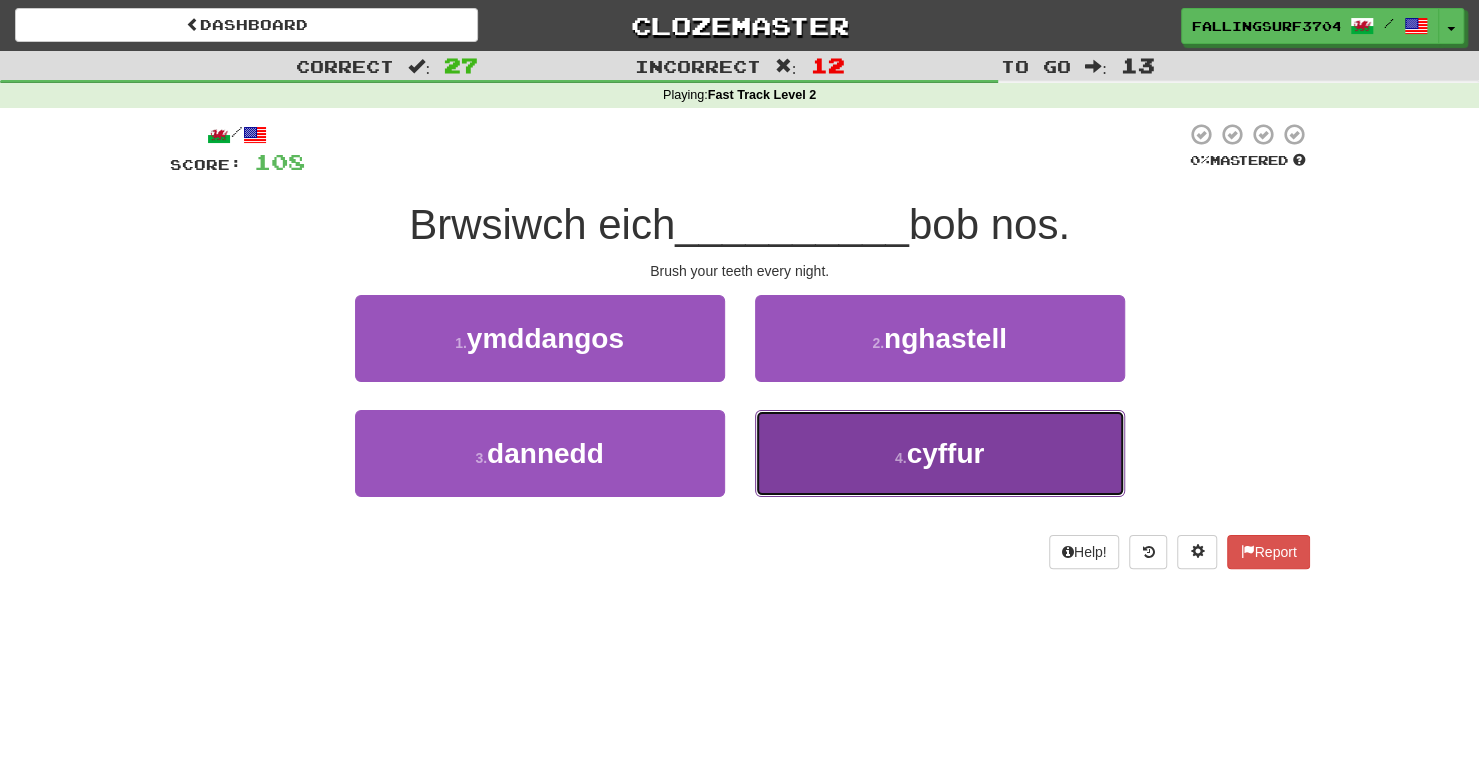 click on "4 .  cyffur" at bounding box center (940, 453) 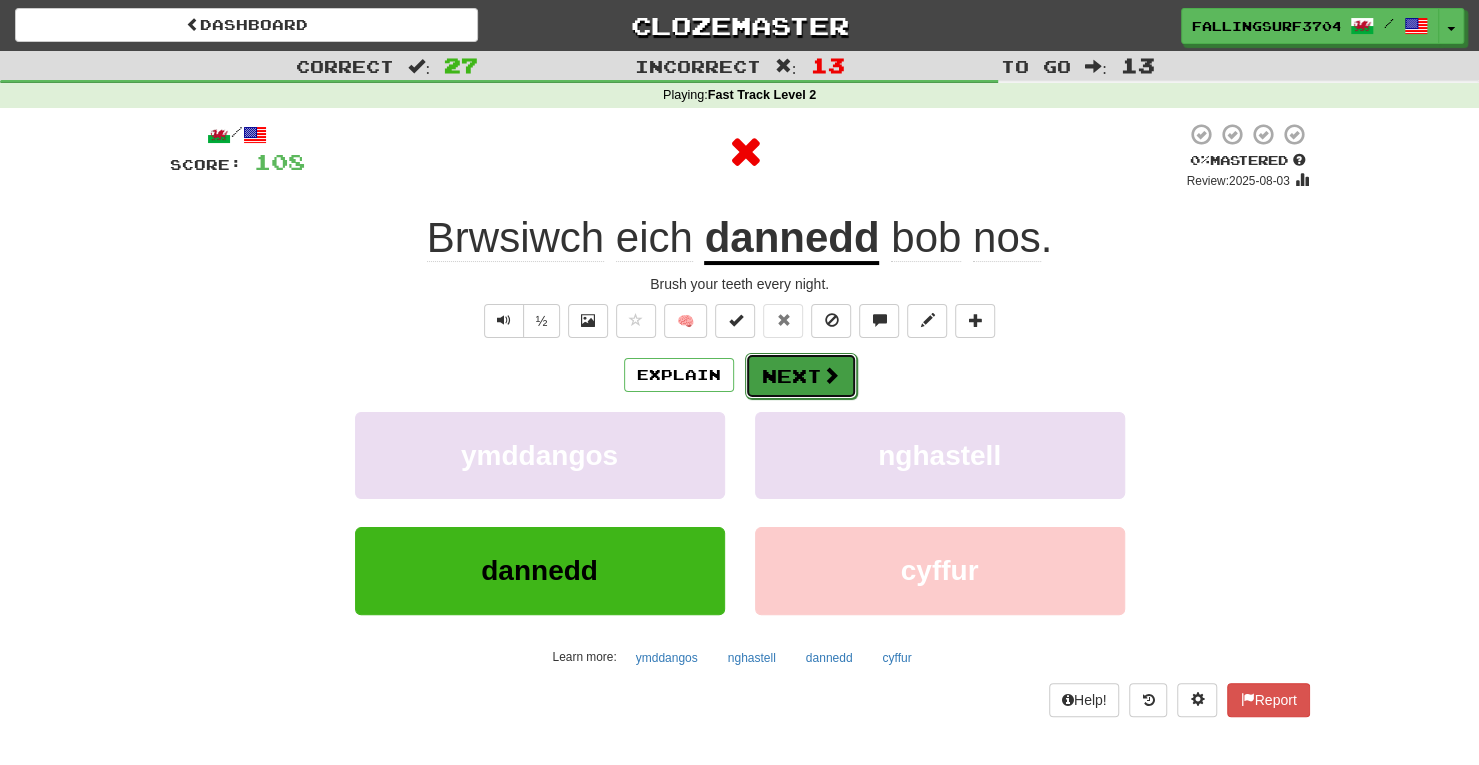 click on "Next" at bounding box center [801, 376] 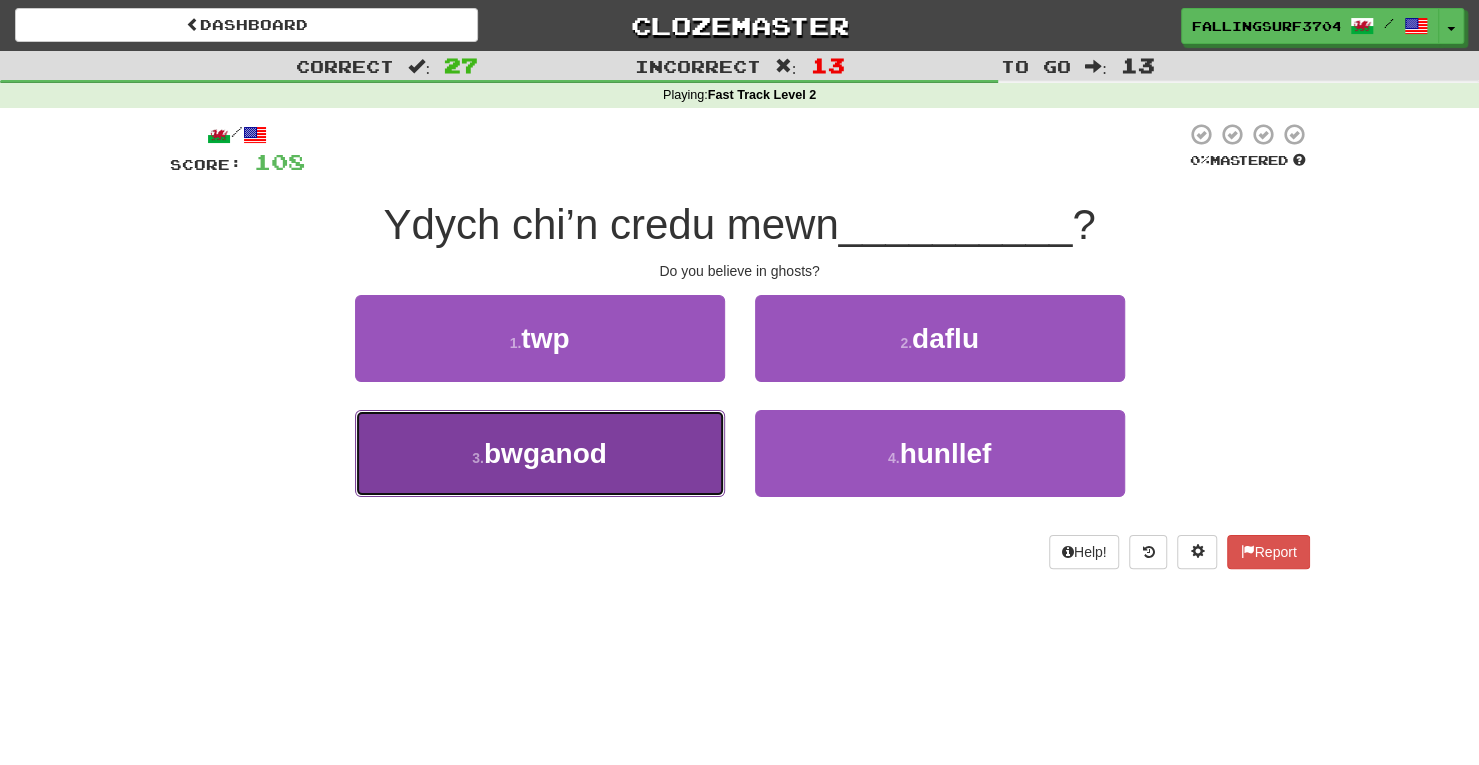 click on "3 .  bwganod" at bounding box center [540, 453] 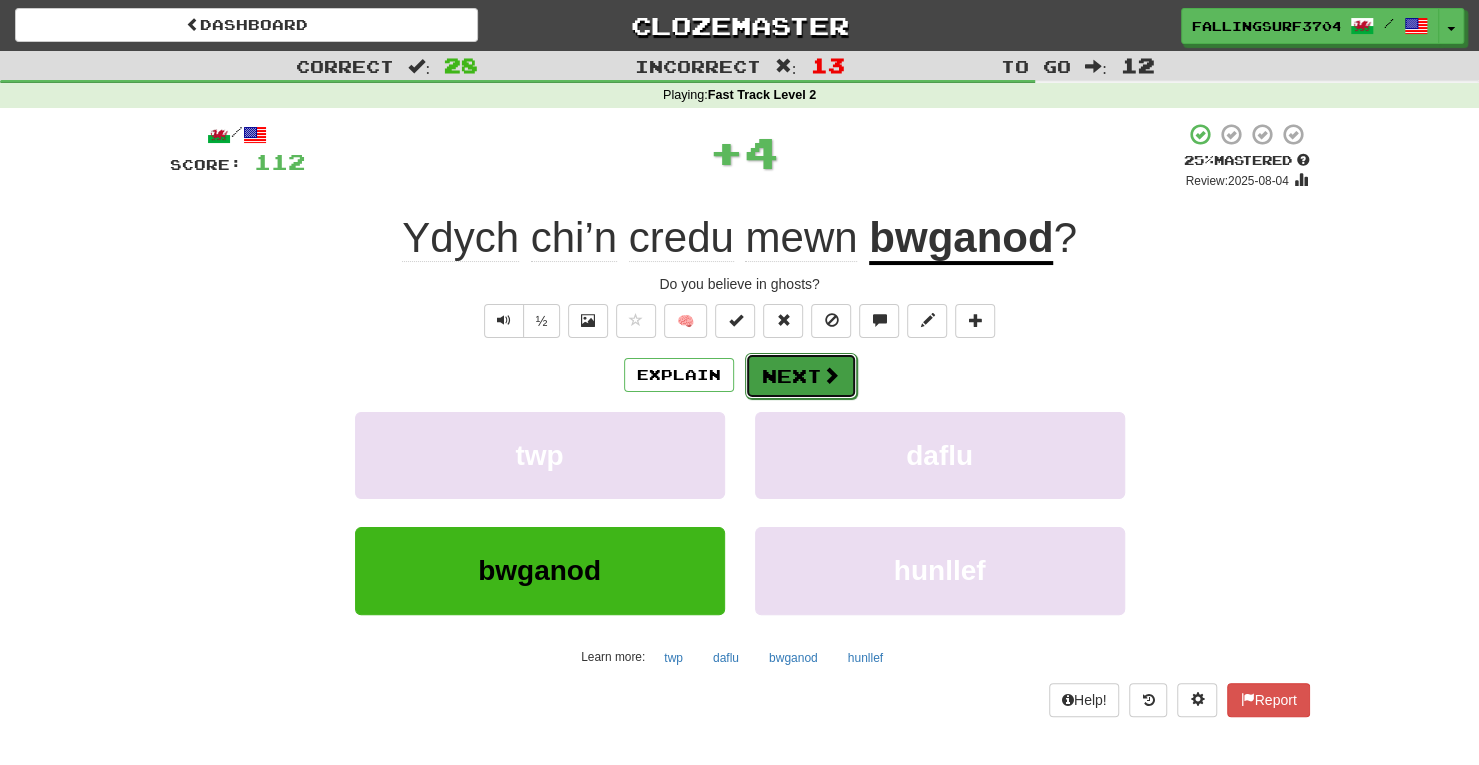 click on "Next" at bounding box center (801, 376) 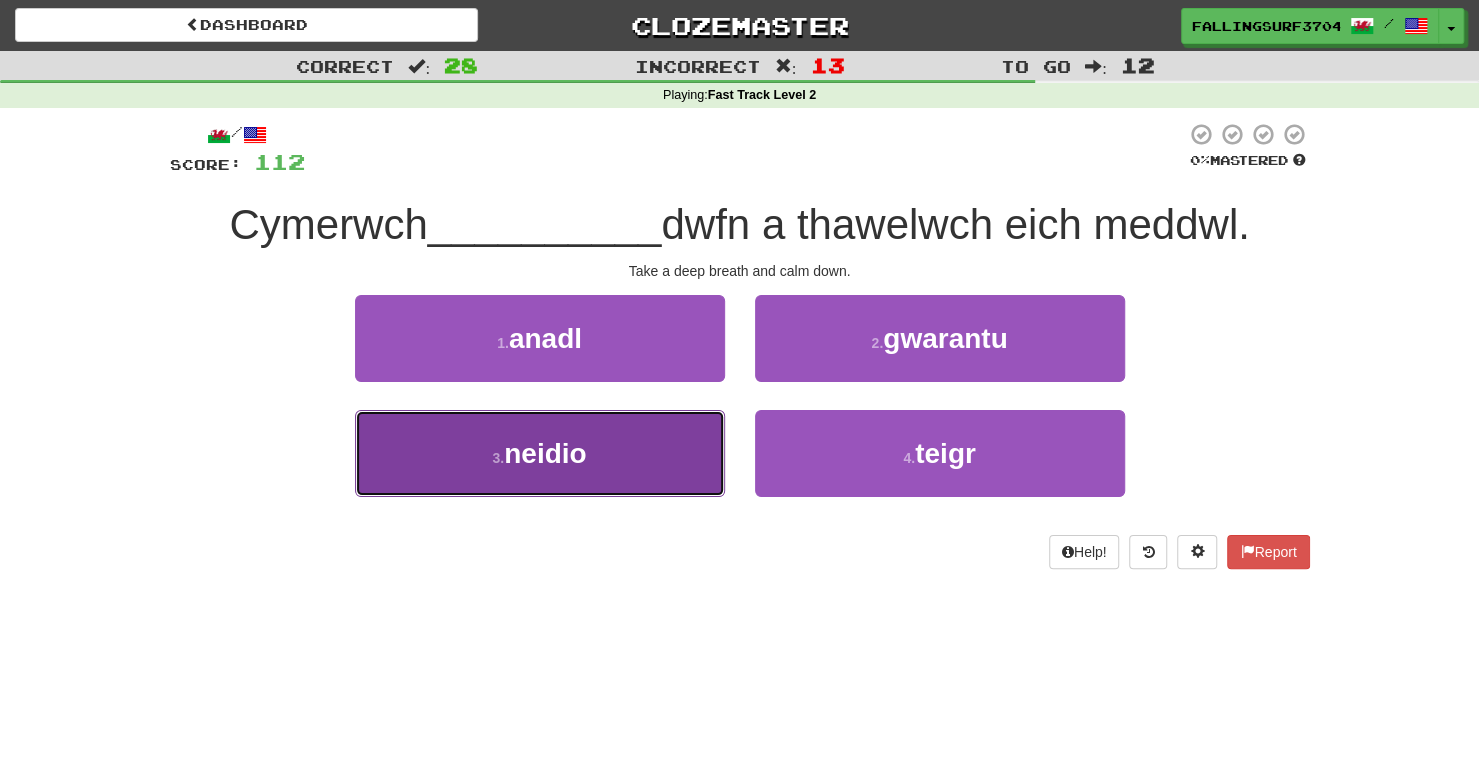 click on "3 .  neidio" at bounding box center [540, 453] 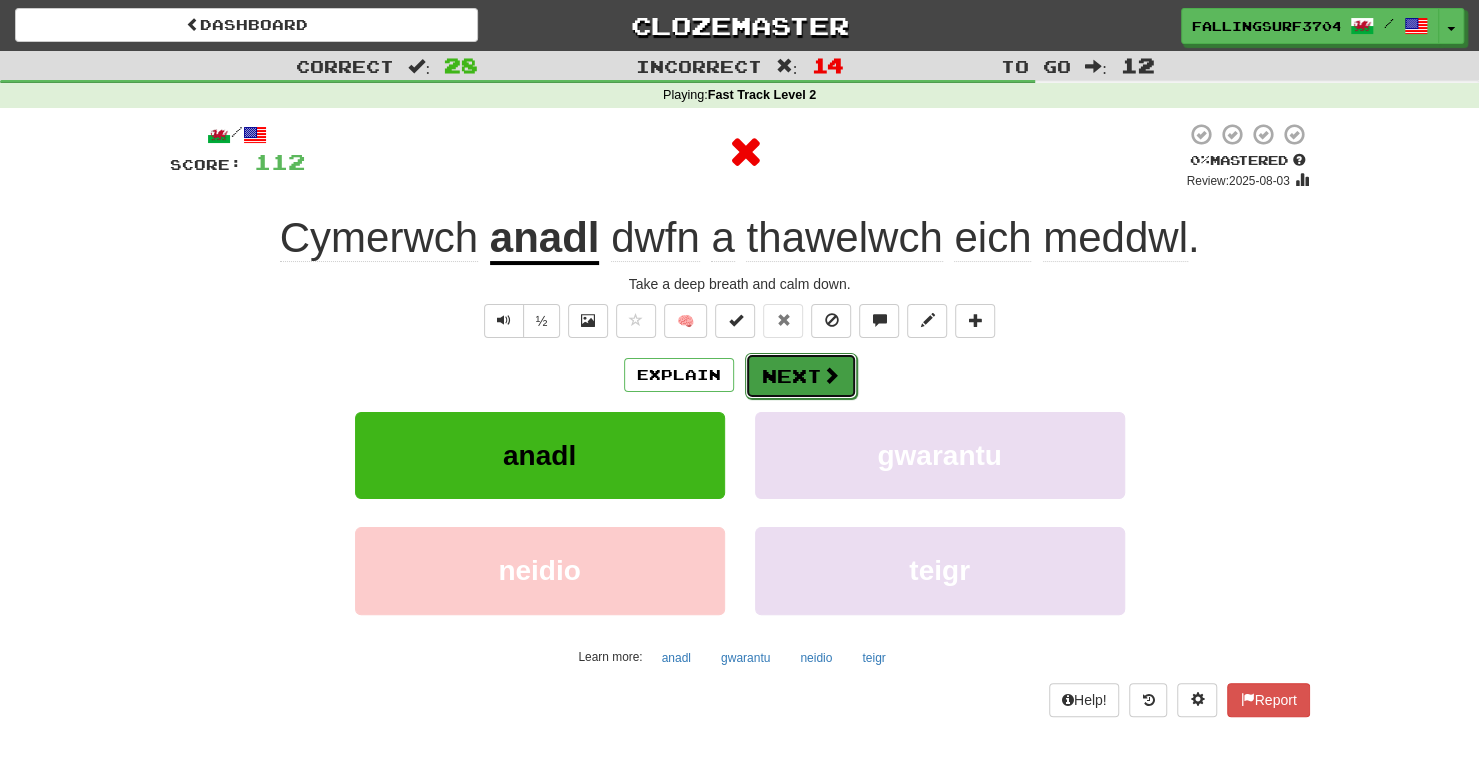 click on "Next" at bounding box center [801, 376] 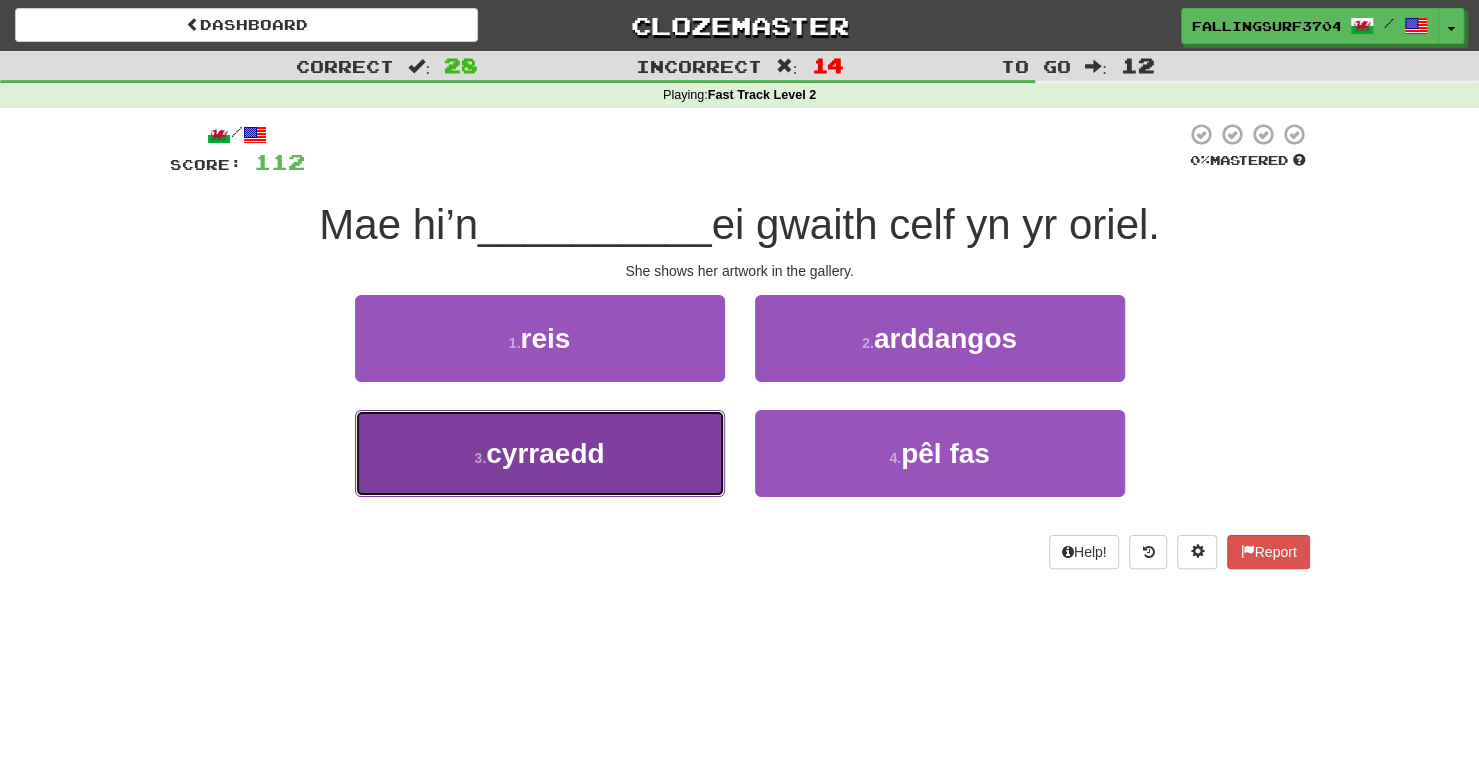 click on "3 .  cyrraedd" at bounding box center [540, 453] 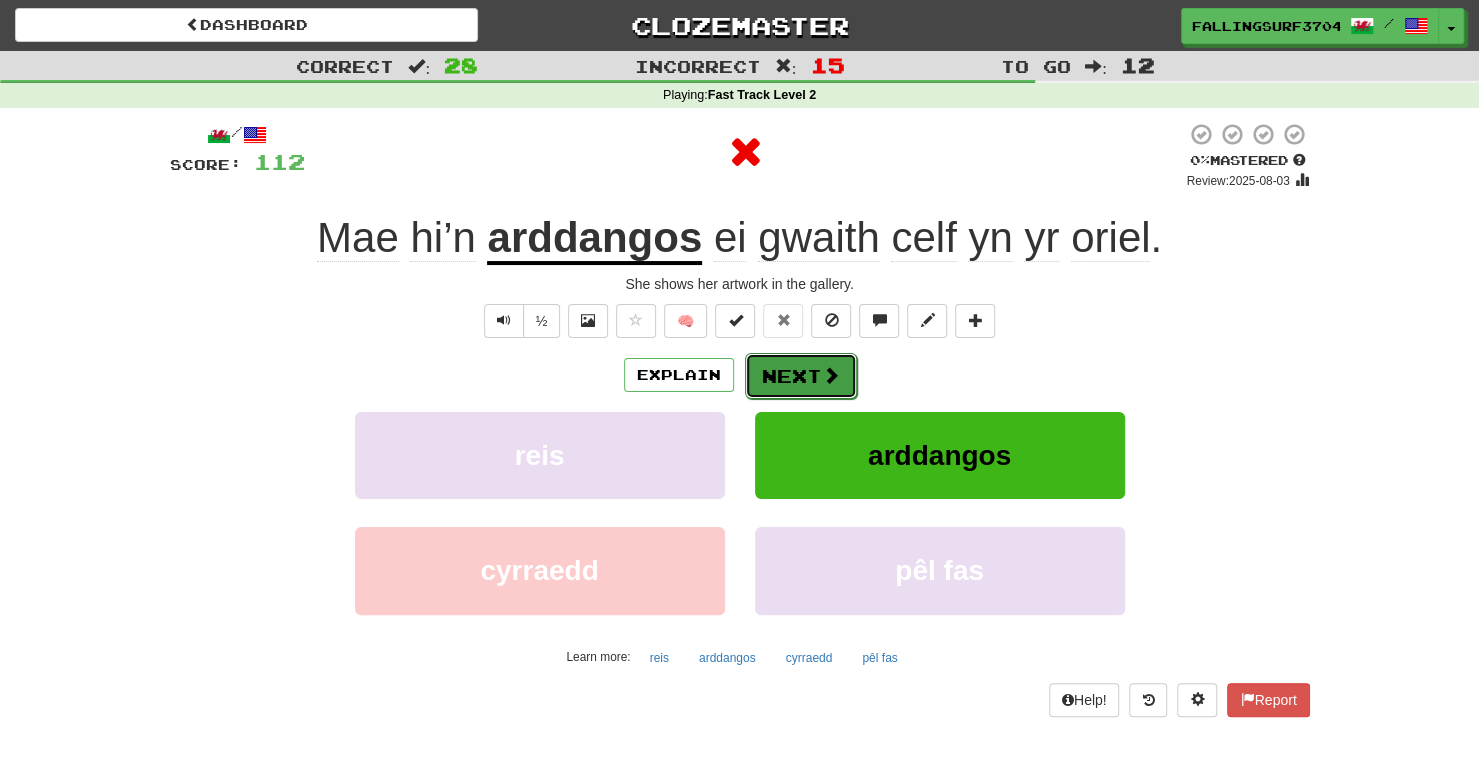 click on "Next" at bounding box center (801, 376) 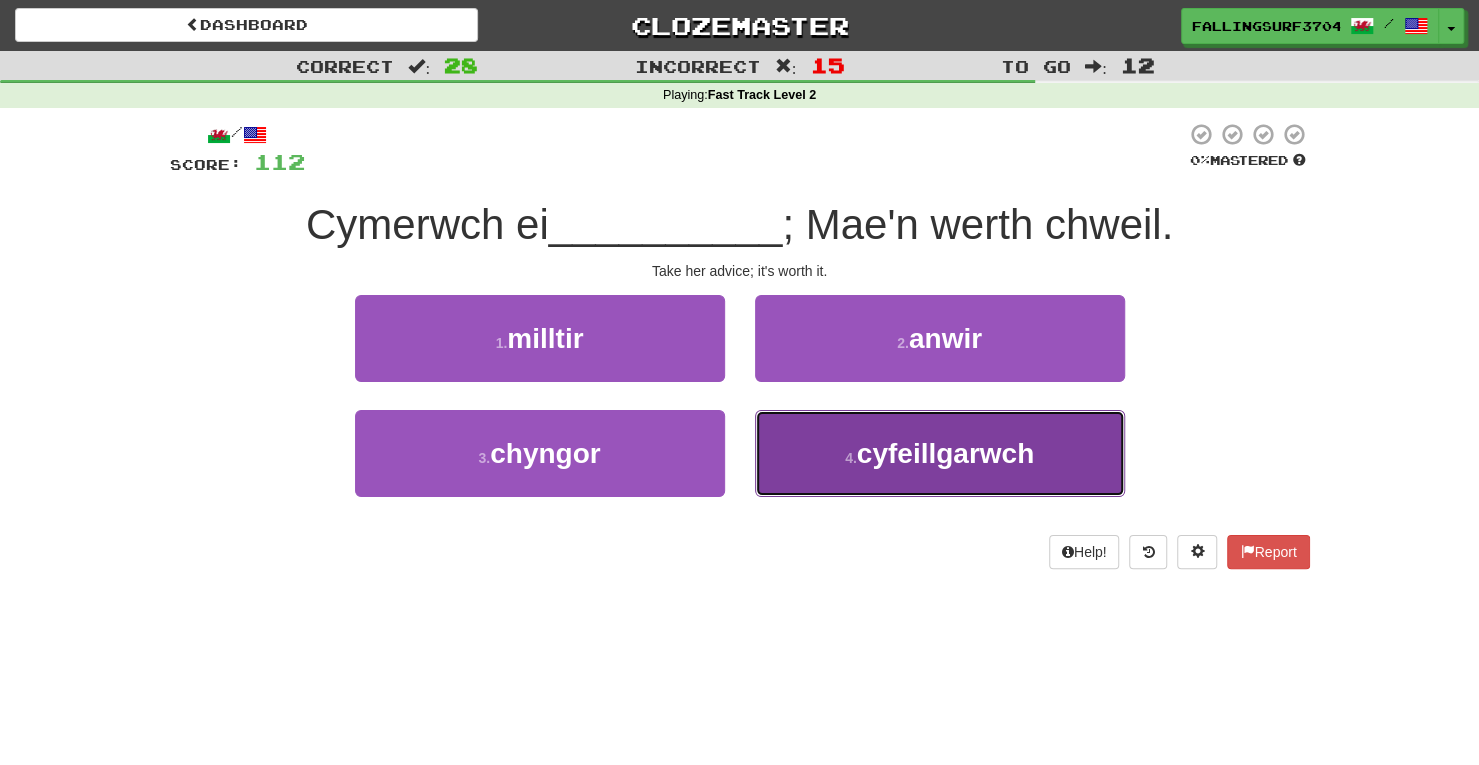 click on "4 ." at bounding box center (851, 458) 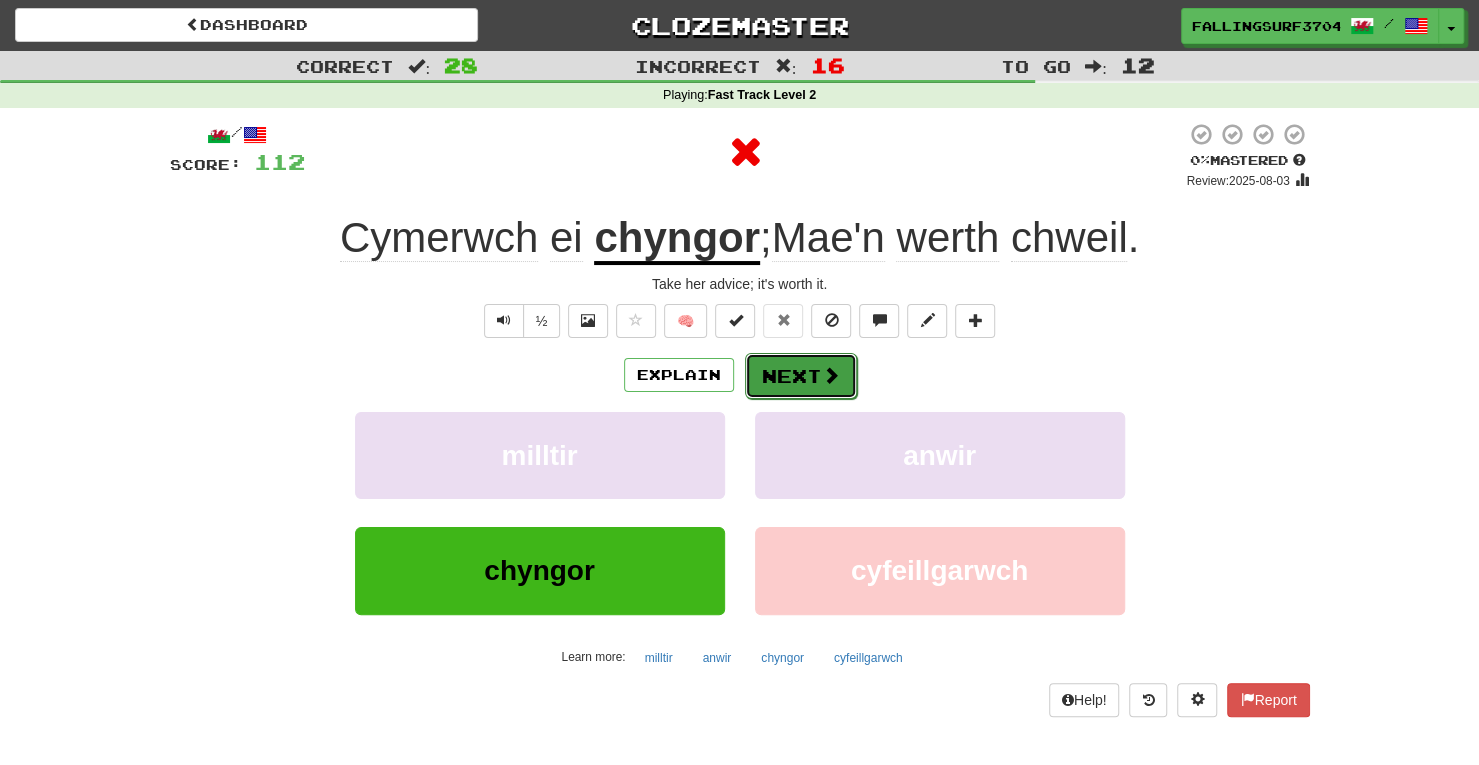 click on "Next" at bounding box center (801, 376) 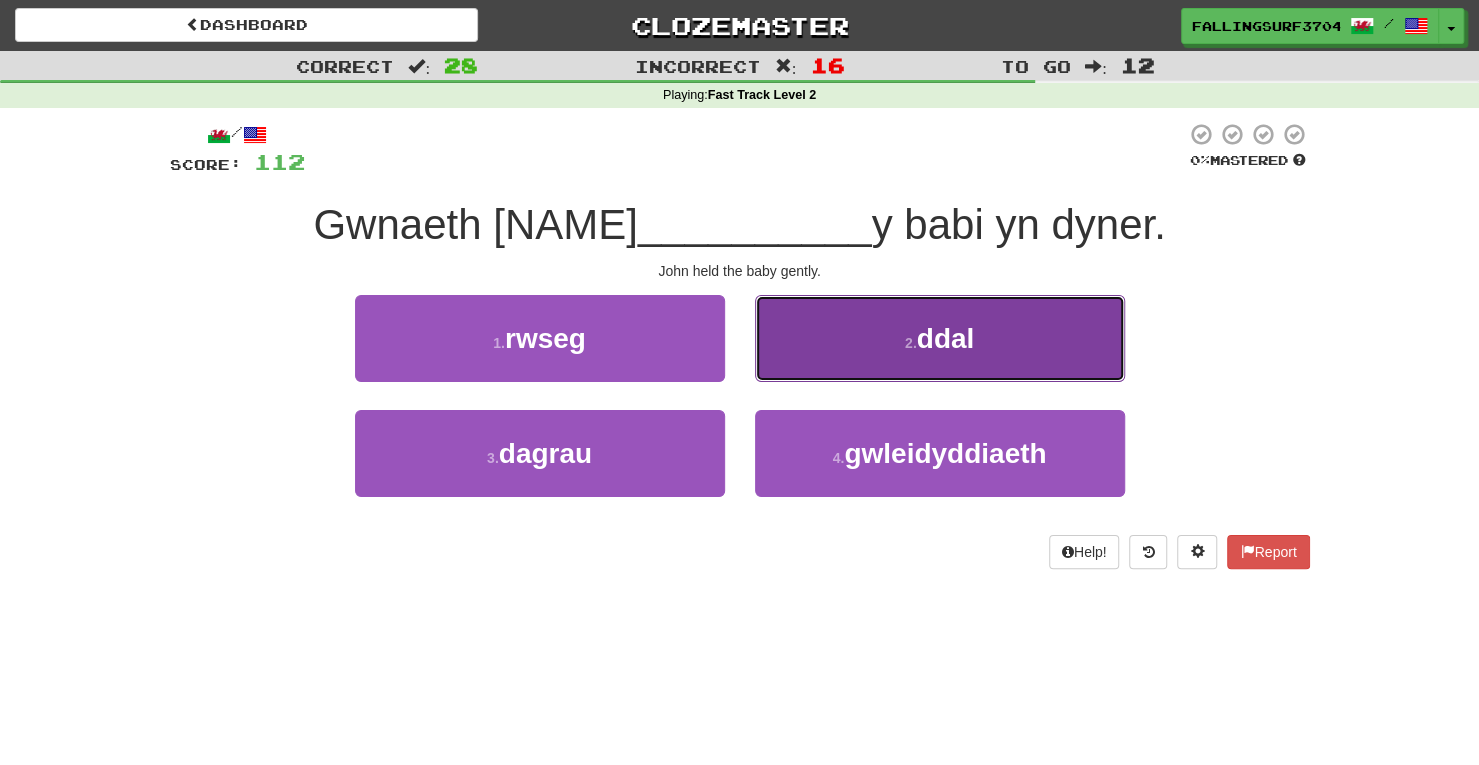 click on "ddal" at bounding box center [946, 338] 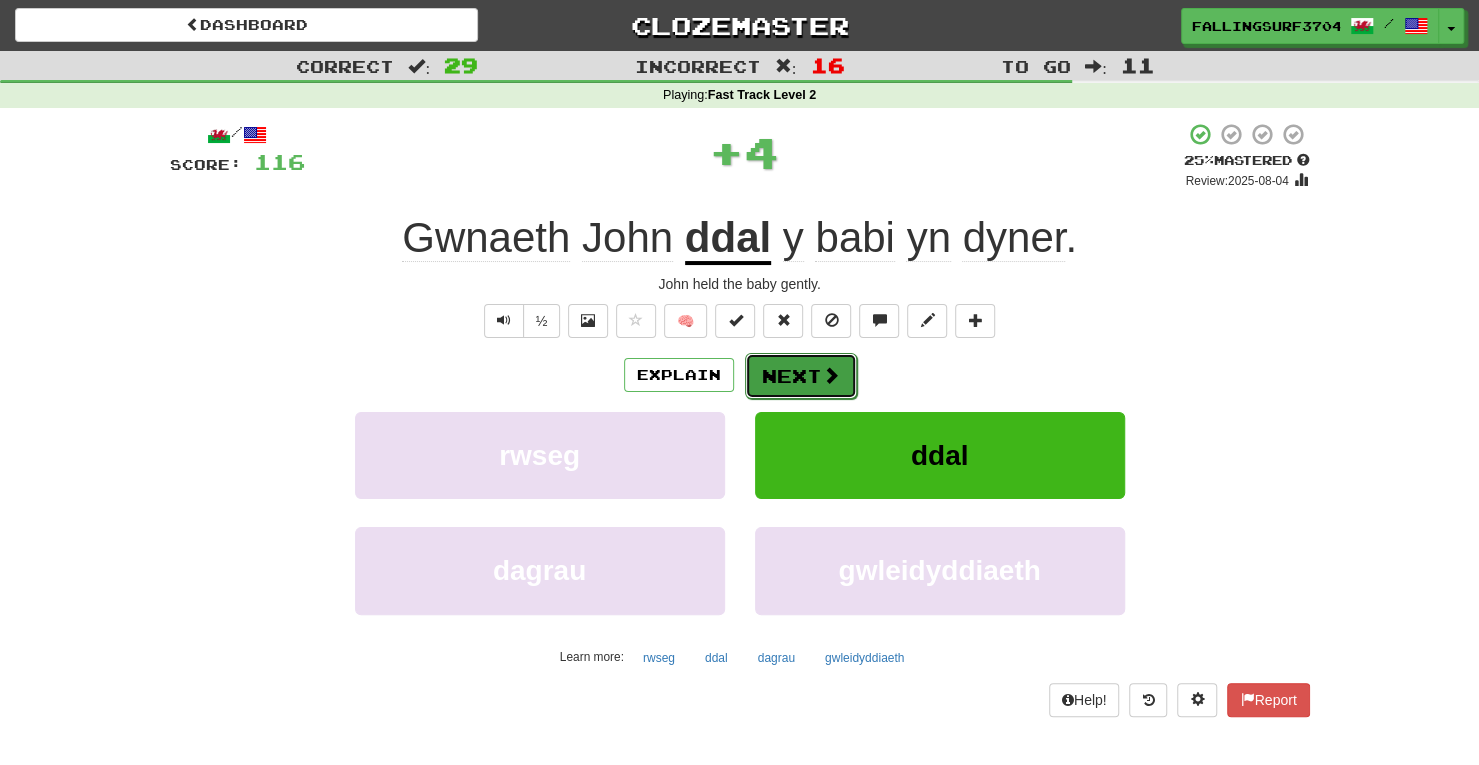 click on "Next" at bounding box center [801, 376] 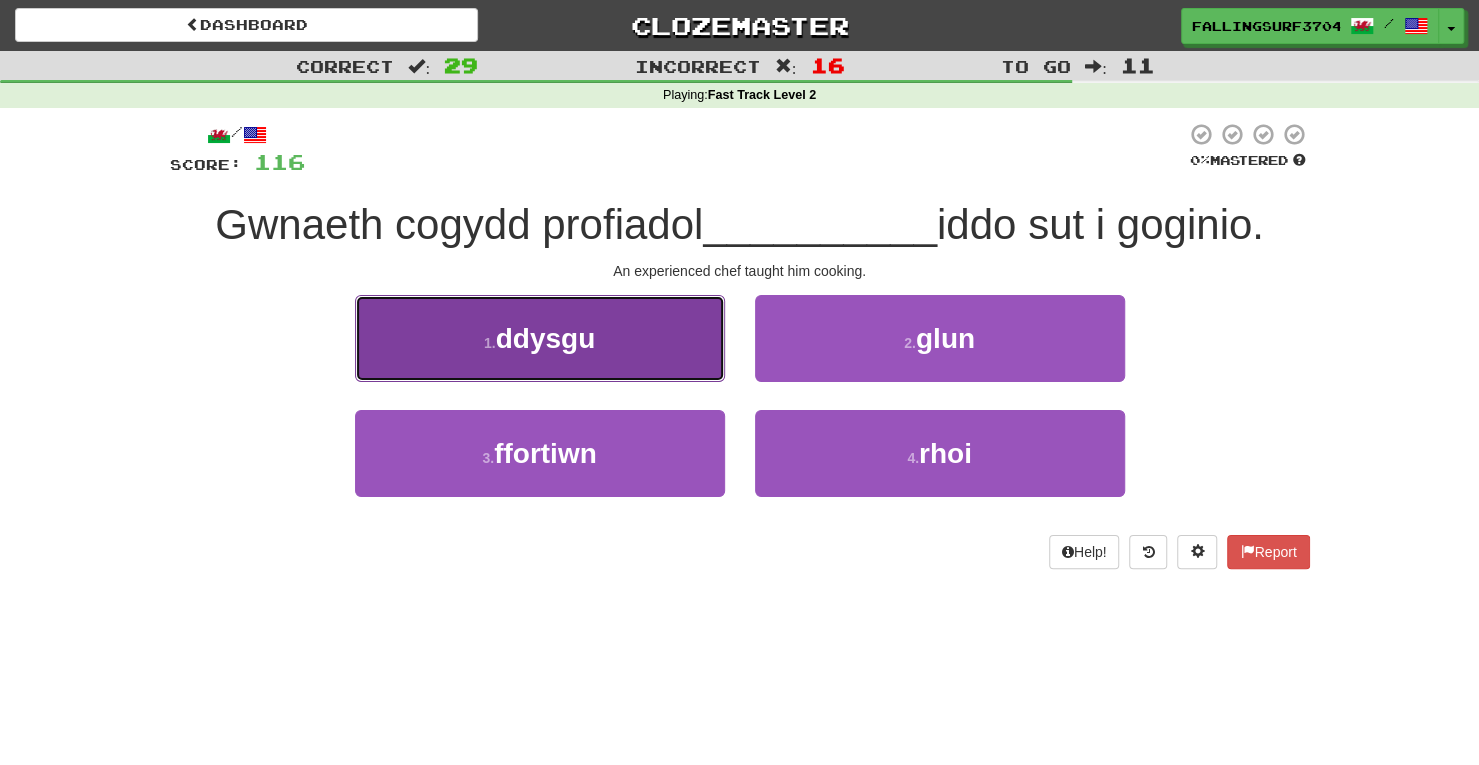 click on "1 .  ddysgu" at bounding box center (540, 338) 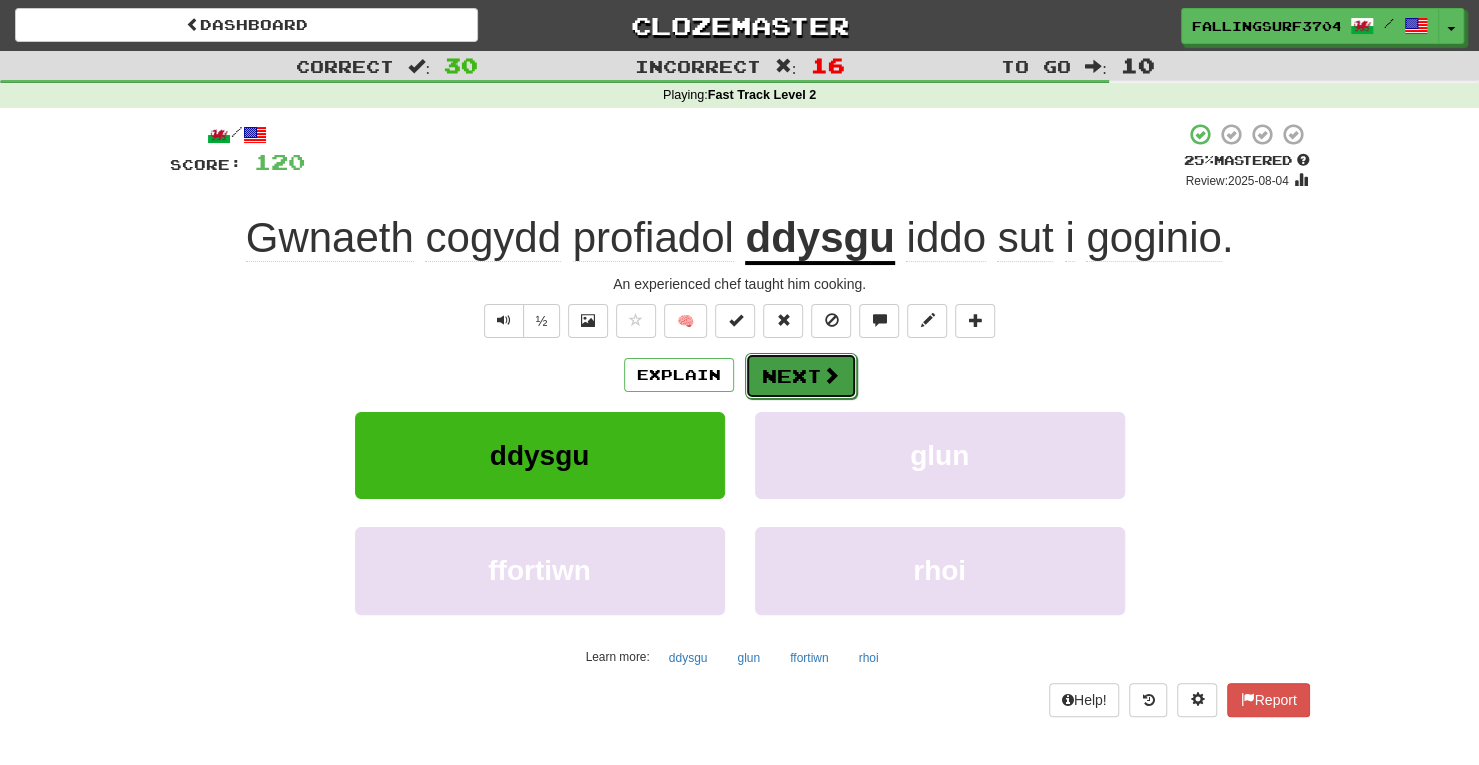 click on "Next" at bounding box center (801, 376) 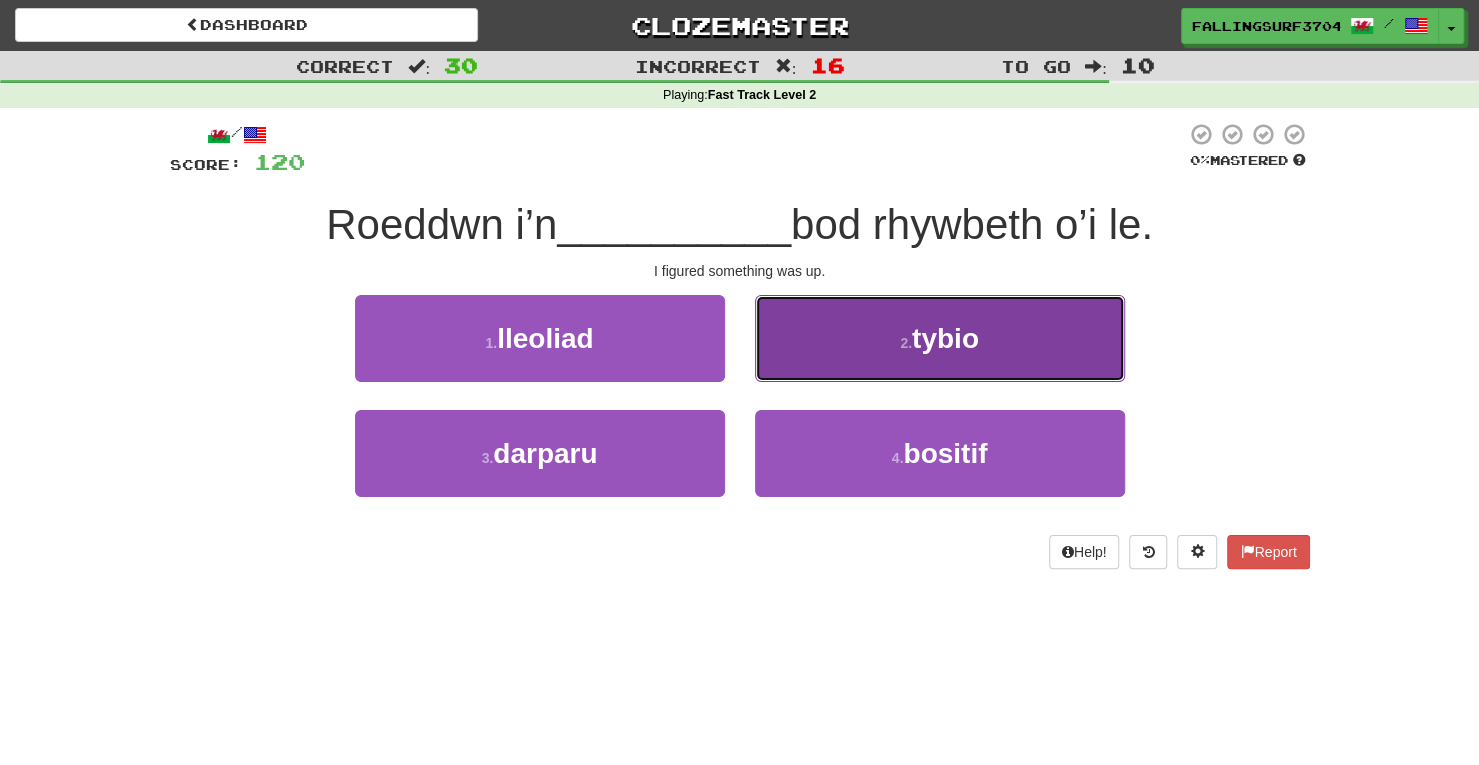 click on "tybio" at bounding box center [945, 338] 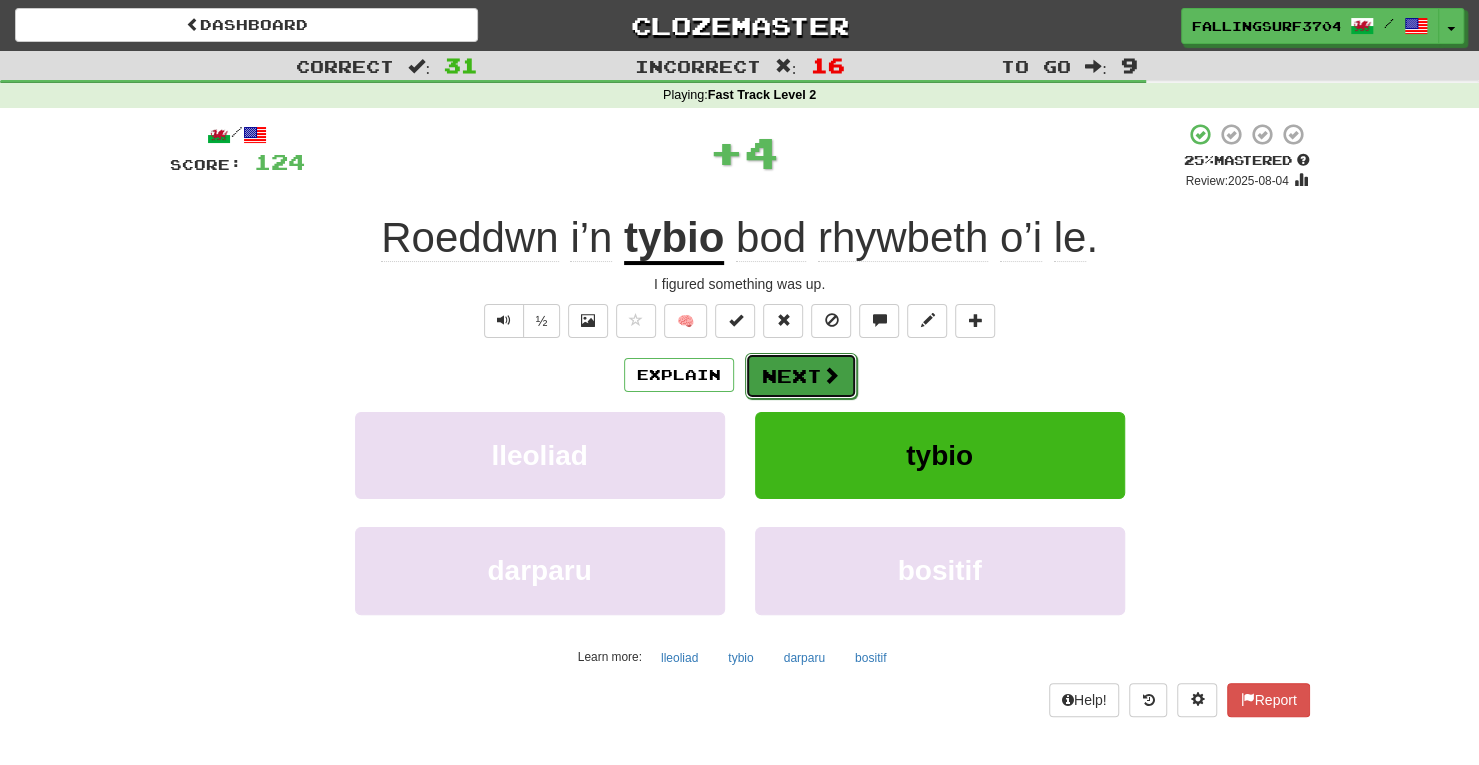 click on "Next" at bounding box center [801, 376] 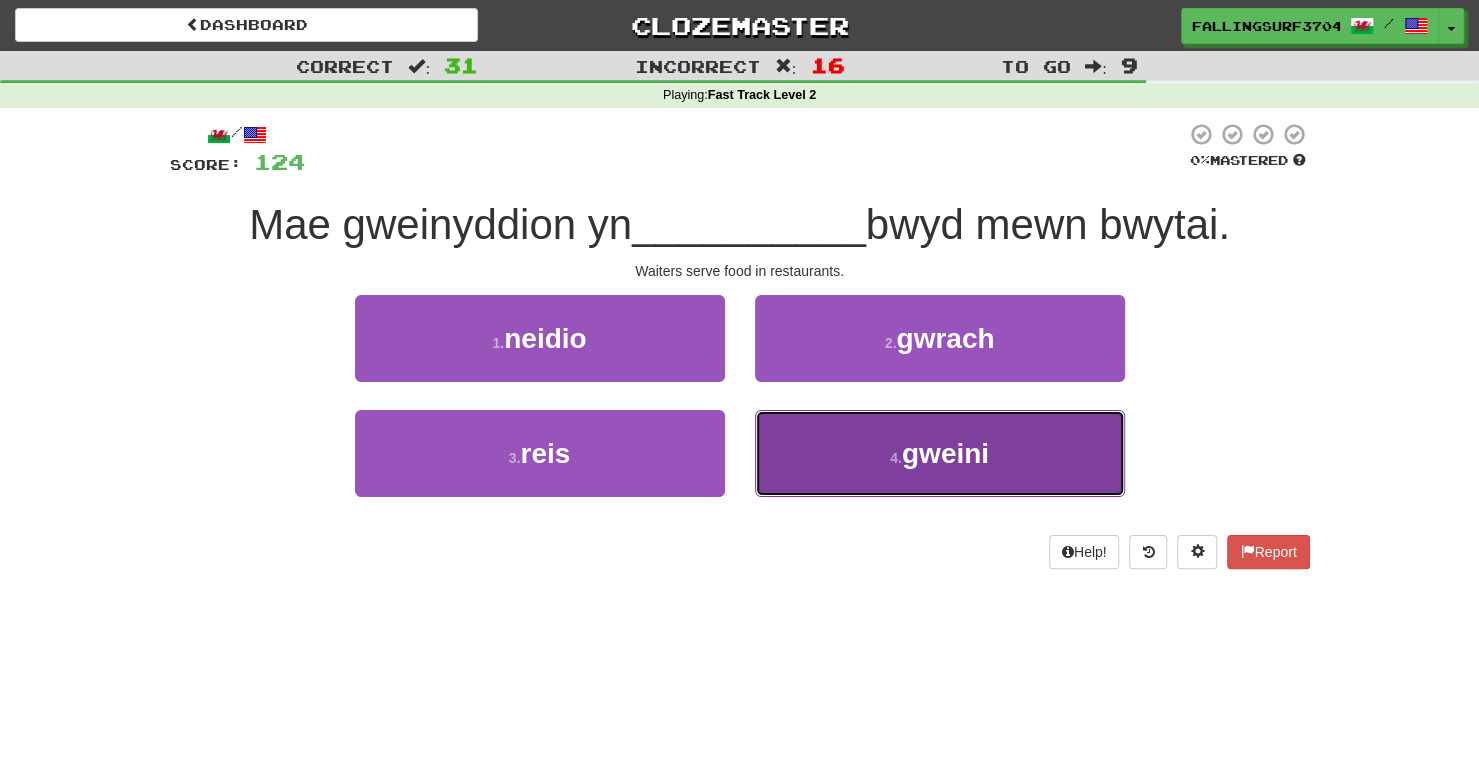 click on "4 .  gweini" at bounding box center (940, 453) 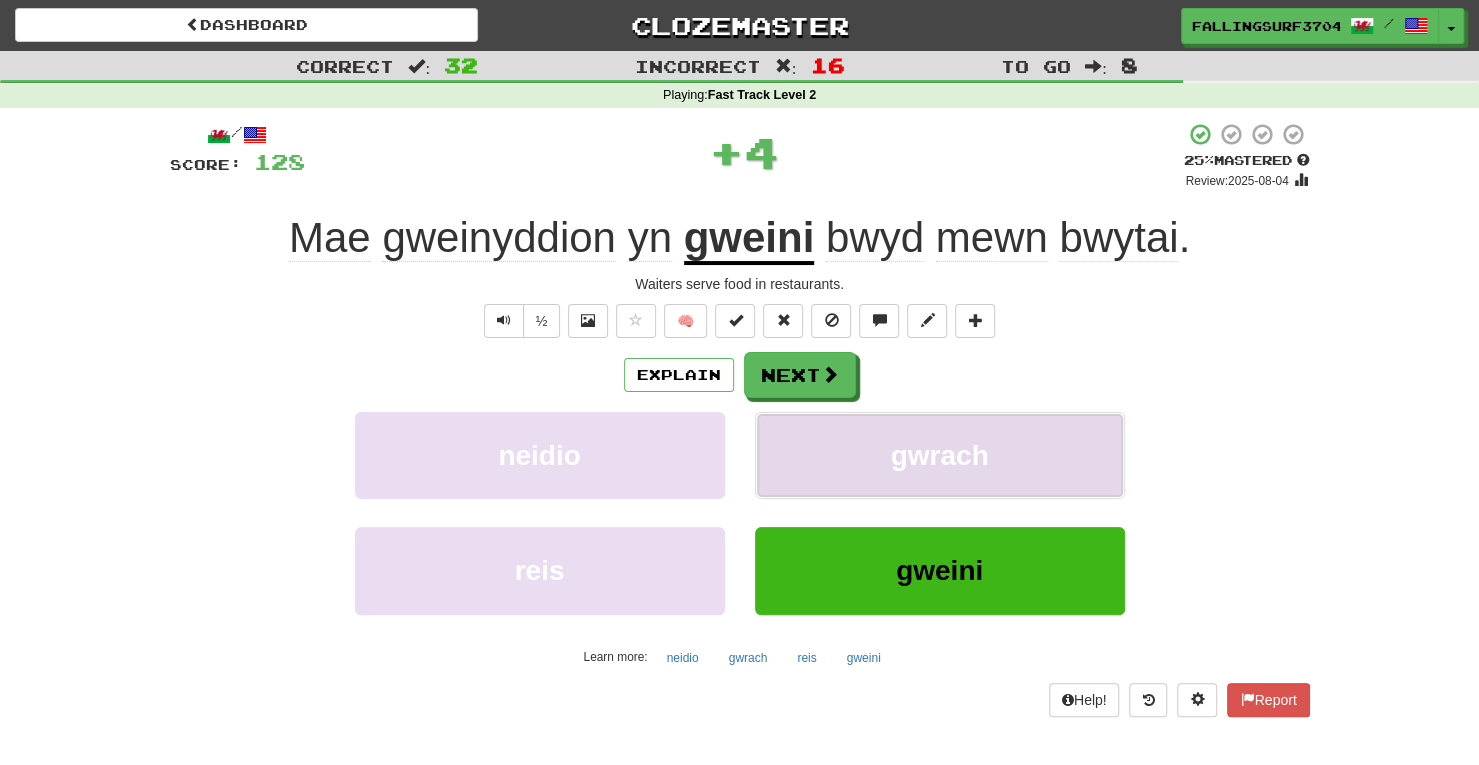 click on "gwrach" at bounding box center (940, 455) 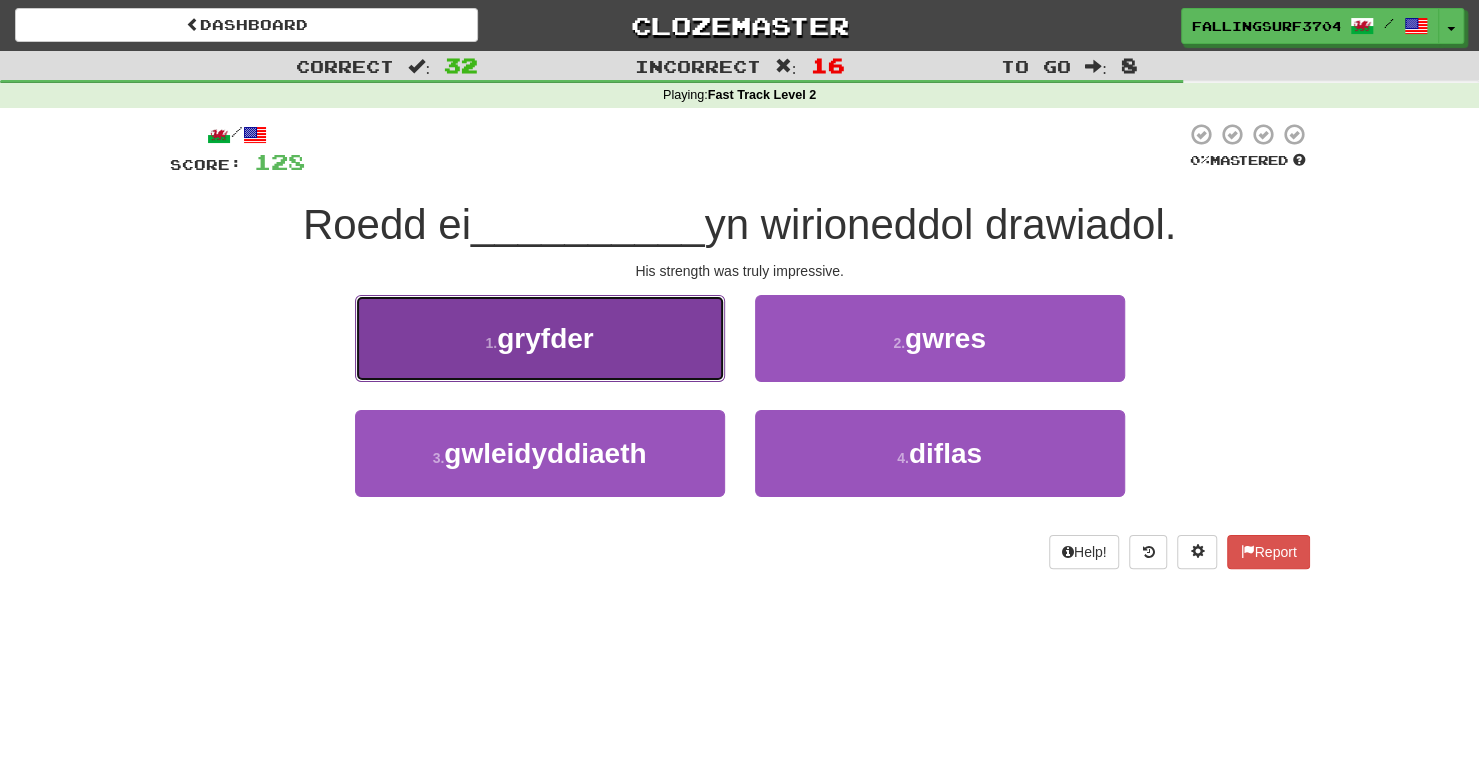 click on "1 .  gryfder" at bounding box center (540, 338) 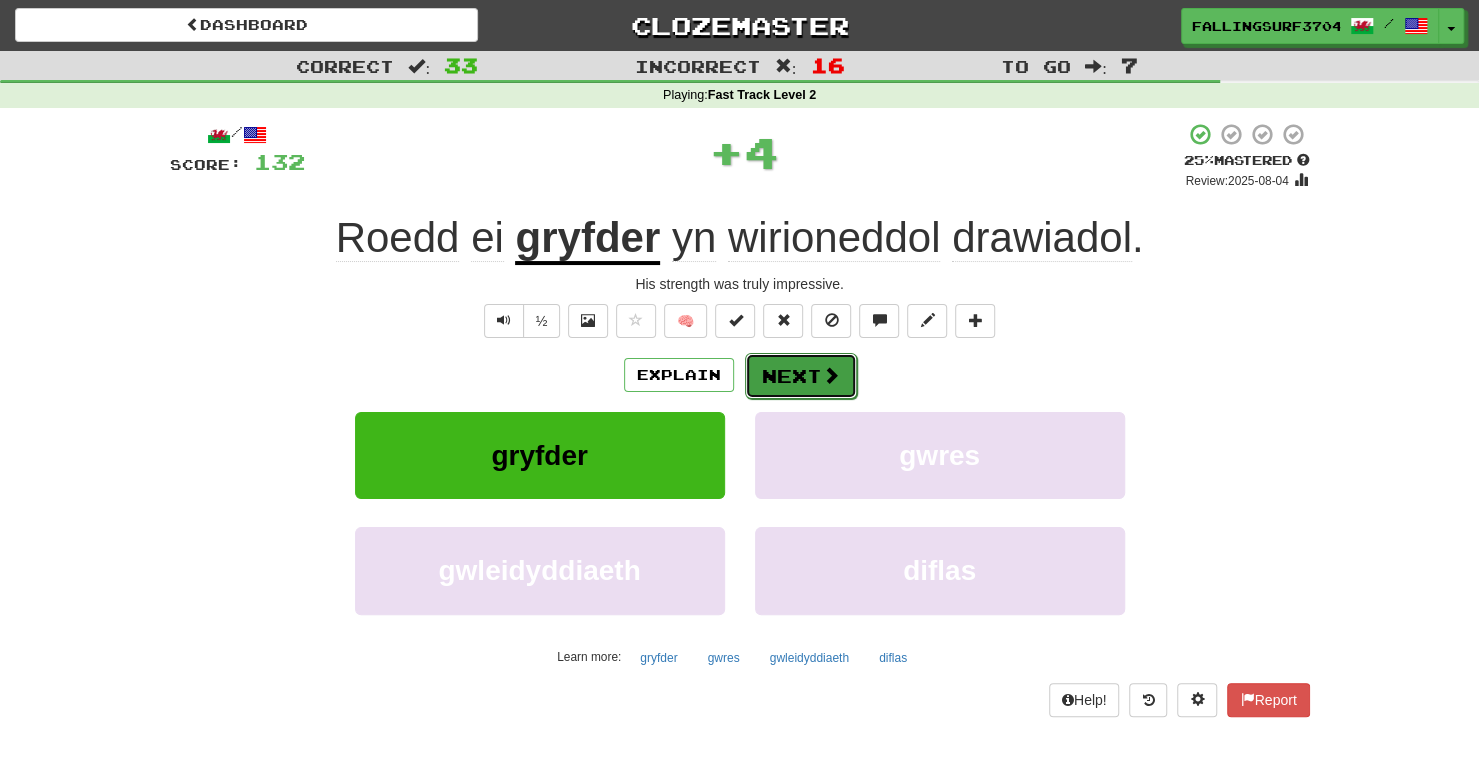 click on "Next" at bounding box center [801, 376] 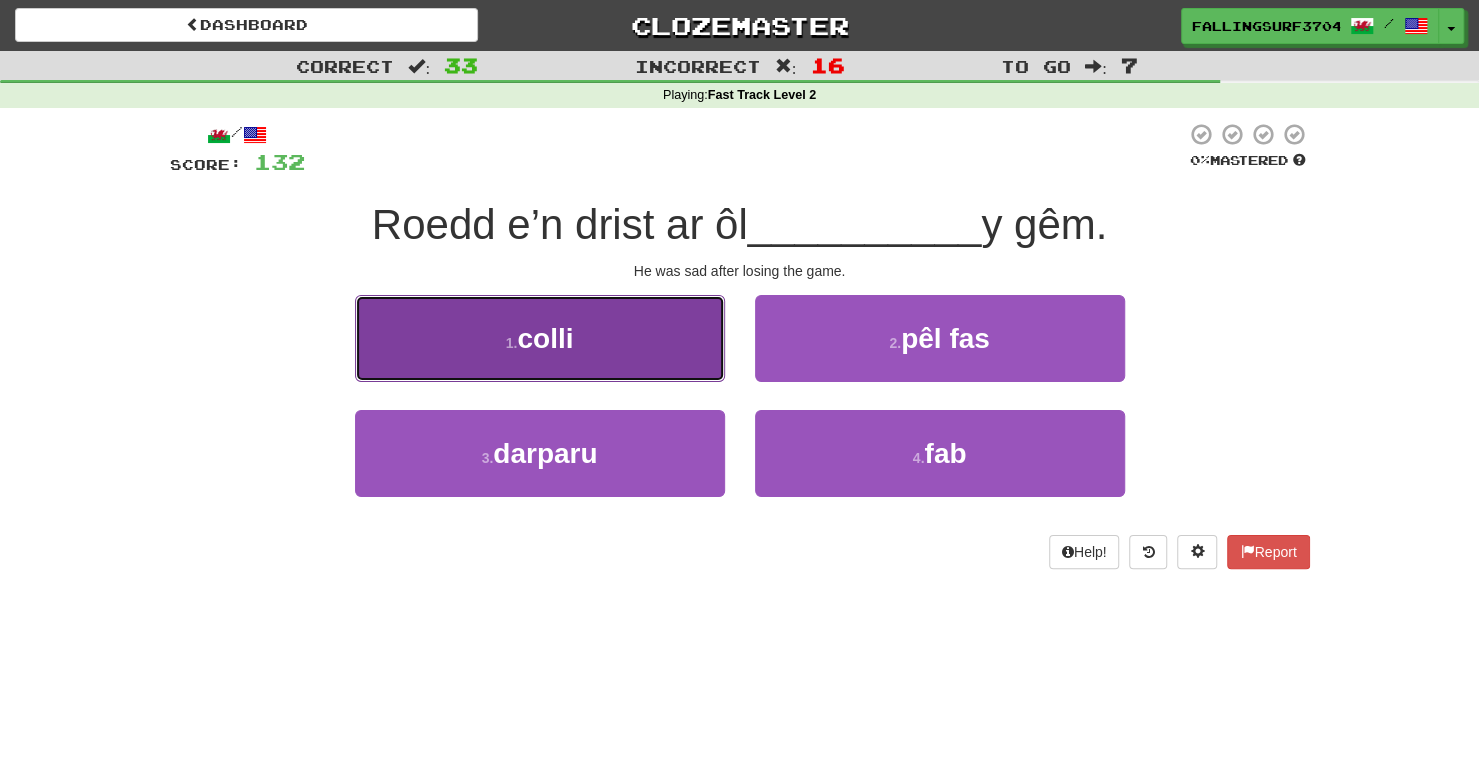 click on "1 .  colli" at bounding box center [540, 338] 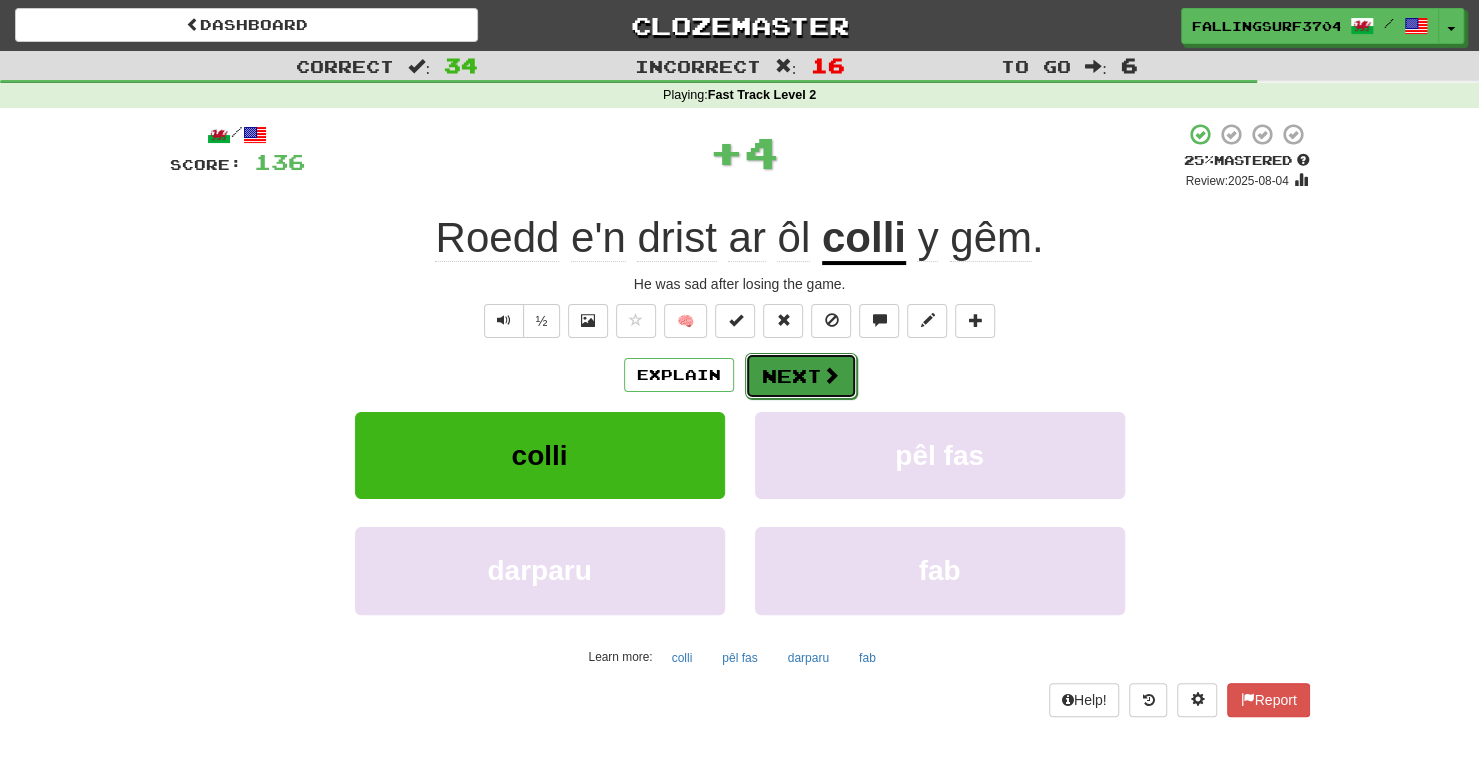 click on "Next" at bounding box center [801, 376] 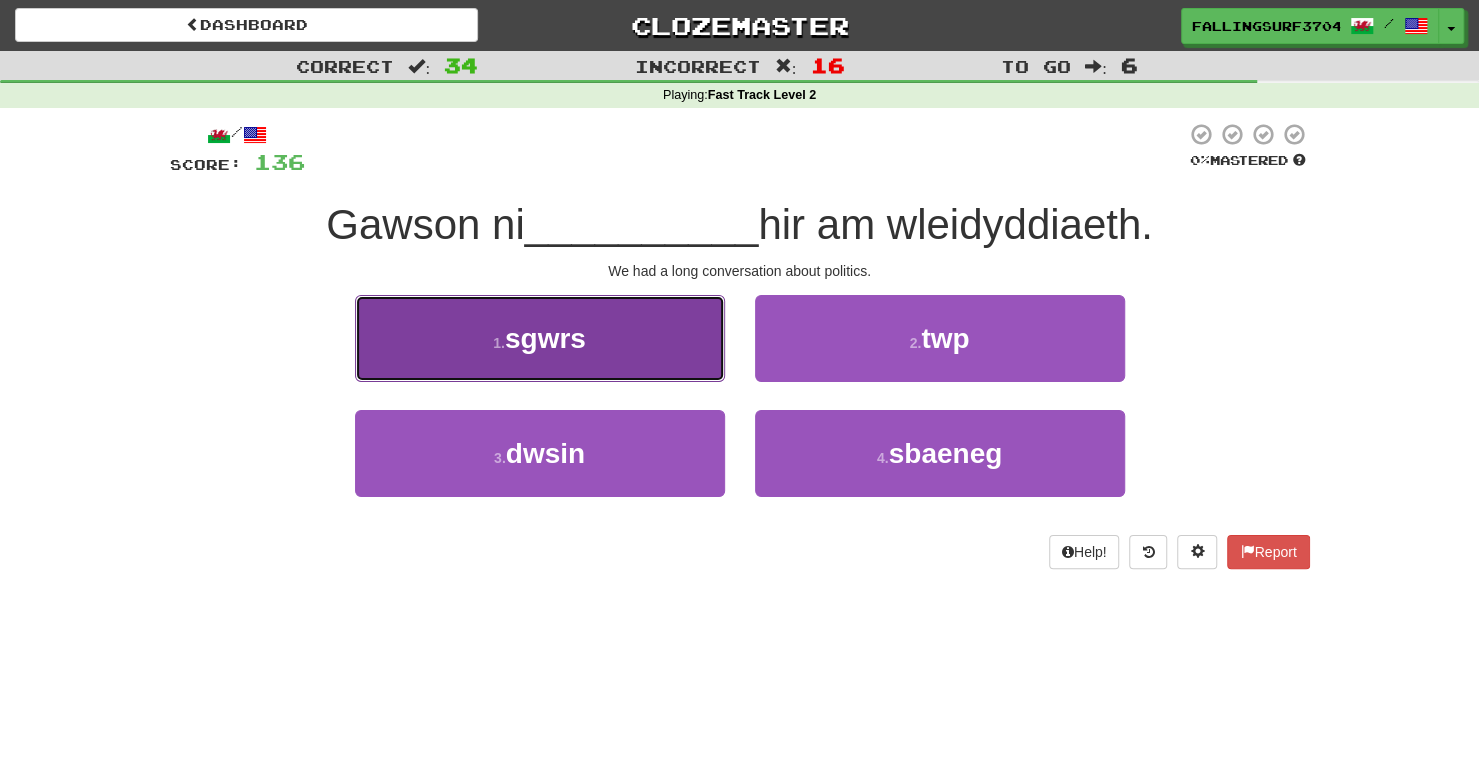 click on "1 .  sgwrs" at bounding box center (540, 338) 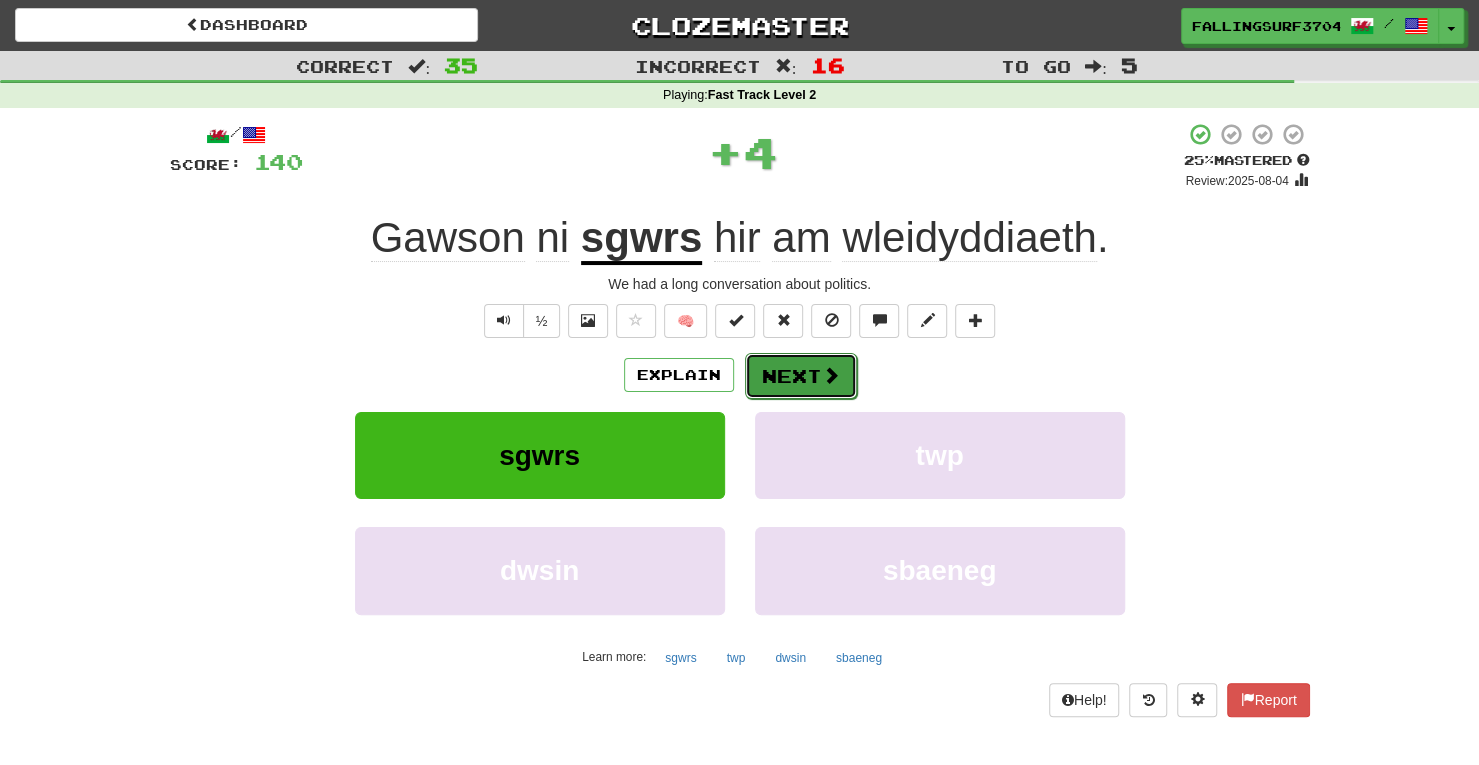 click on "Next" at bounding box center (801, 376) 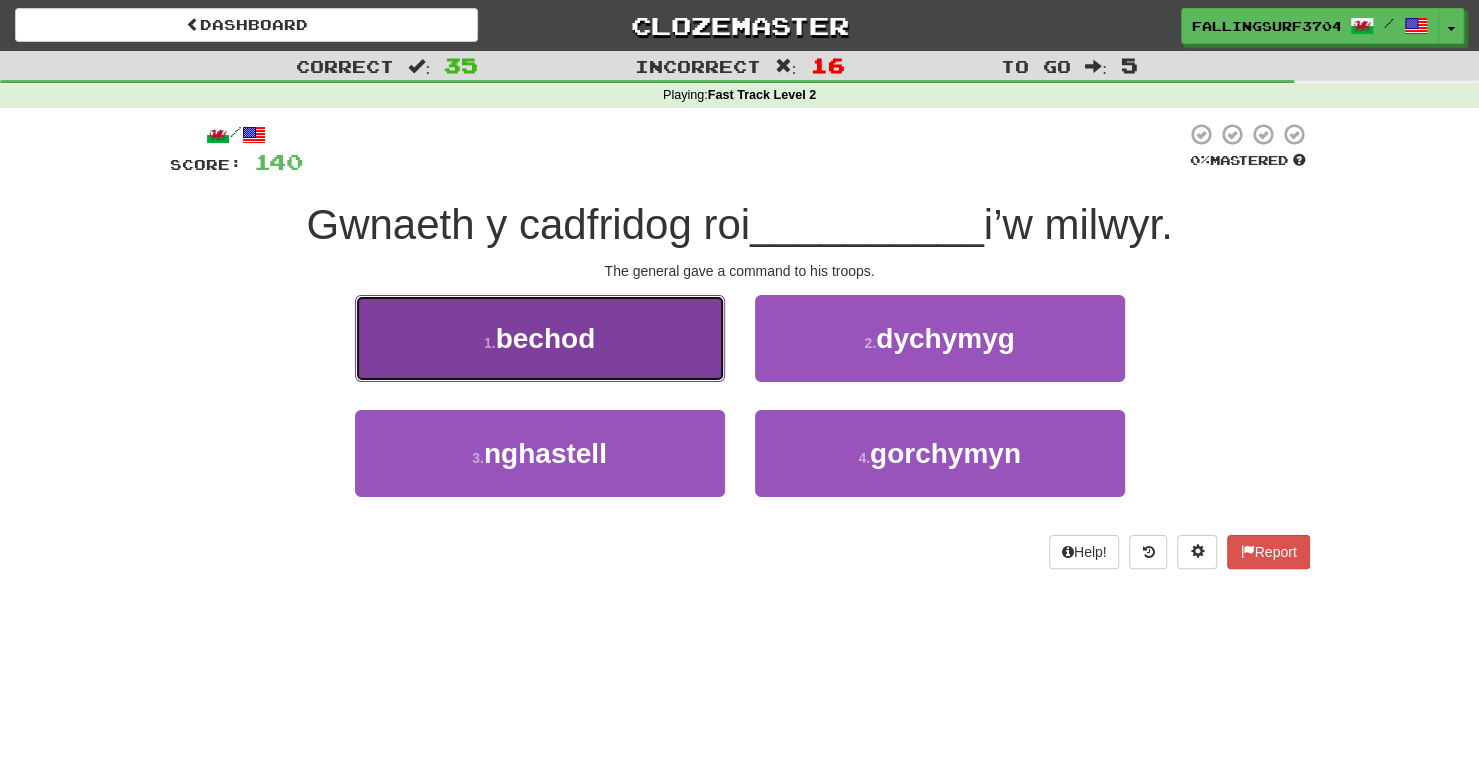 click on "1 .  bechod" at bounding box center (540, 338) 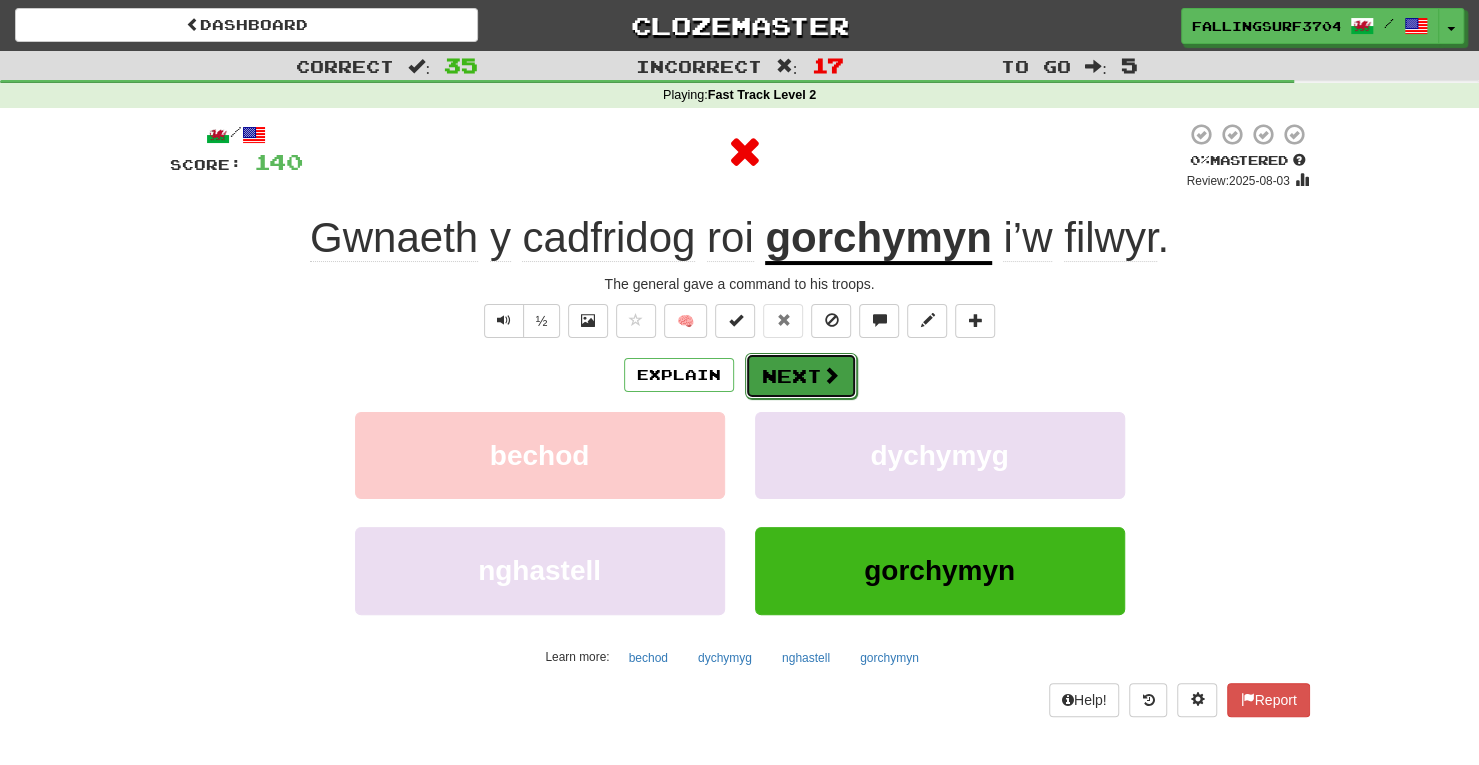 click on "Next" at bounding box center (801, 376) 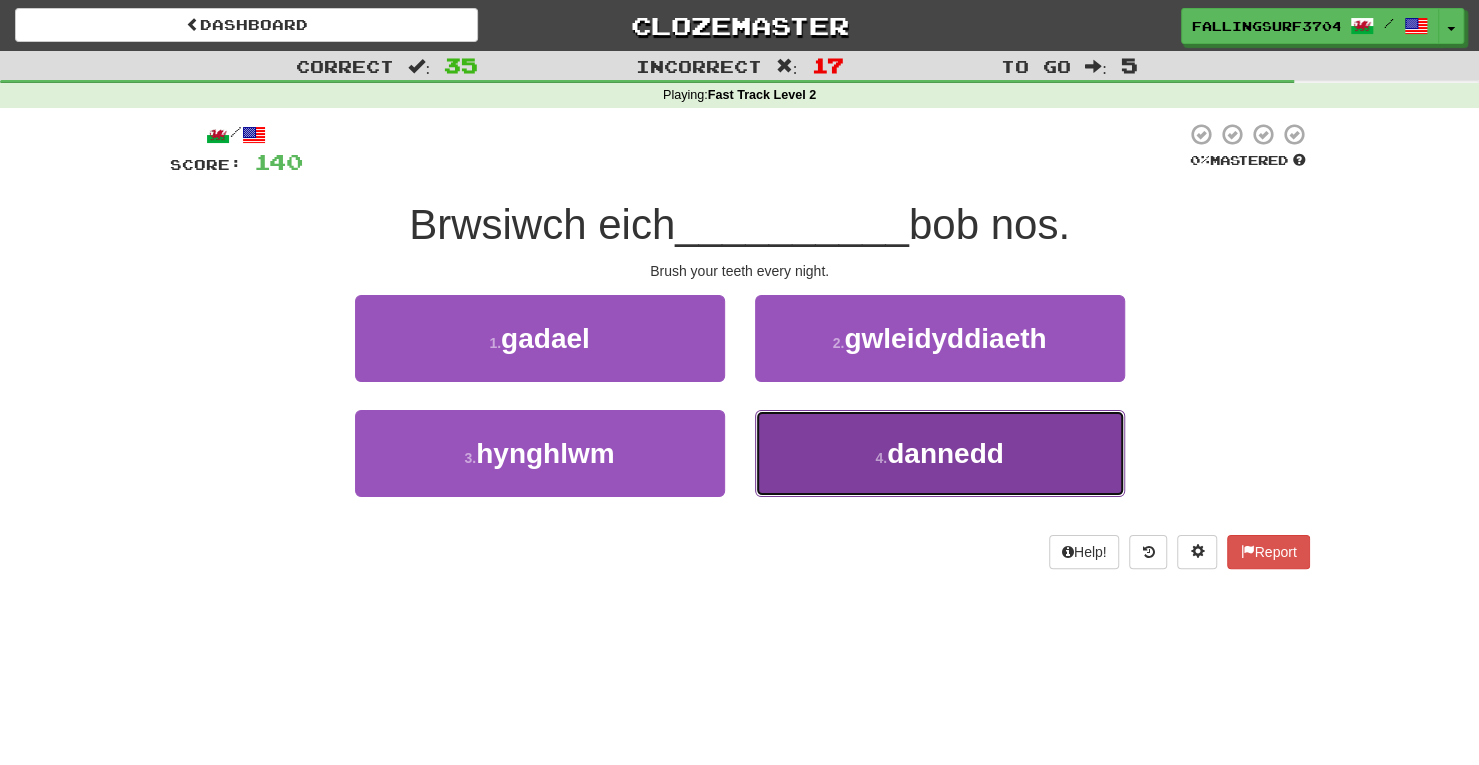 click on "4 .  dannedd" at bounding box center [940, 453] 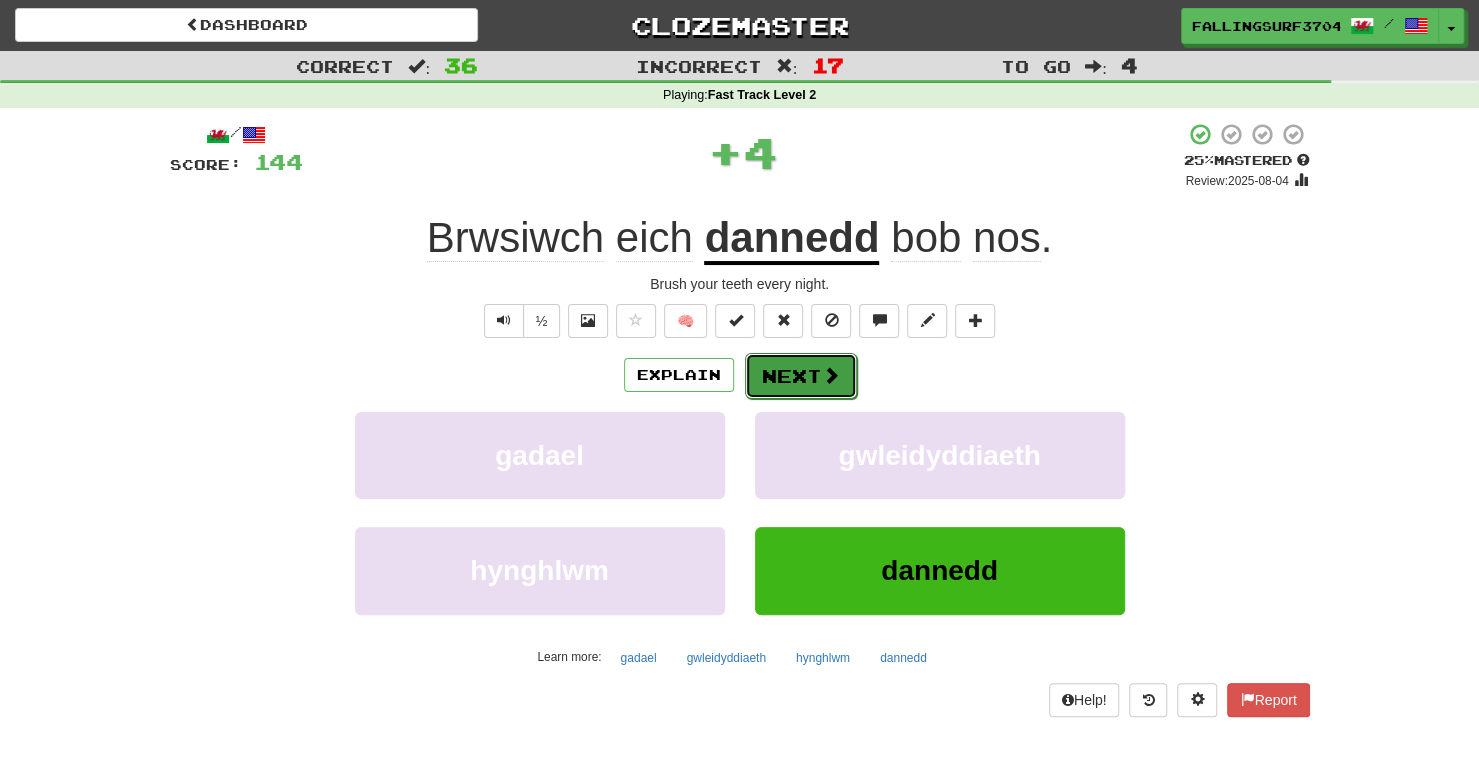 click on "Next" at bounding box center [801, 376] 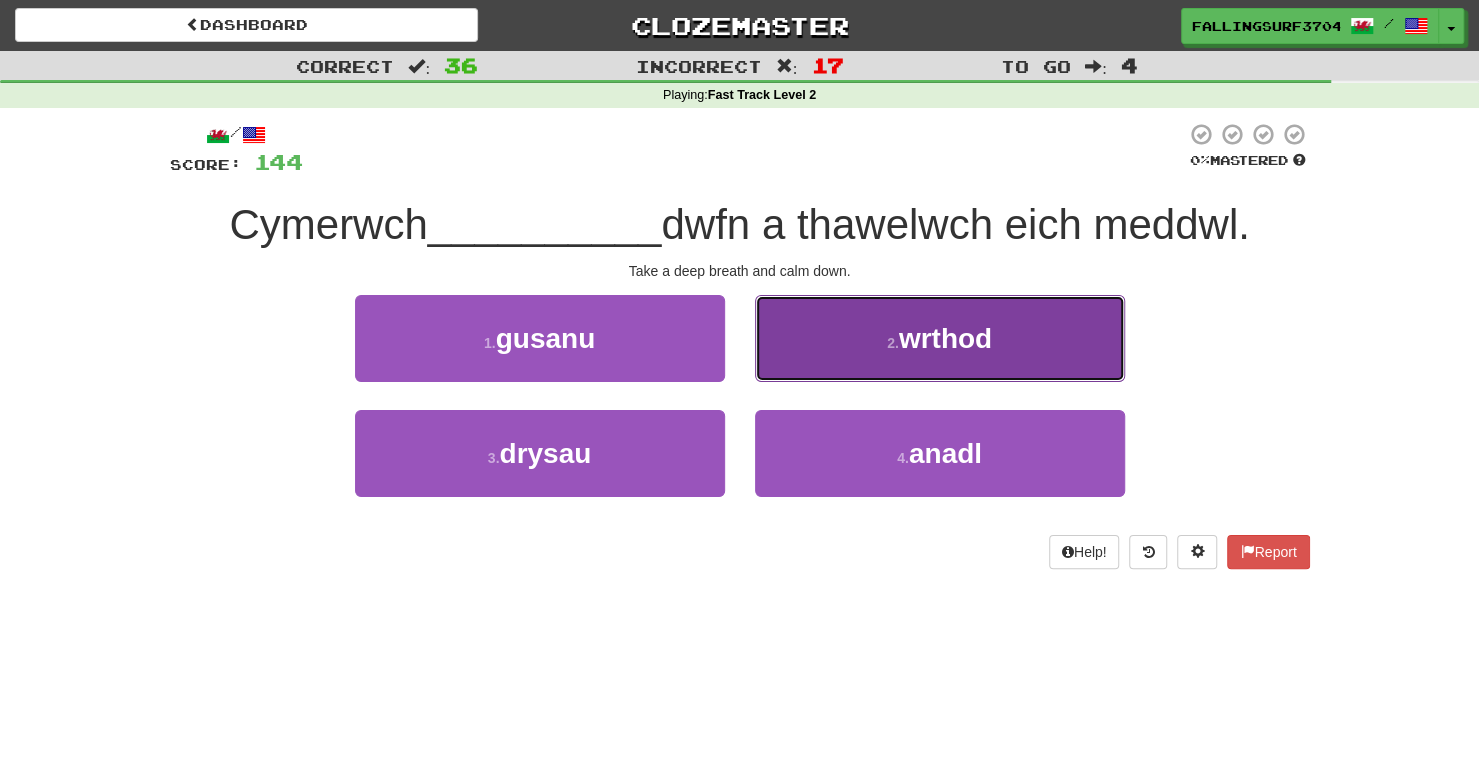 click on "2 .  wrthod" at bounding box center [940, 338] 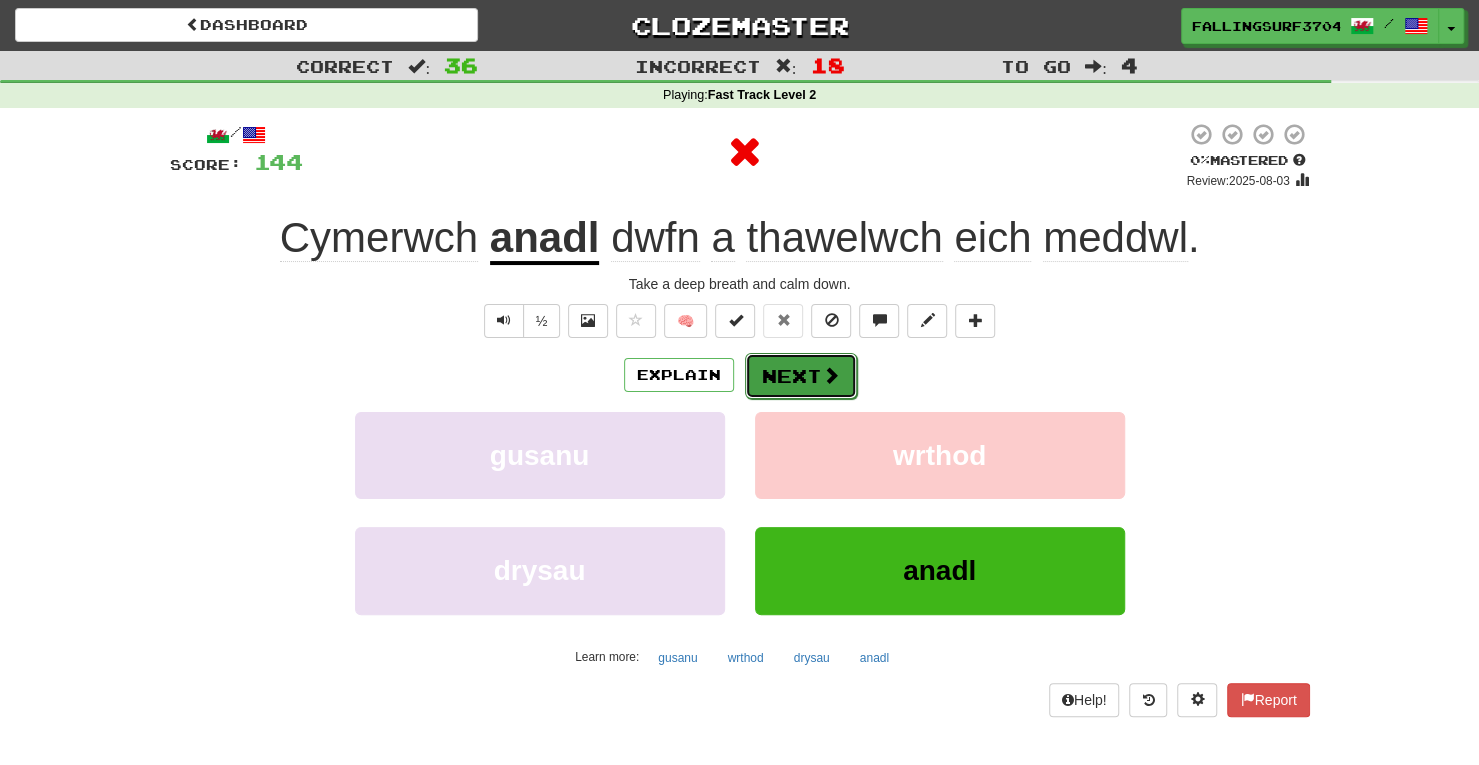 click on "Next" at bounding box center [801, 376] 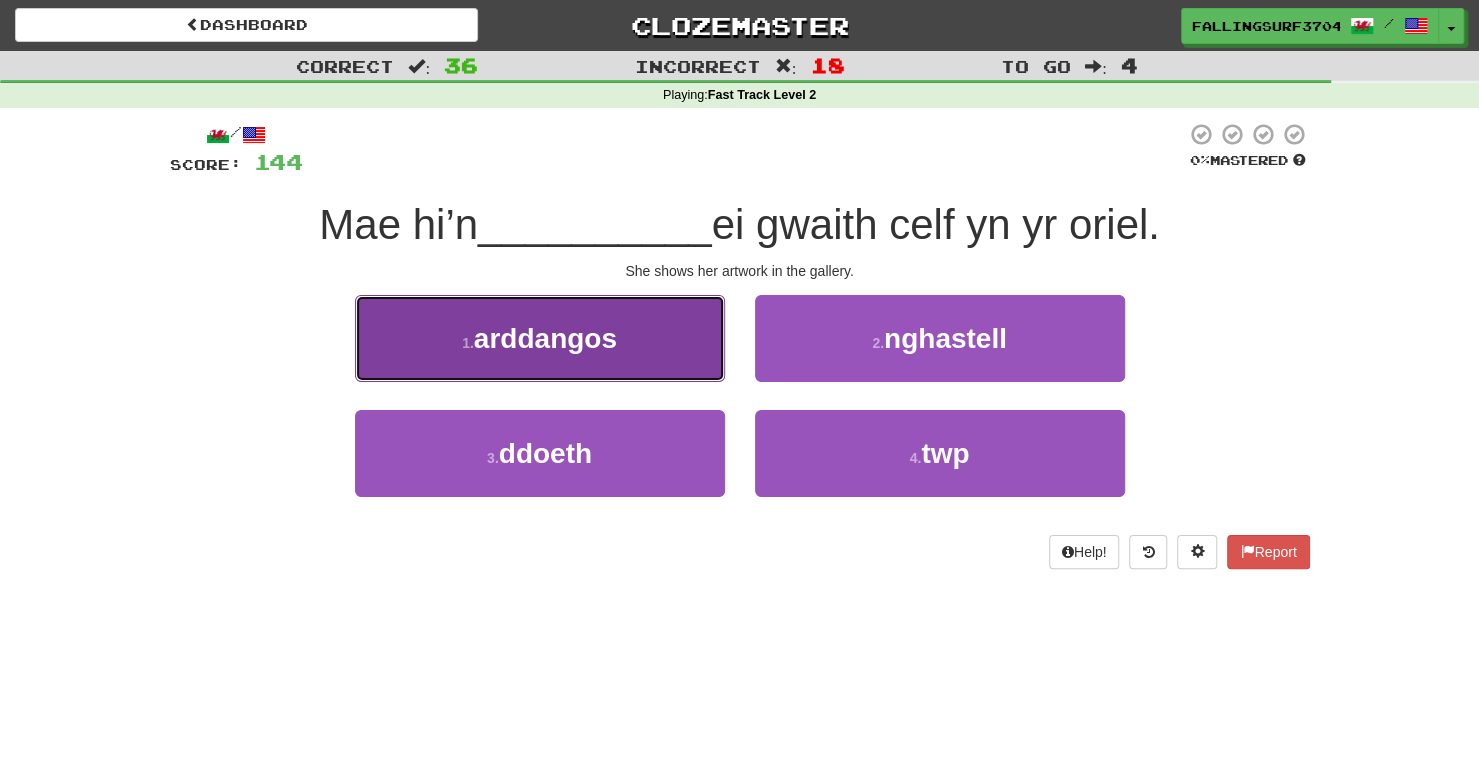 click on "1 .  arddangos" at bounding box center (540, 338) 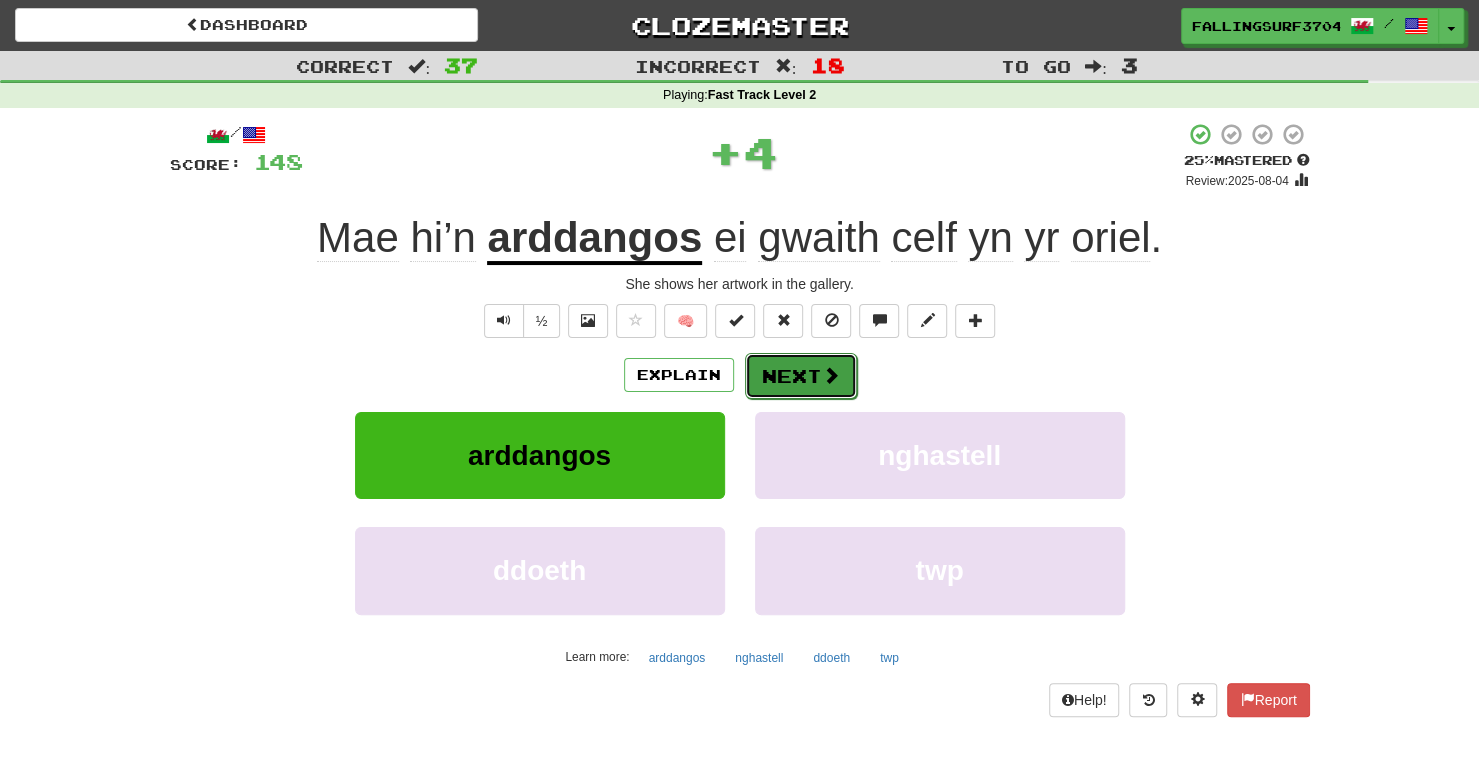 click on "Next" at bounding box center [801, 376] 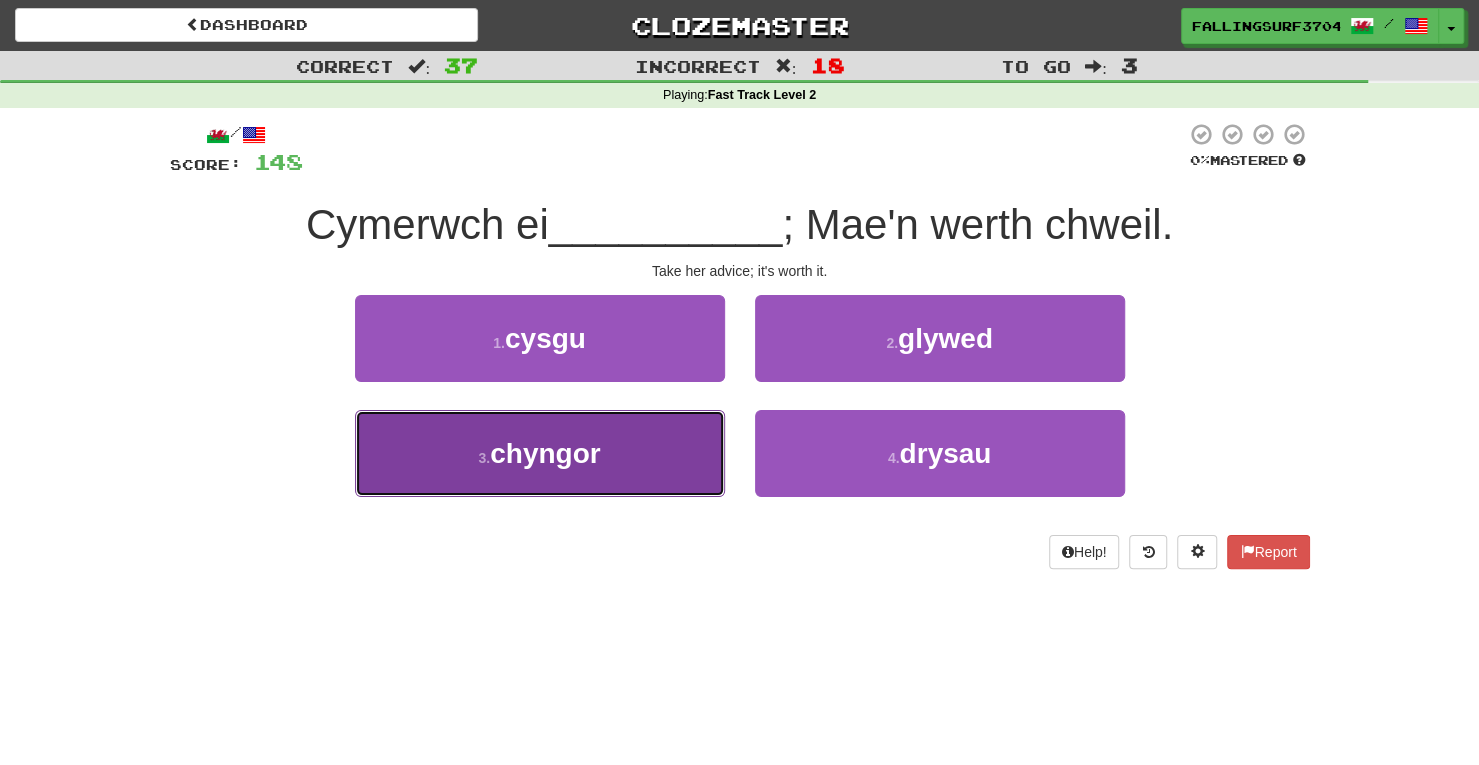 click on "3 .  chyngor" at bounding box center [540, 453] 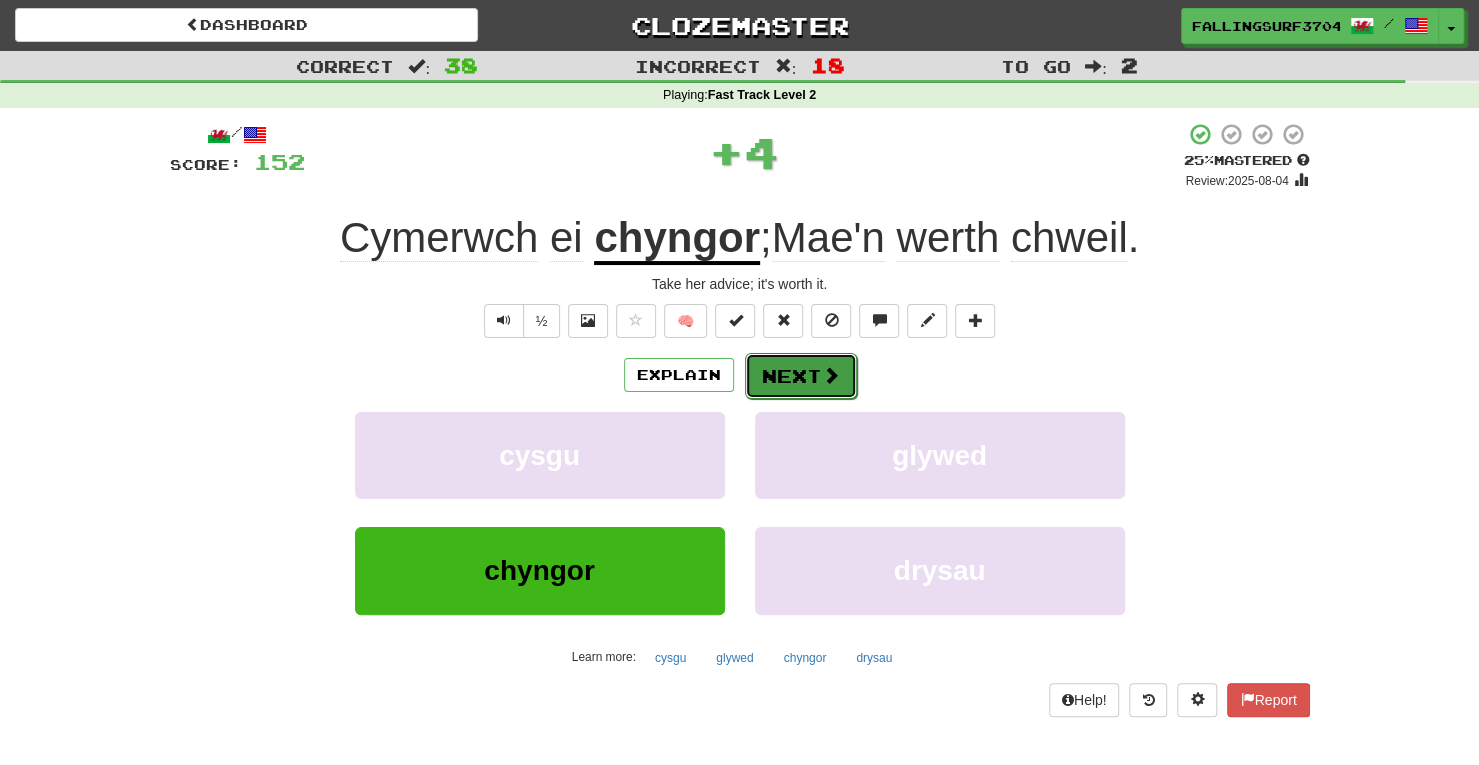 click on "Next" at bounding box center [801, 376] 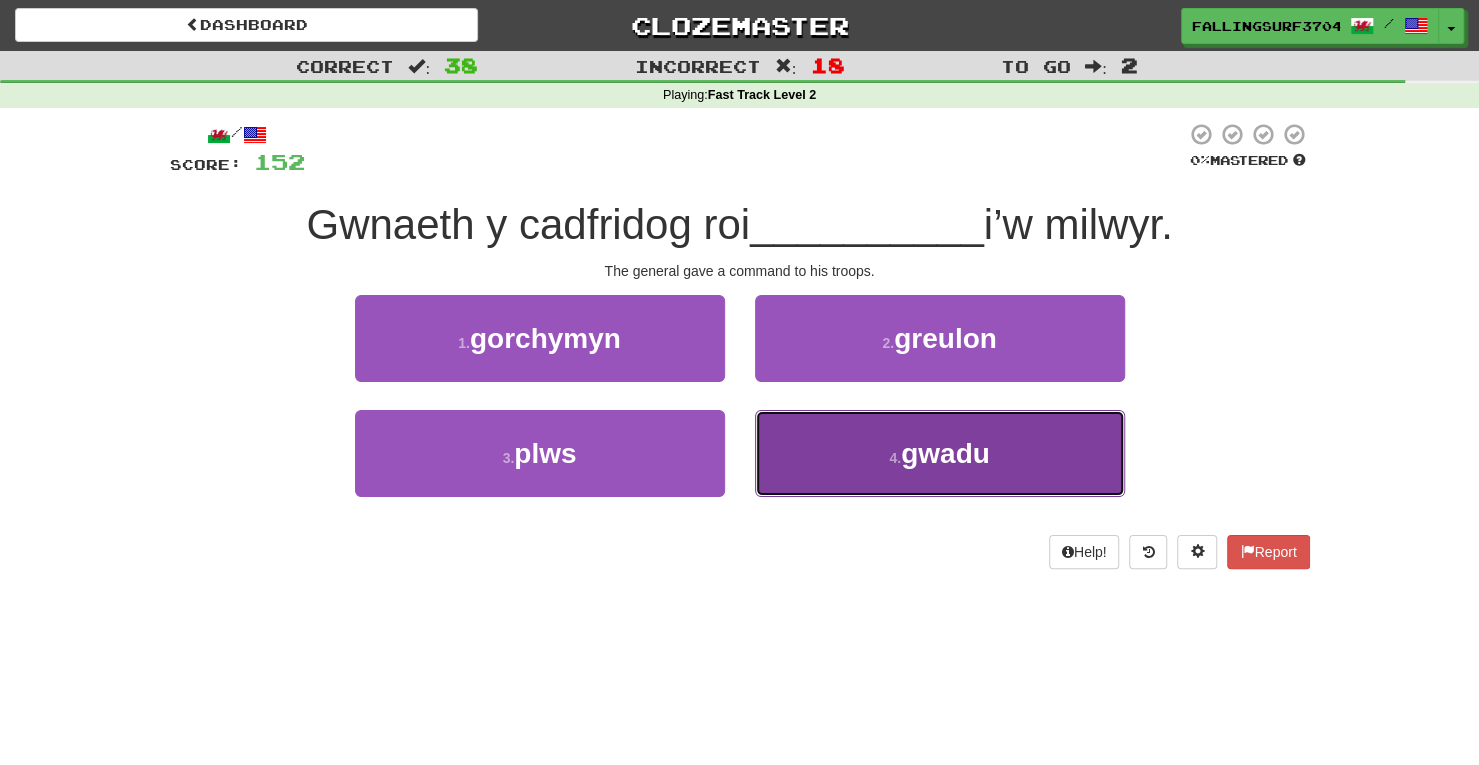 click on "4 .  gwadu" at bounding box center (940, 453) 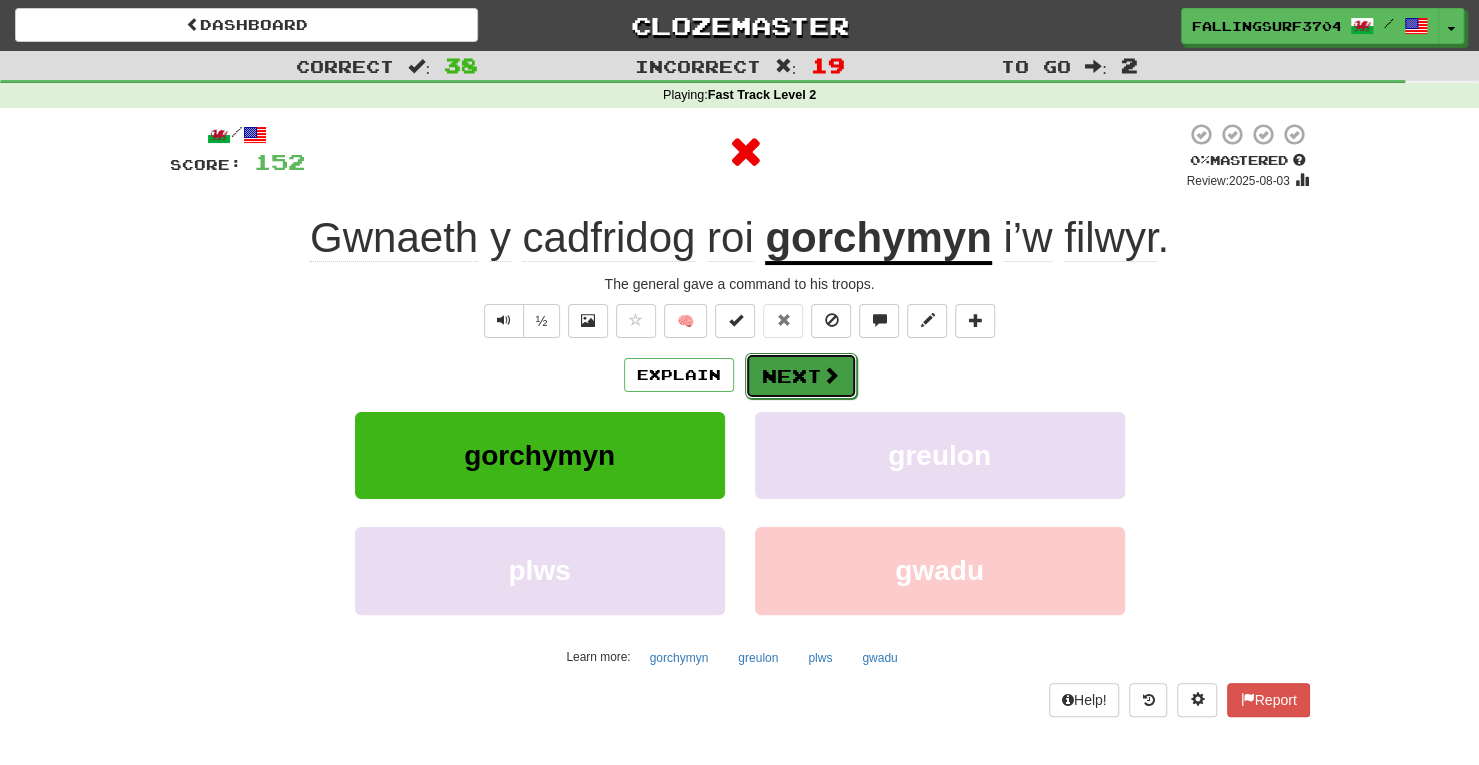click on "Next" at bounding box center (801, 376) 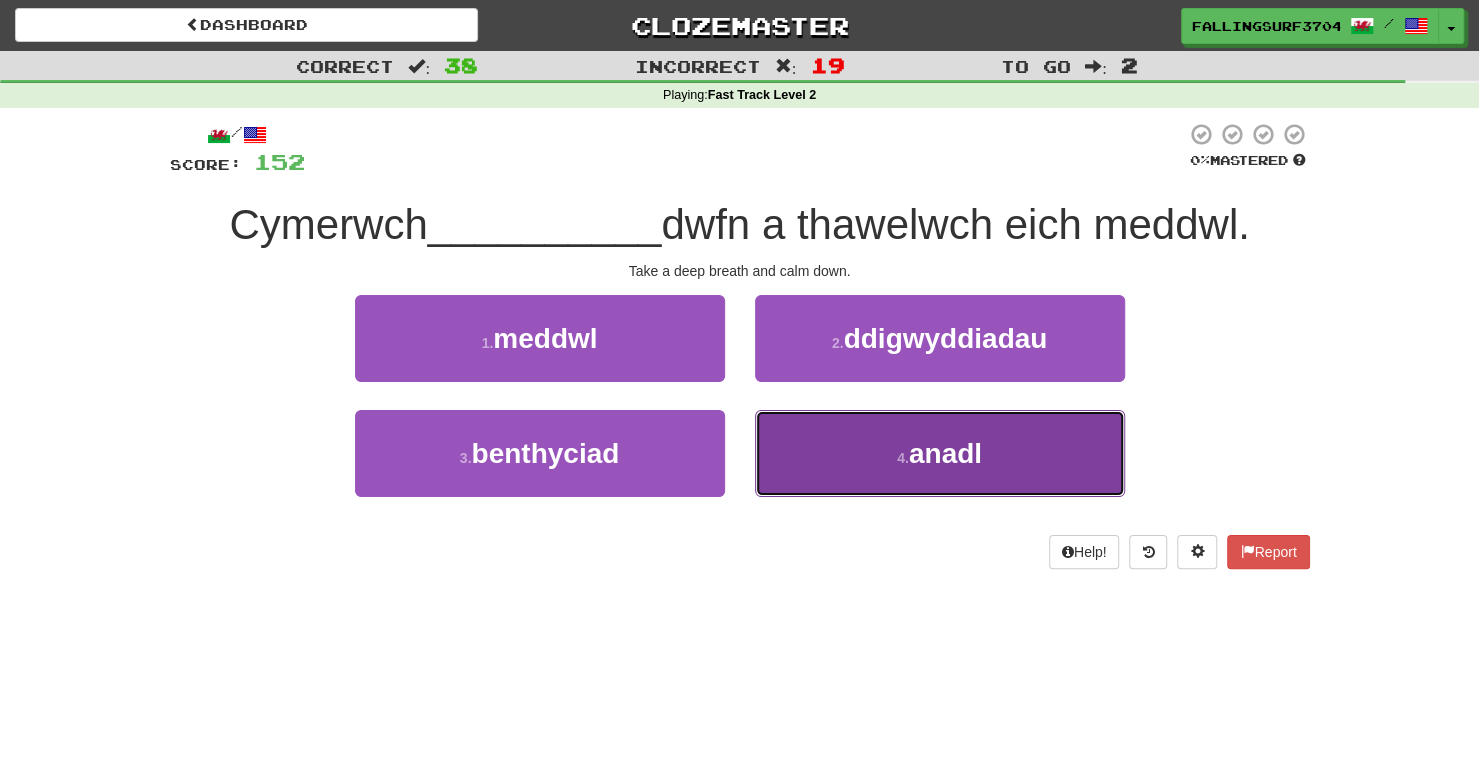 click on "4 .  anadl" at bounding box center (940, 453) 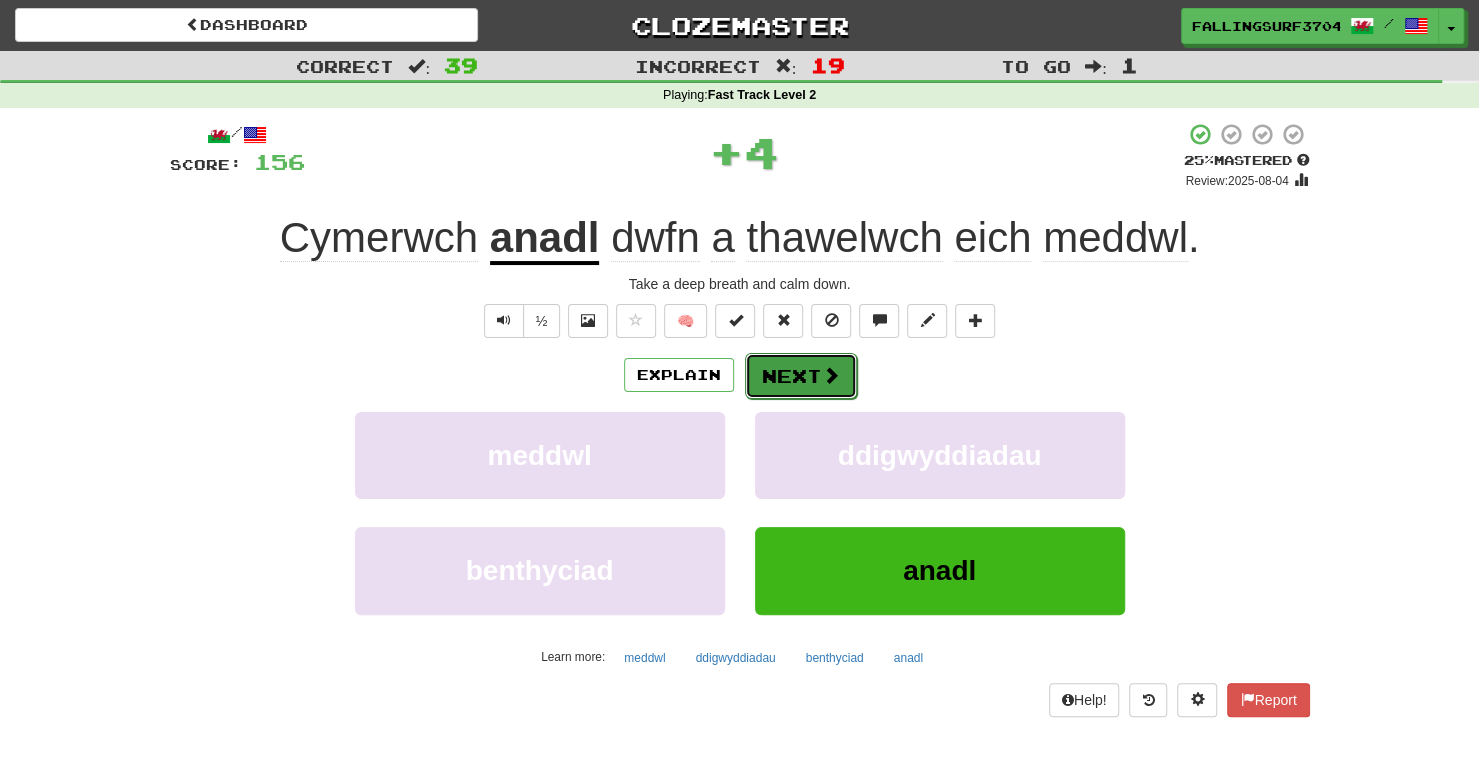click on "Next" at bounding box center [801, 376] 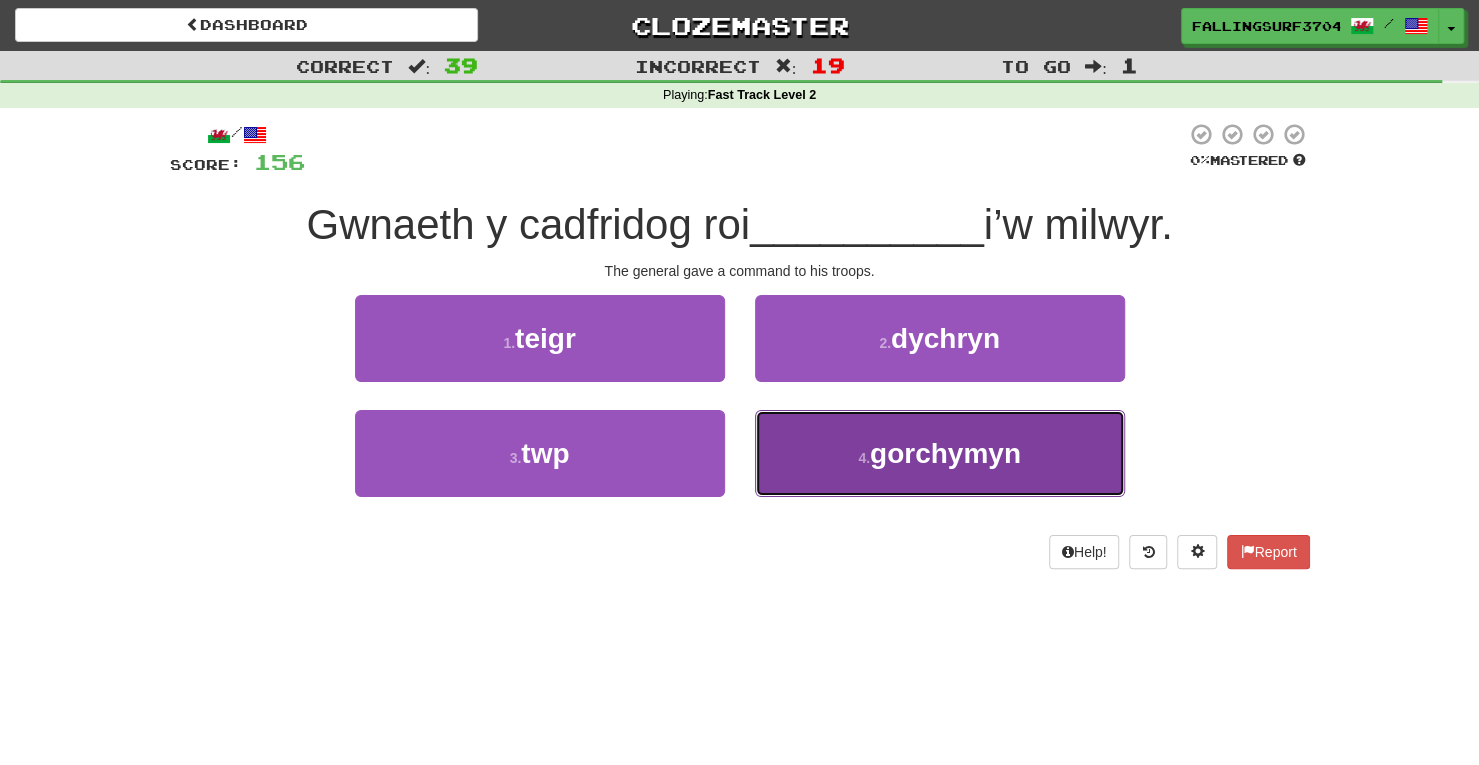 click on "4 .  gorchymyn" at bounding box center (940, 453) 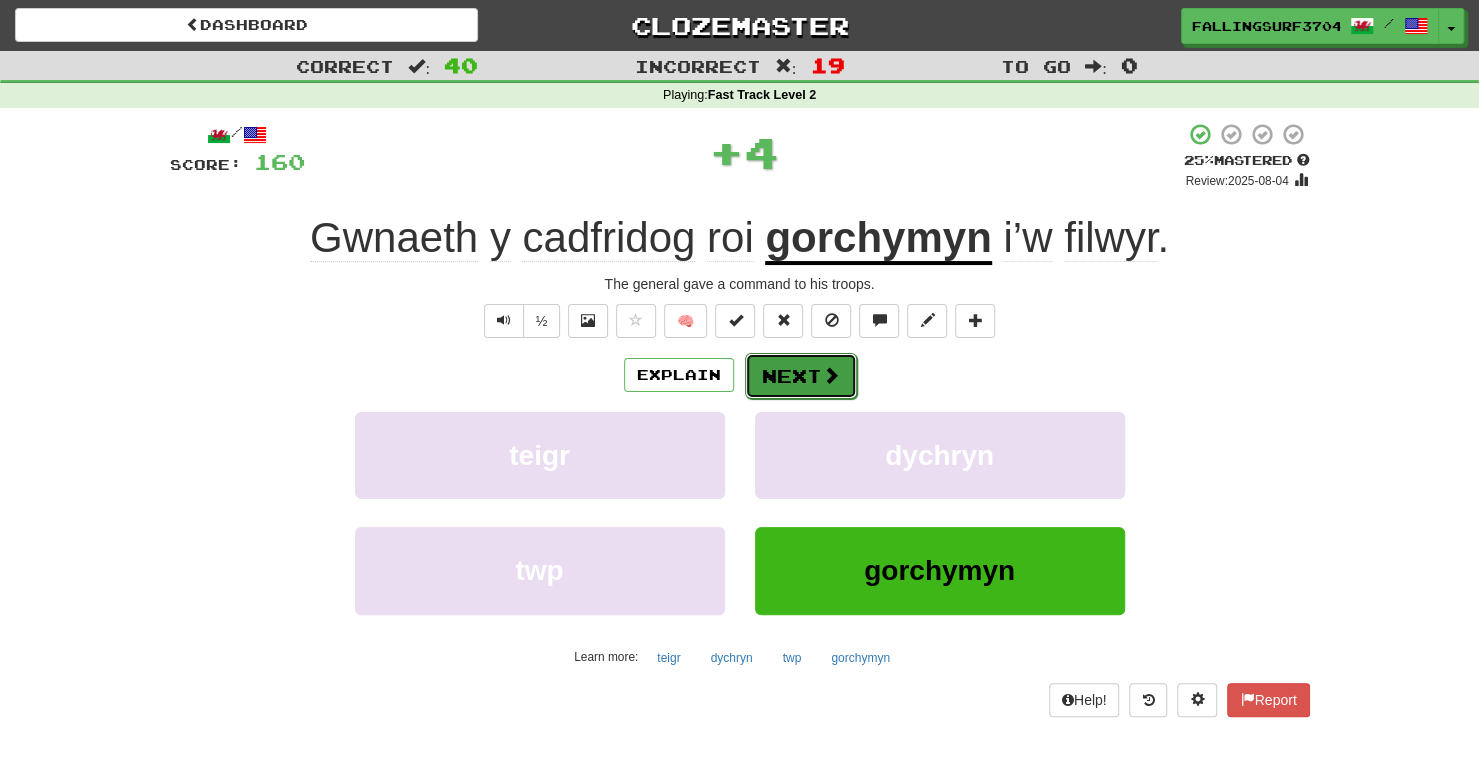 click on "Next" at bounding box center [801, 376] 